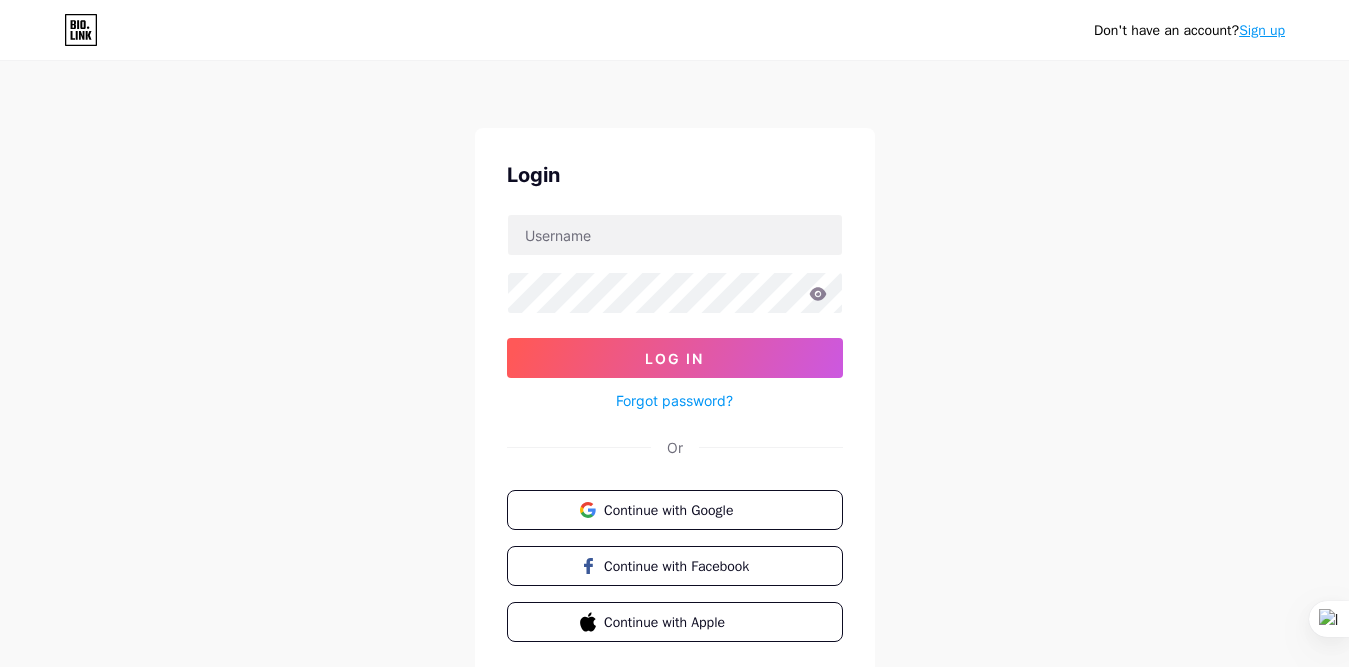 scroll, scrollTop: 0, scrollLeft: 0, axis: both 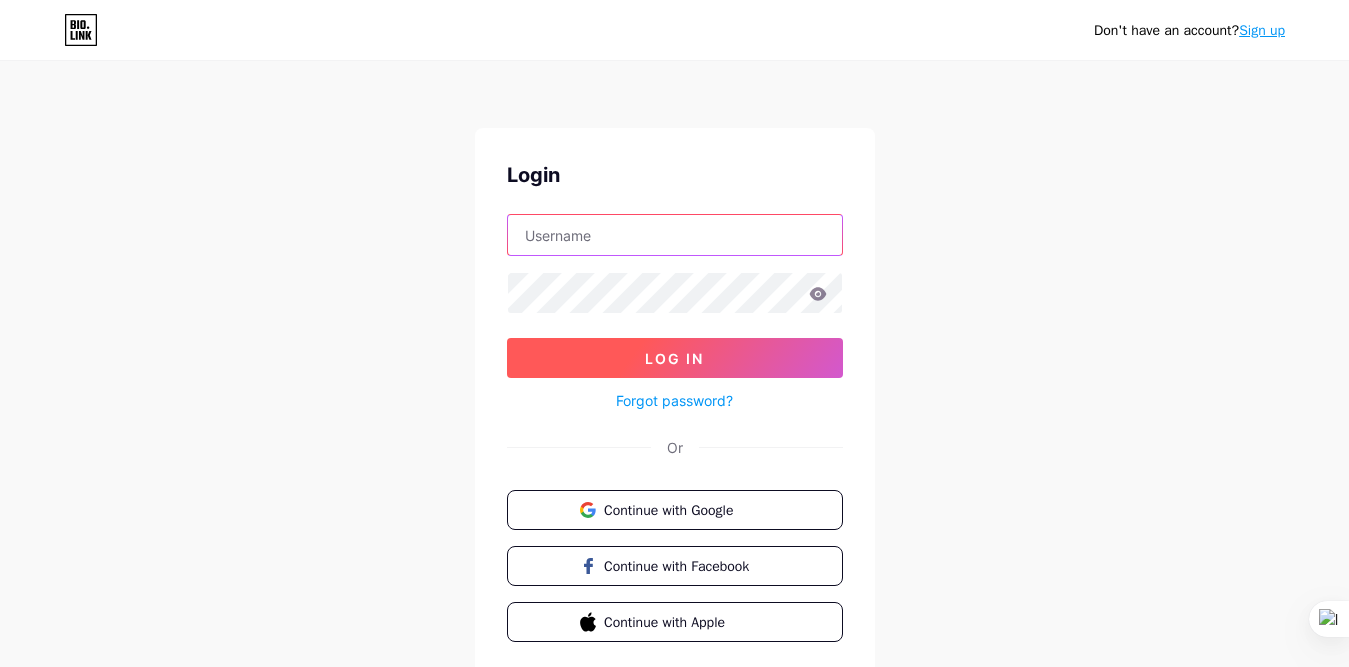 type on "[EMAIL_ADDRESS][DOMAIN_NAME]" 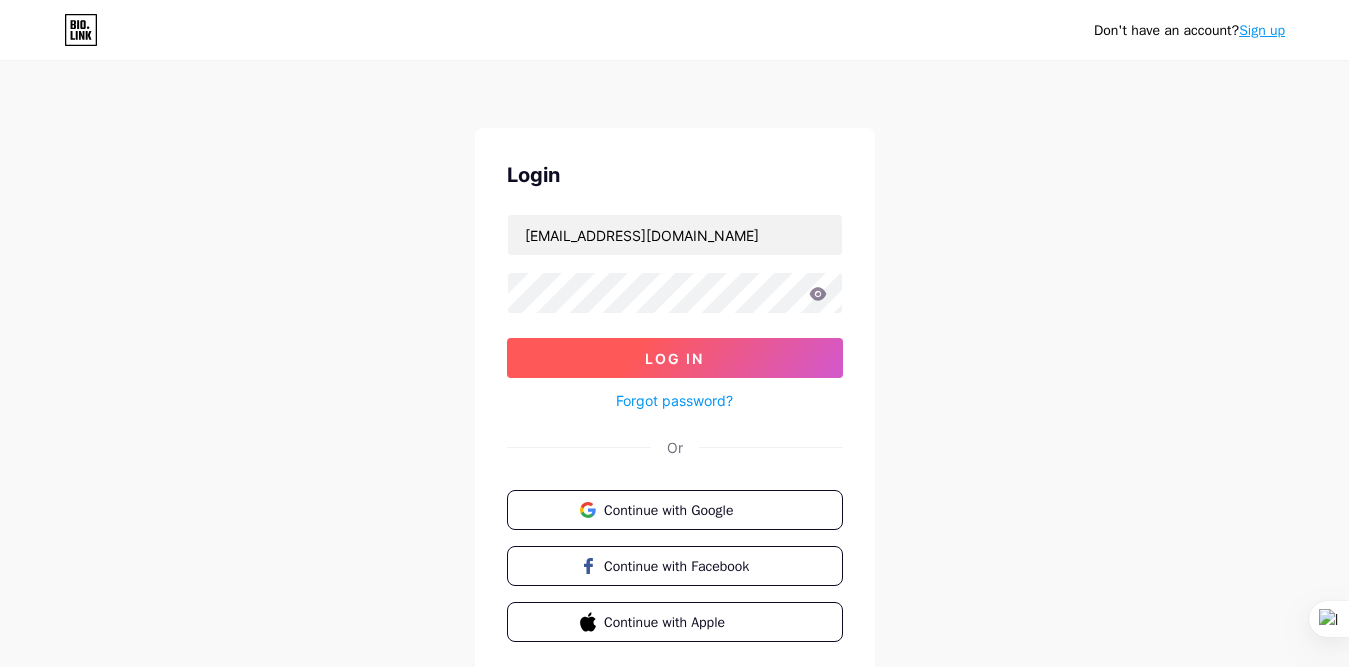 click on "Log In" at bounding box center (674, 358) 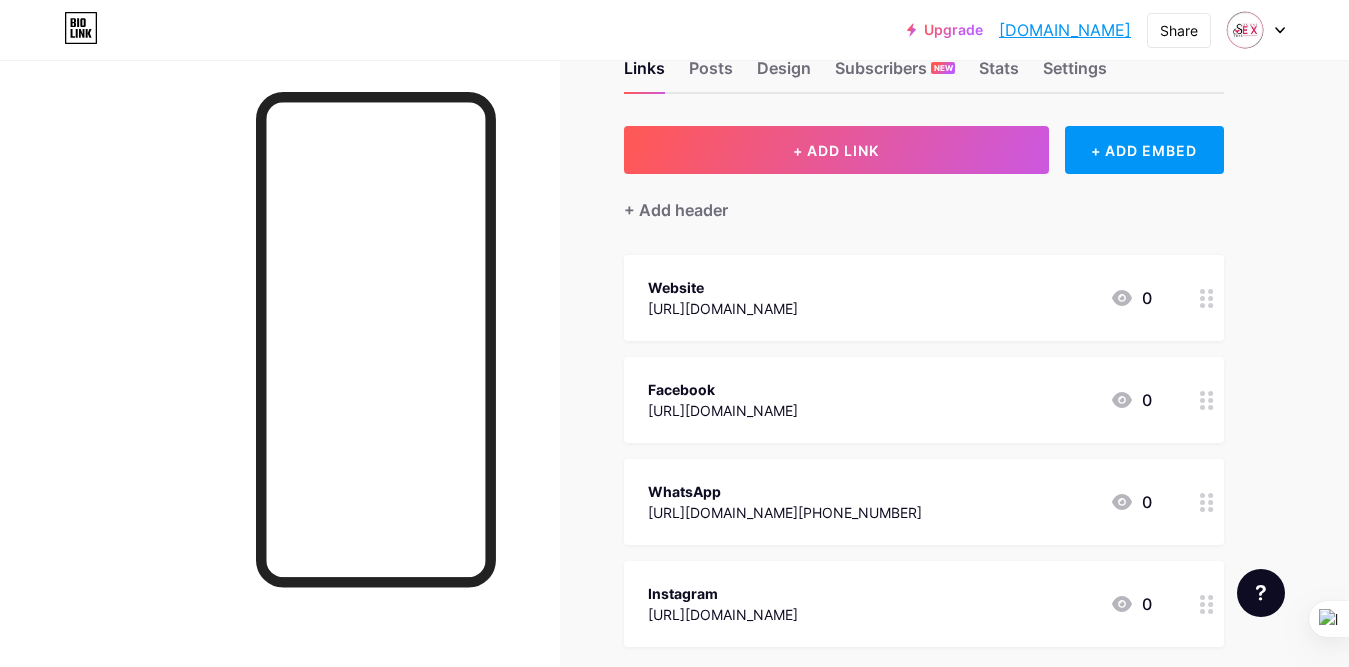 scroll, scrollTop: 0, scrollLeft: 0, axis: both 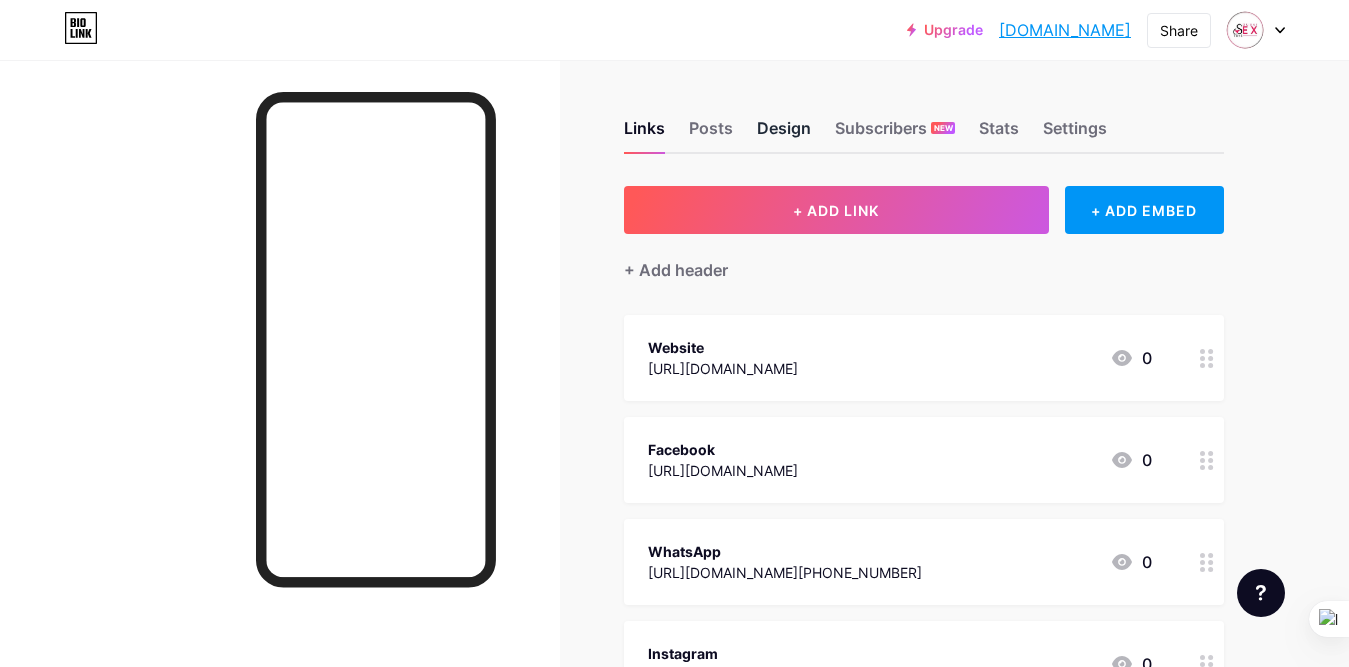 click on "Design" at bounding box center (784, 134) 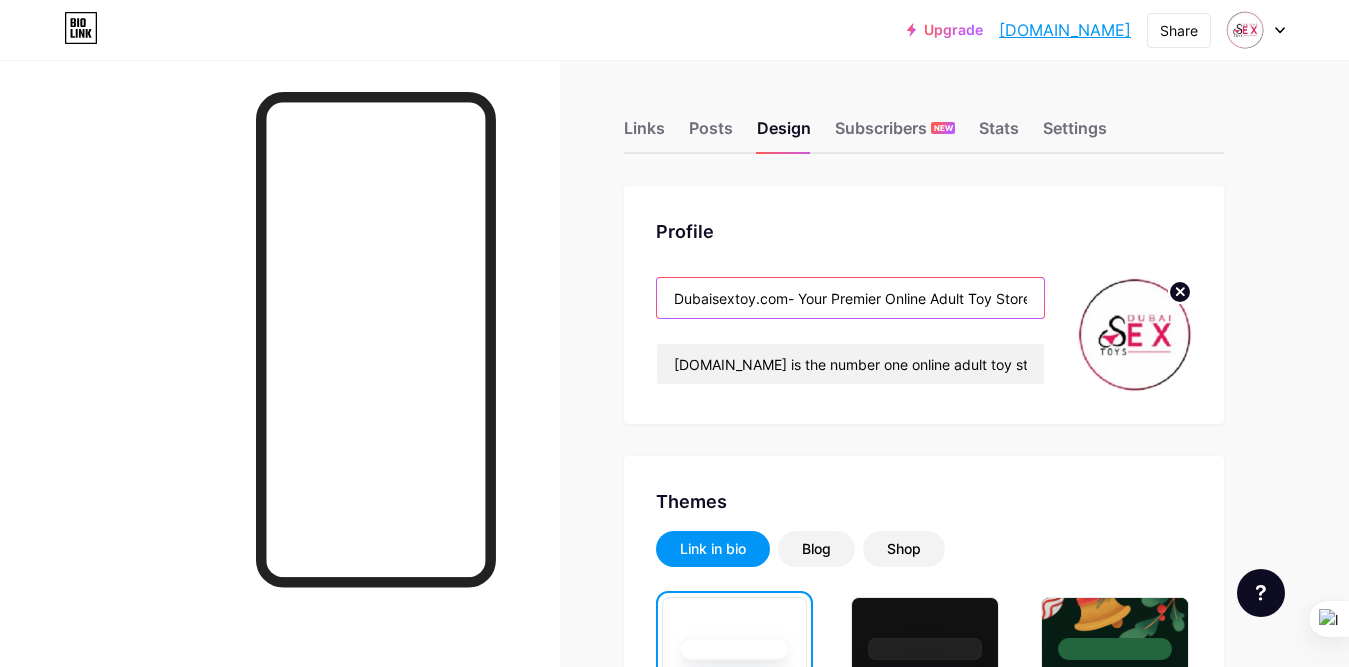 drag, startPoint x: 966, startPoint y: 298, endPoint x: 936, endPoint y: 297, distance: 30.016663 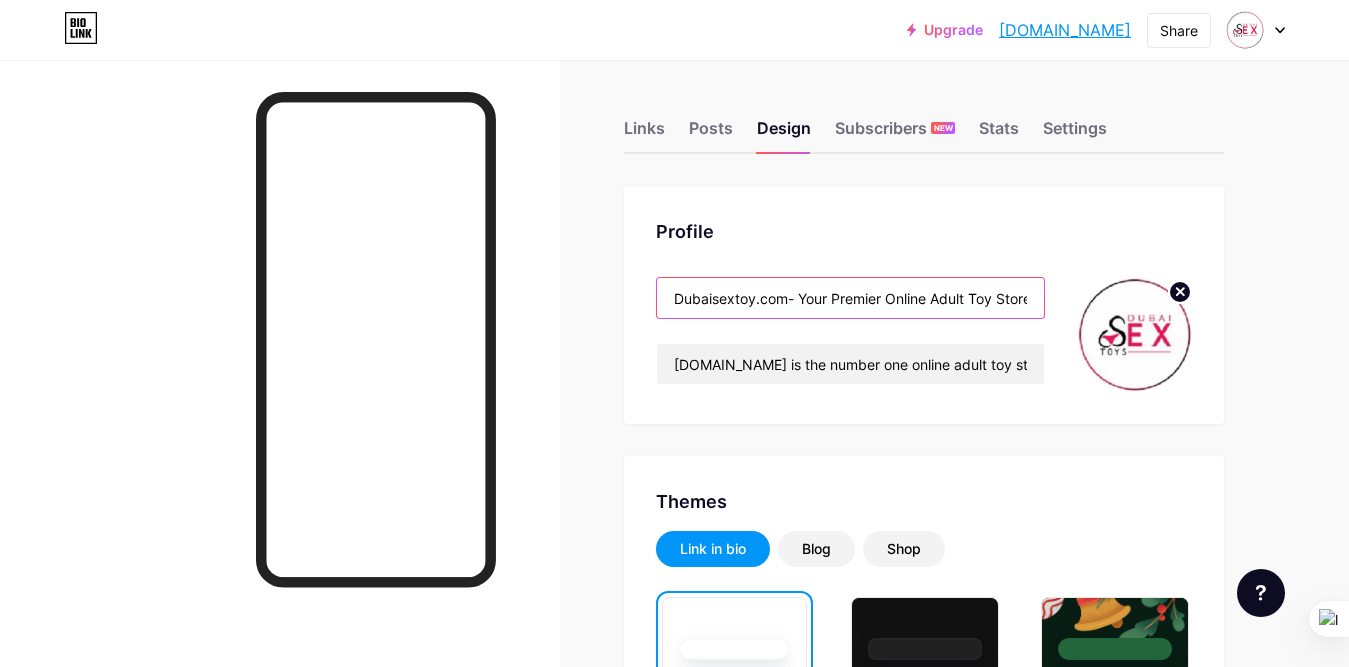 click on "Dubaisextoy.com- Your Premier Online Adult Toy Store in the [GEOGRAPHIC_DATA]" at bounding box center [850, 298] 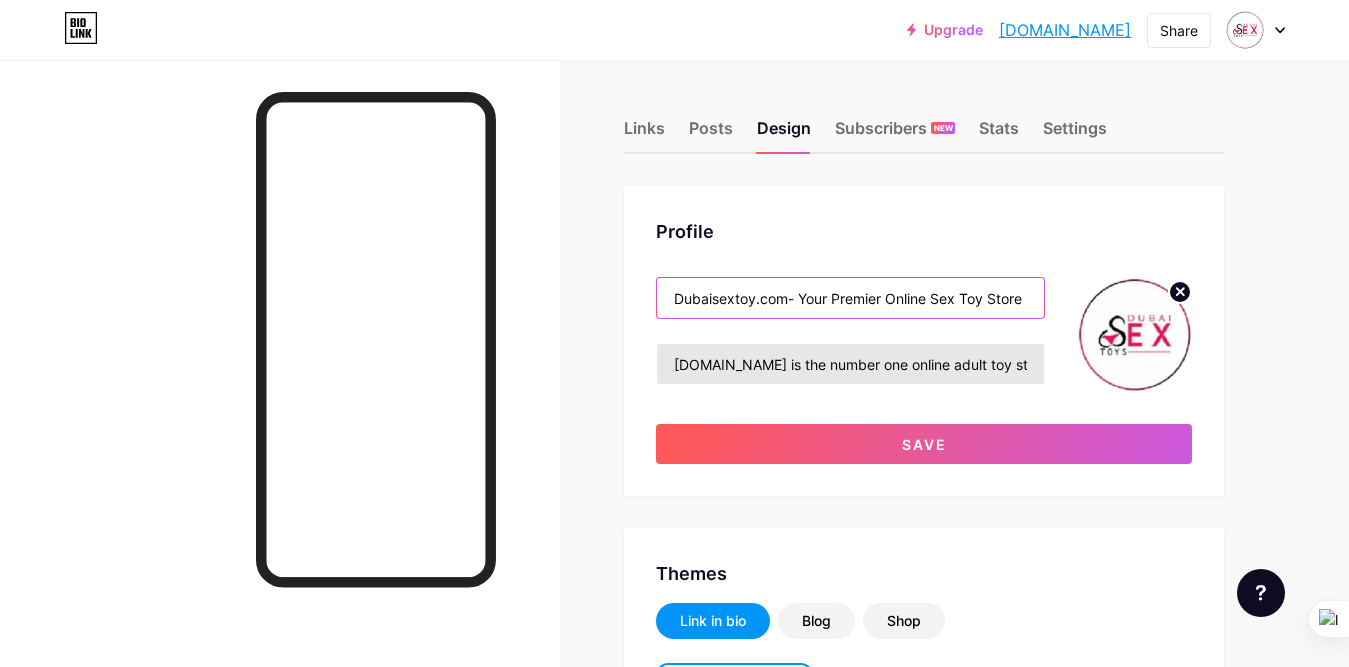 type on "Dubaisextoy.com- Your Premier Online Sex Toy Store in the [GEOGRAPHIC_DATA]" 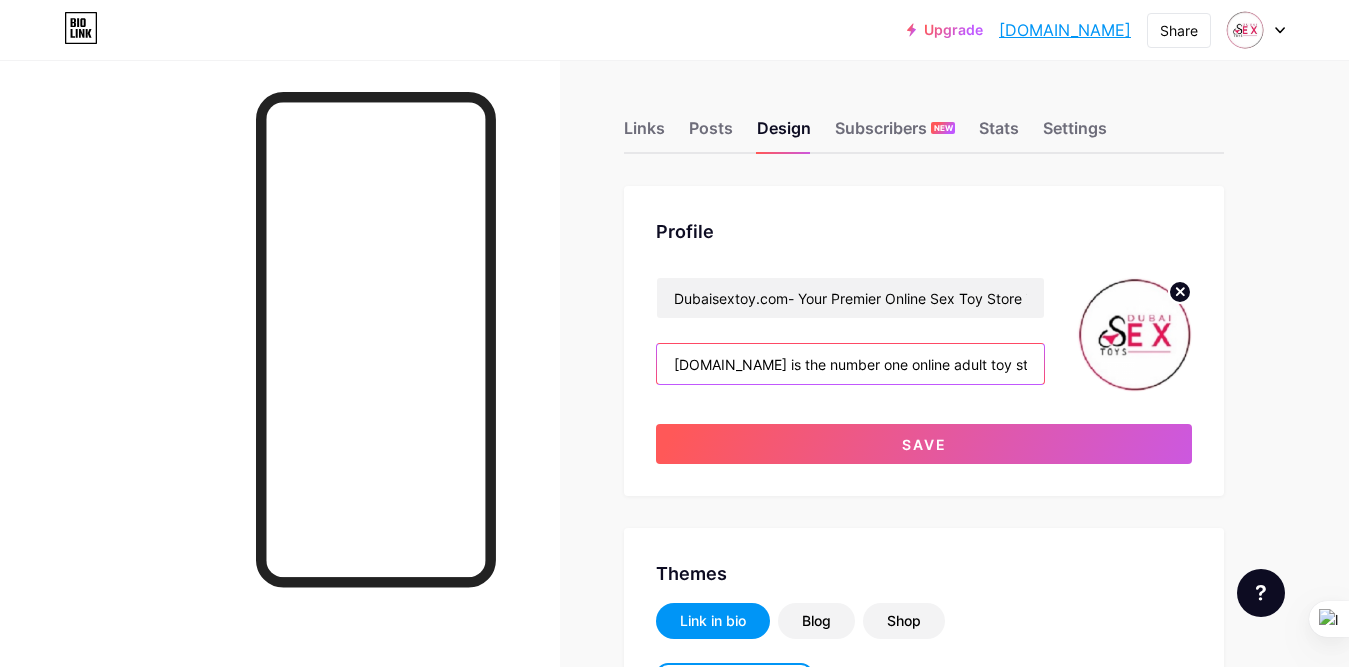 click on "[DOMAIN_NAME] is the number one online adult toy store in the [GEOGRAPHIC_DATA], offering a vast selection of high-quality adult toys for men, women, and couples. Our mission is to provide a safe and discreet shopping experience, ensuring that everyone can explore their desires and enhance their intimate moments. WhatsApp: [PHONE_NUMBER]" at bounding box center [850, 364] 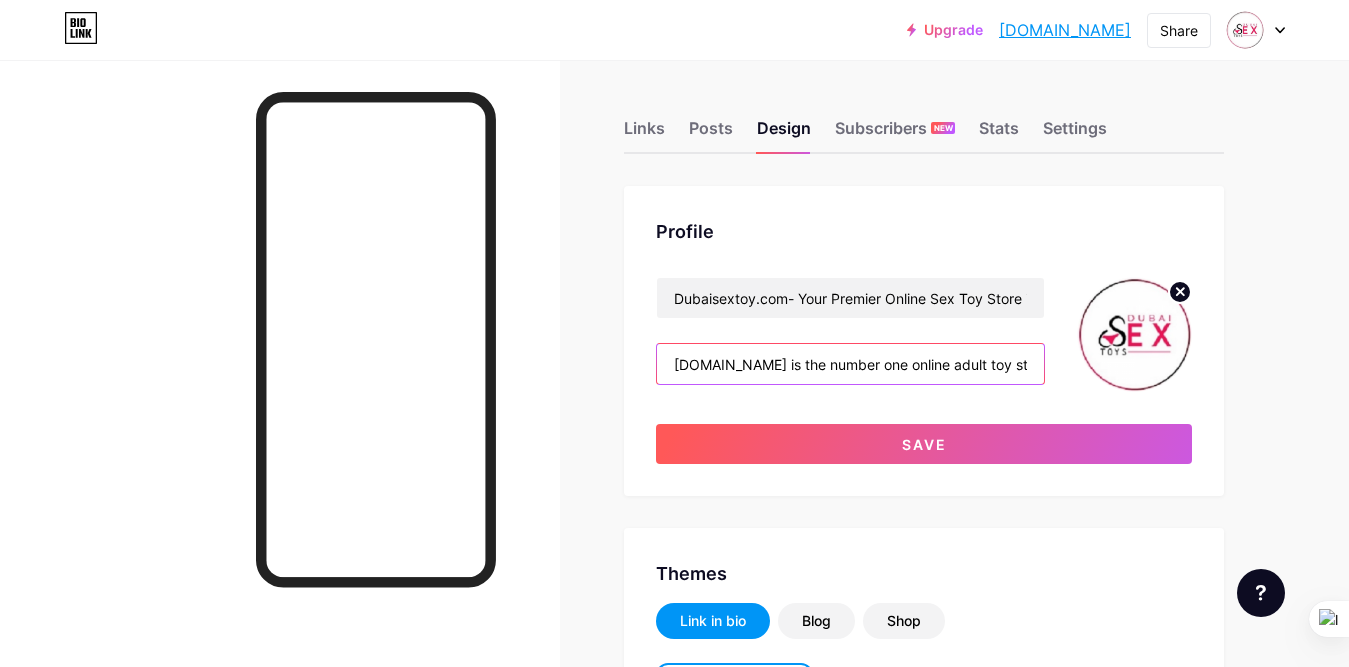 drag, startPoint x: 992, startPoint y: 367, endPoint x: 951, endPoint y: 371, distance: 41.19466 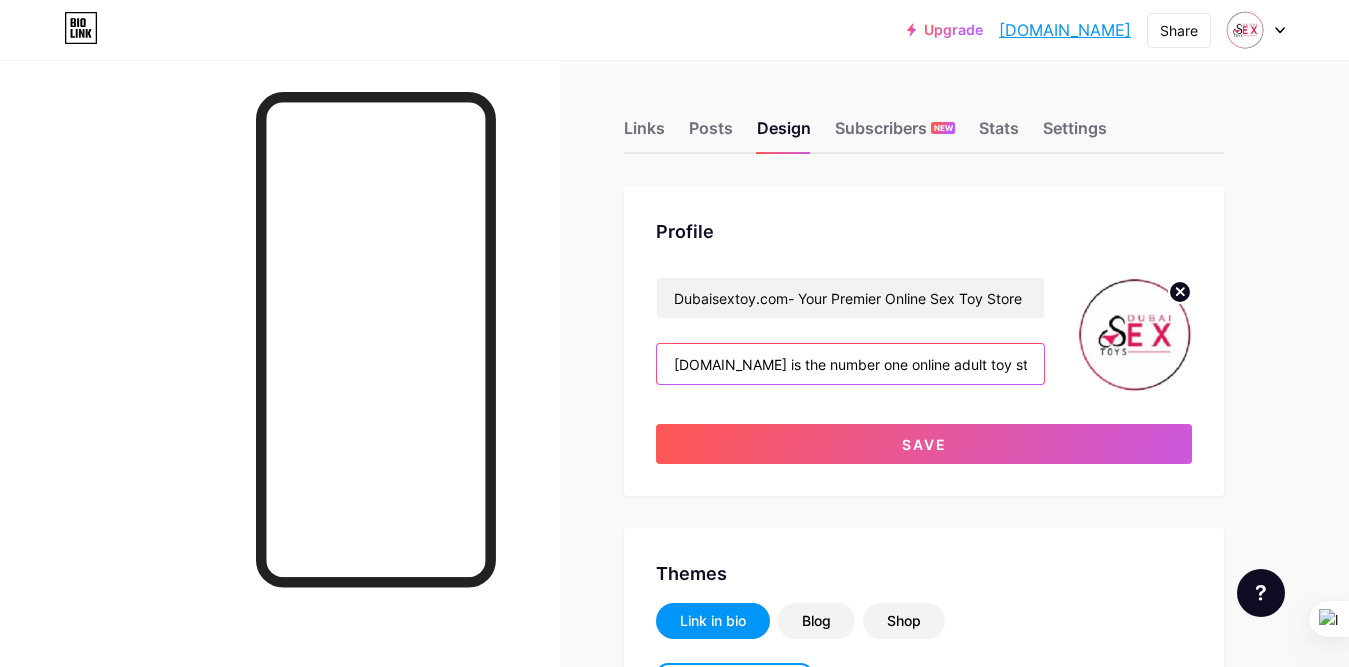 click on "[DOMAIN_NAME] is the number one online adult toy store in the [GEOGRAPHIC_DATA], offering a vast selection of high-quality adult toys for men, women, and couples. Our mission is to provide a safe and discreet shopping experience, ensuring that everyone can explore their desires and enhance their intimate moments. WhatsApp: [PHONE_NUMBER]" at bounding box center (850, 364) 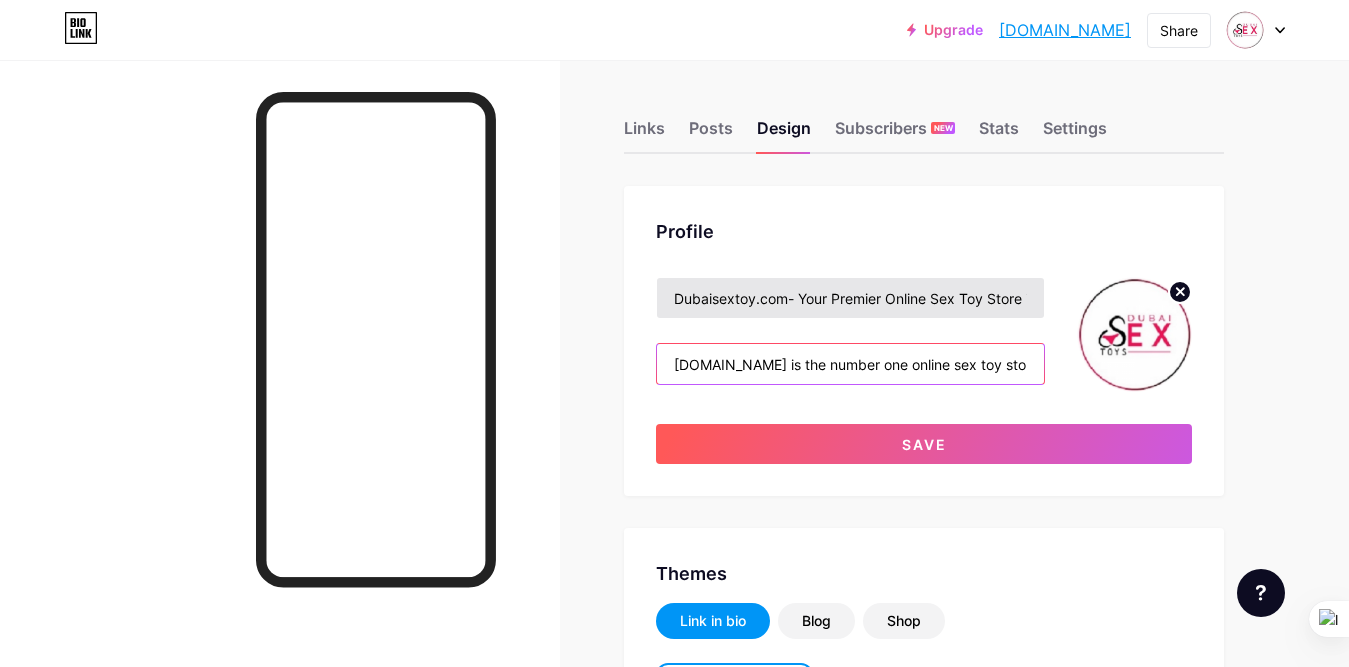 type on "[DOMAIN_NAME] is the number one online sex toy store in the [GEOGRAPHIC_DATA], offering a vast selection of high-quality adult toys for men, women, and couples. Our mission is to provide a safe and discreet shopping experience, ensuring that everyone can explore their desires and enhance their intimate moments. WhatsApp: [PHONE_NUMBER]" 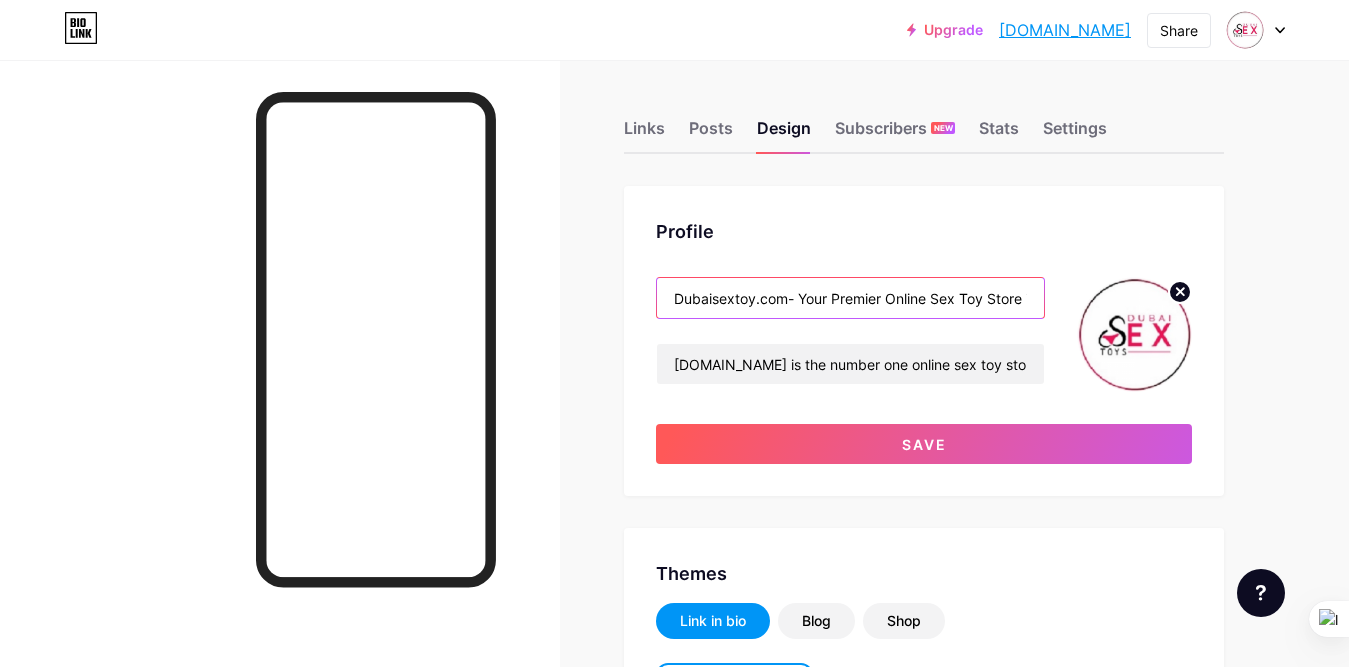 click on "Dubaisextoy.com- Your Premier Online Sex Toy Store in the [GEOGRAPHIC_DATA]" at bounding box center [850, 298] 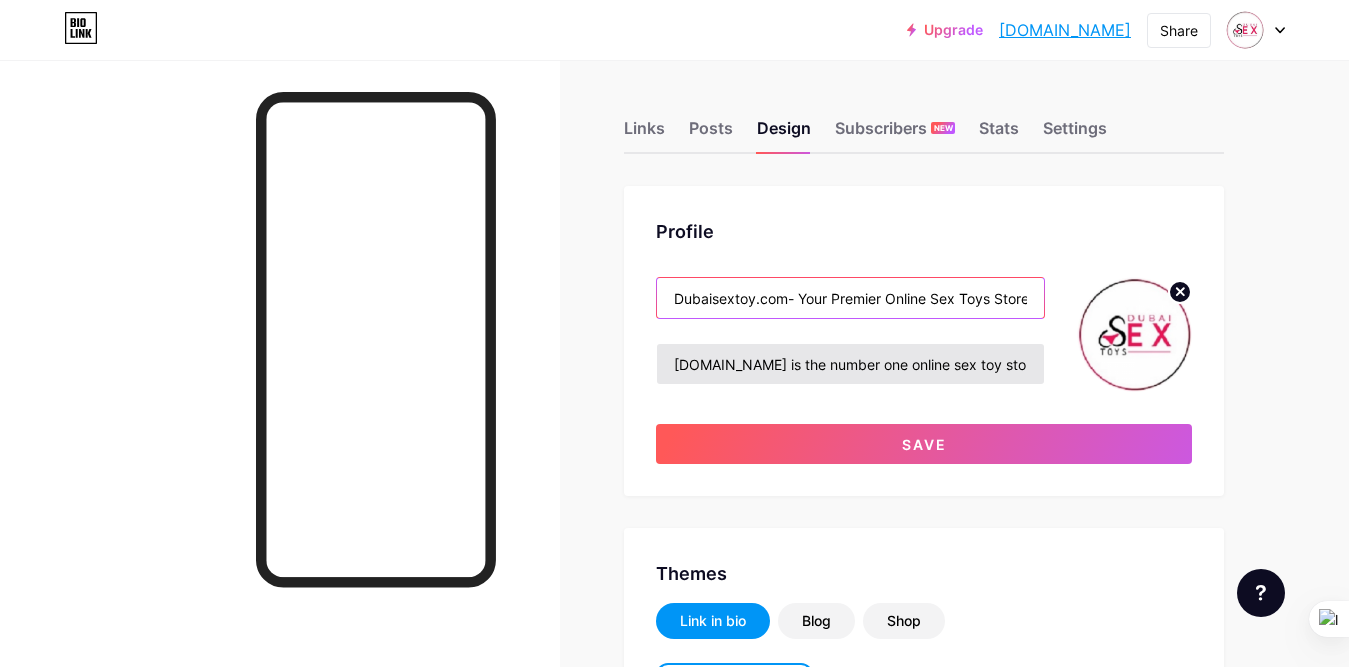 type on "Dubaisextoy.com- Your Premier Online Sex Toys Store in the [GEOGRAPHIC_DATA]" 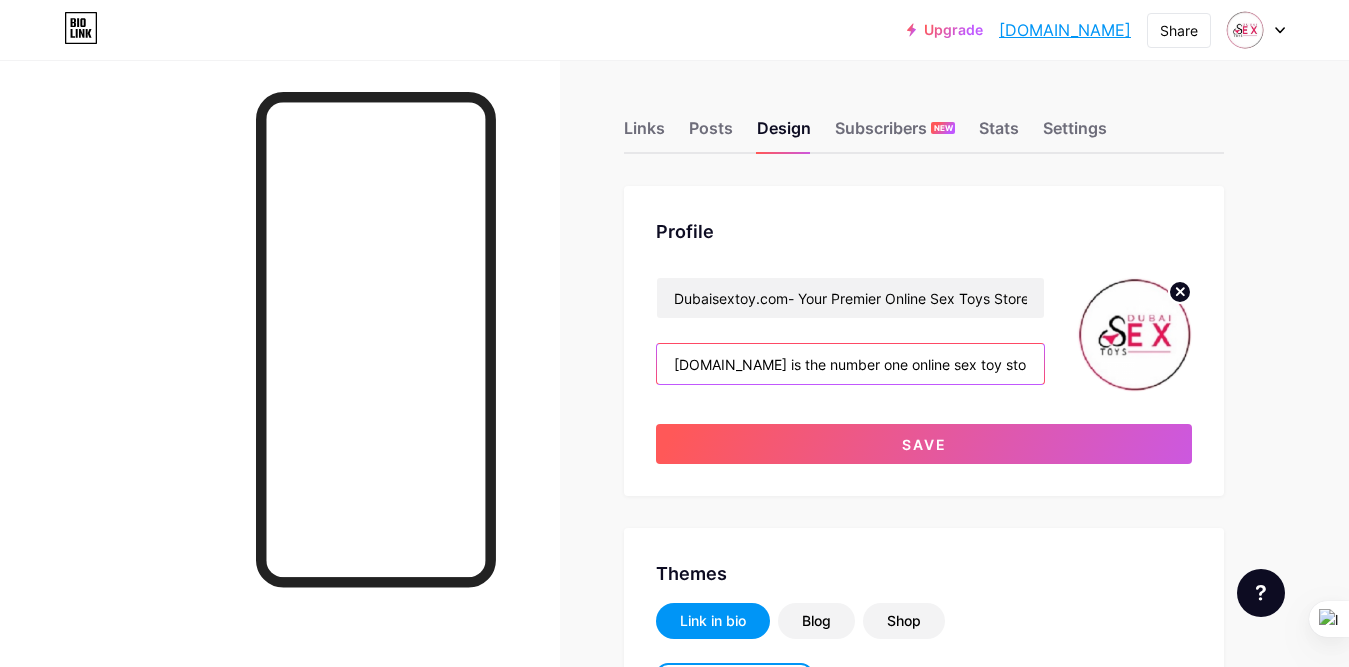 click on "[DOMAIN_NAME] is the number one online sex toy store in the [GEOGRAPHIC_DATA], offering a vast selection of high-quality adult toys for men, women, and couples. Our mission is to provide a safe and discreet shopping experience, ensuring that everyone can explore their desires and enhance their intimate moments. WhatsApp: [PHONE_NUMBER]" at bounding box center (850, 364) 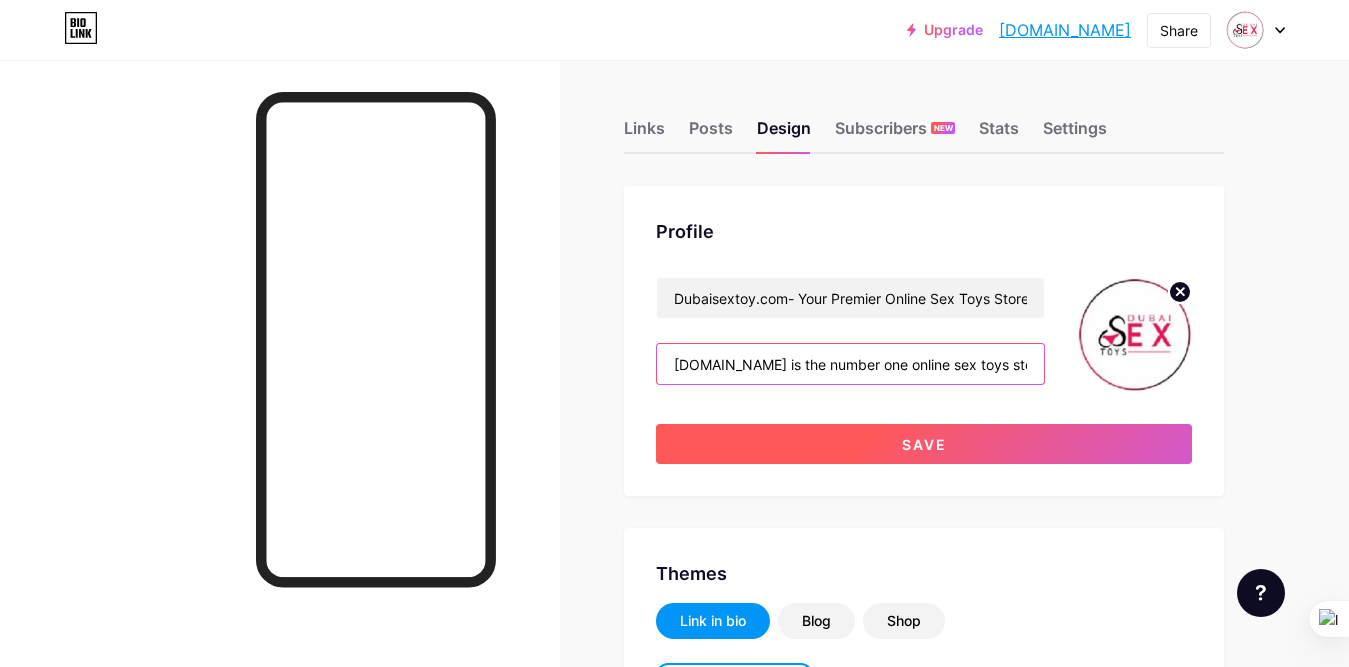 type on "[DOMAIN_NAME] is the number one online sex toys store in the [GEOGRAPHIC_DATA], offering a vast selection of high-quality adult toys for men, women, and couples. Our mission is to provide a safe and discreet shopping experience, ensuring that everyone can explore their desires and enhance their intimate moments. WhatsApp: [PHONE_NUMBER]" 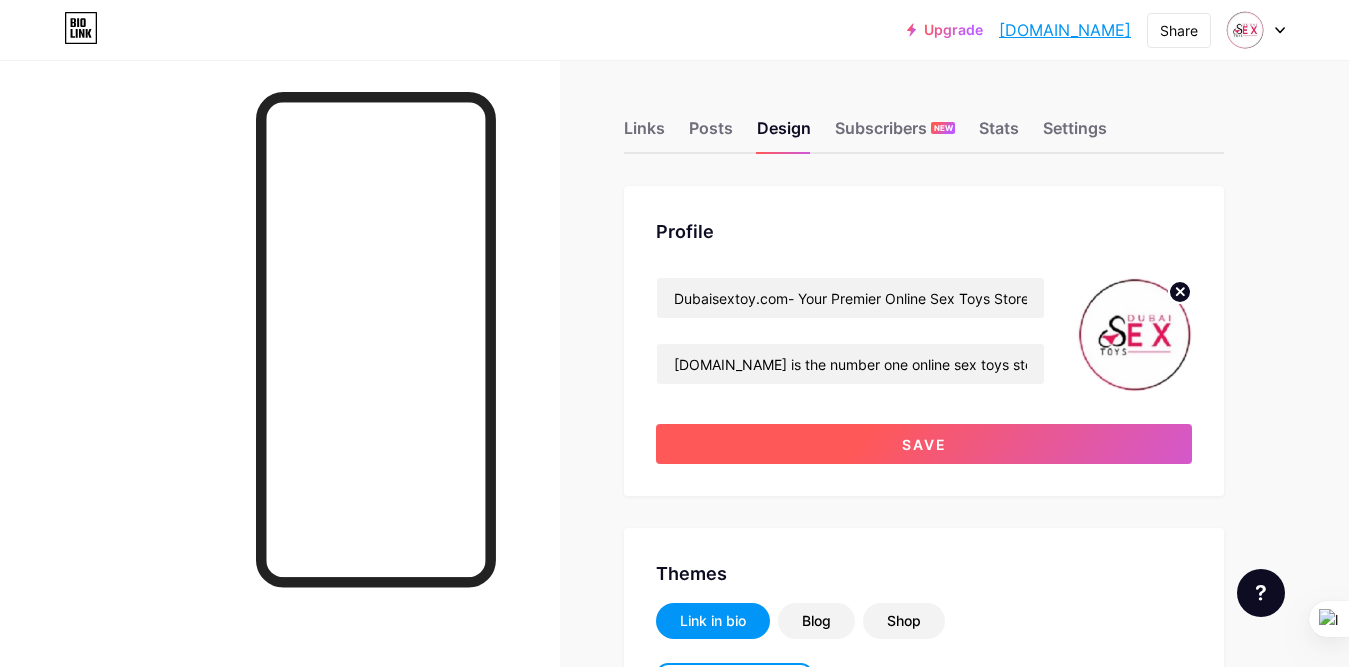 click on "Save" at bounding box center (924, 444) 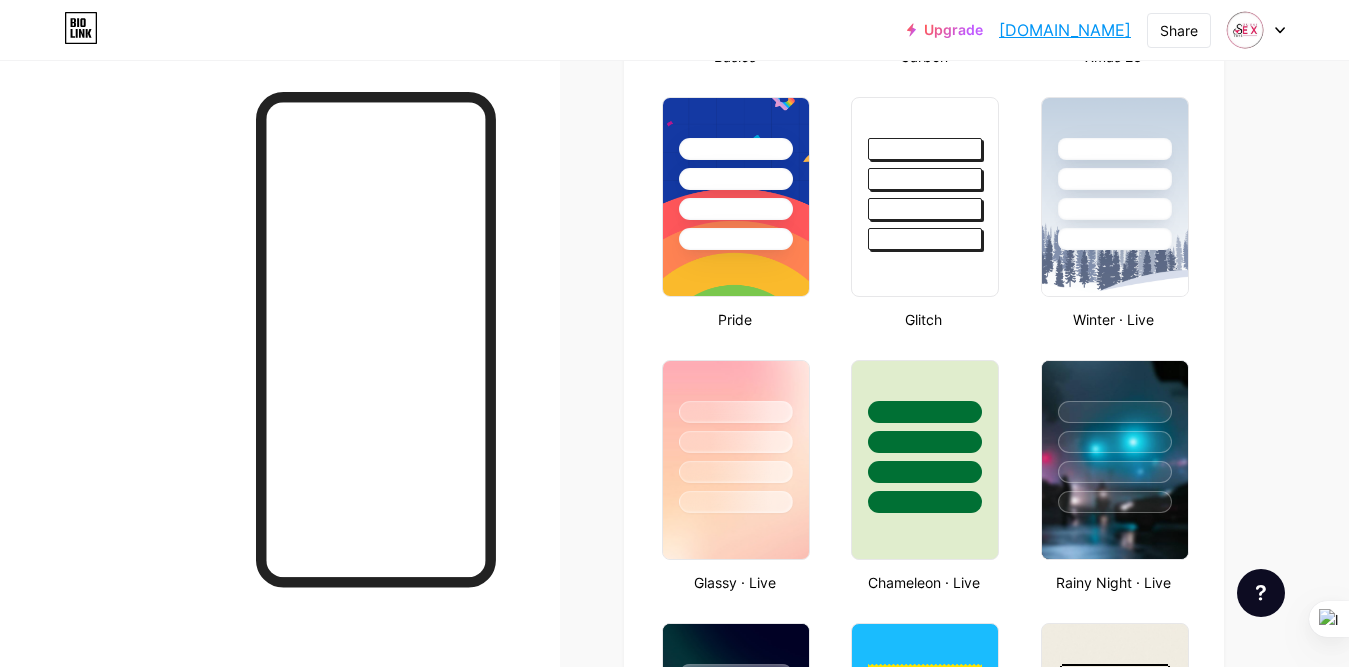 scroll, scrollTop: 800, scrollLeft: 0, axis: vertical 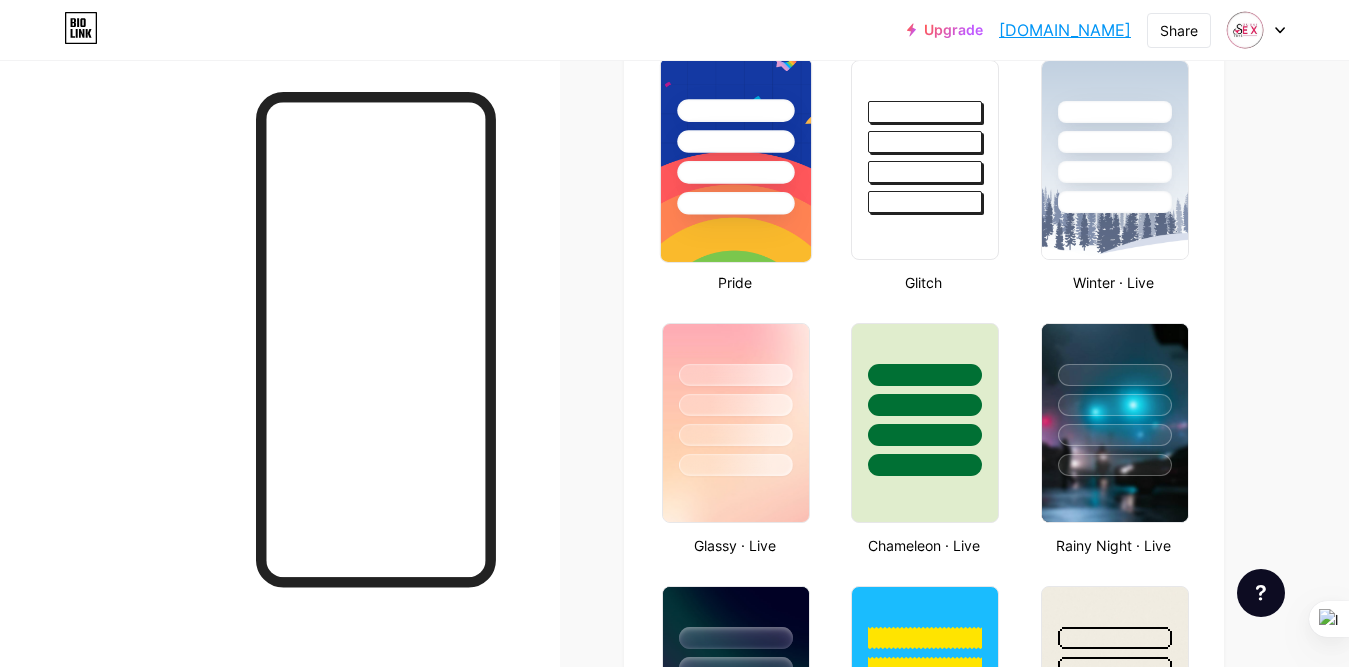click at bounding box center [736, 160] 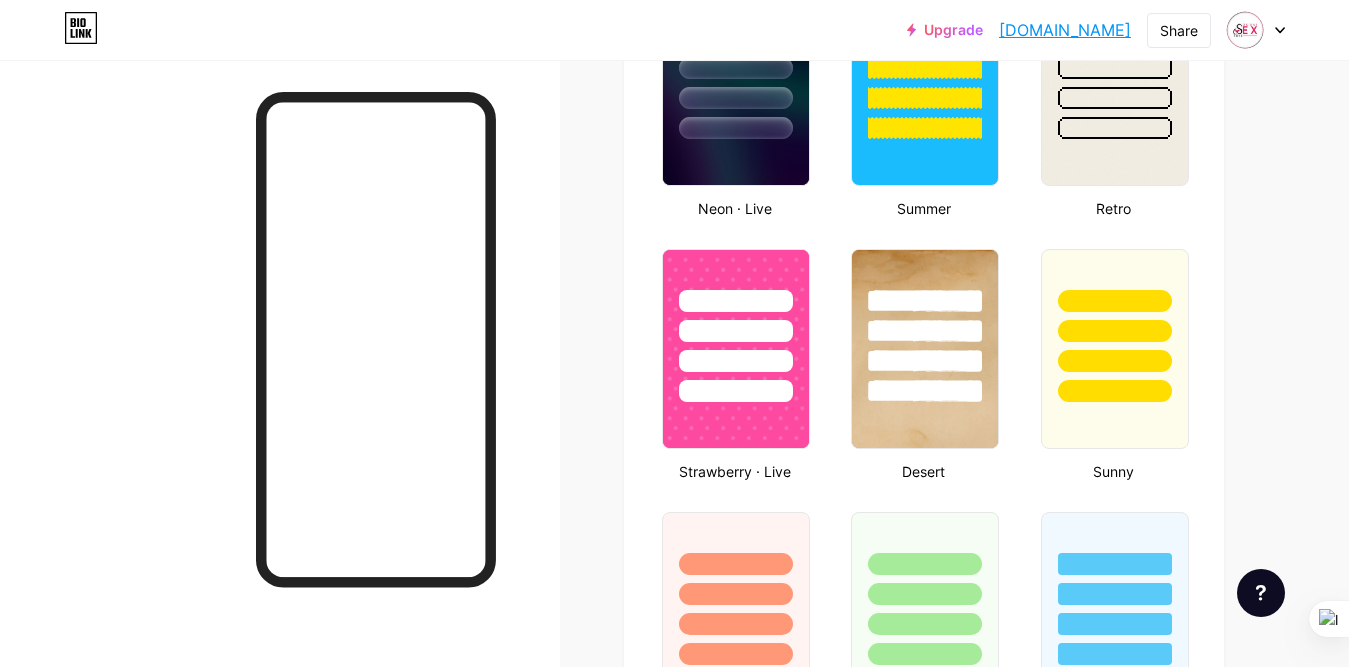 scroll, scrollTop: 1600, scrollLeft: 0, axis: vertical 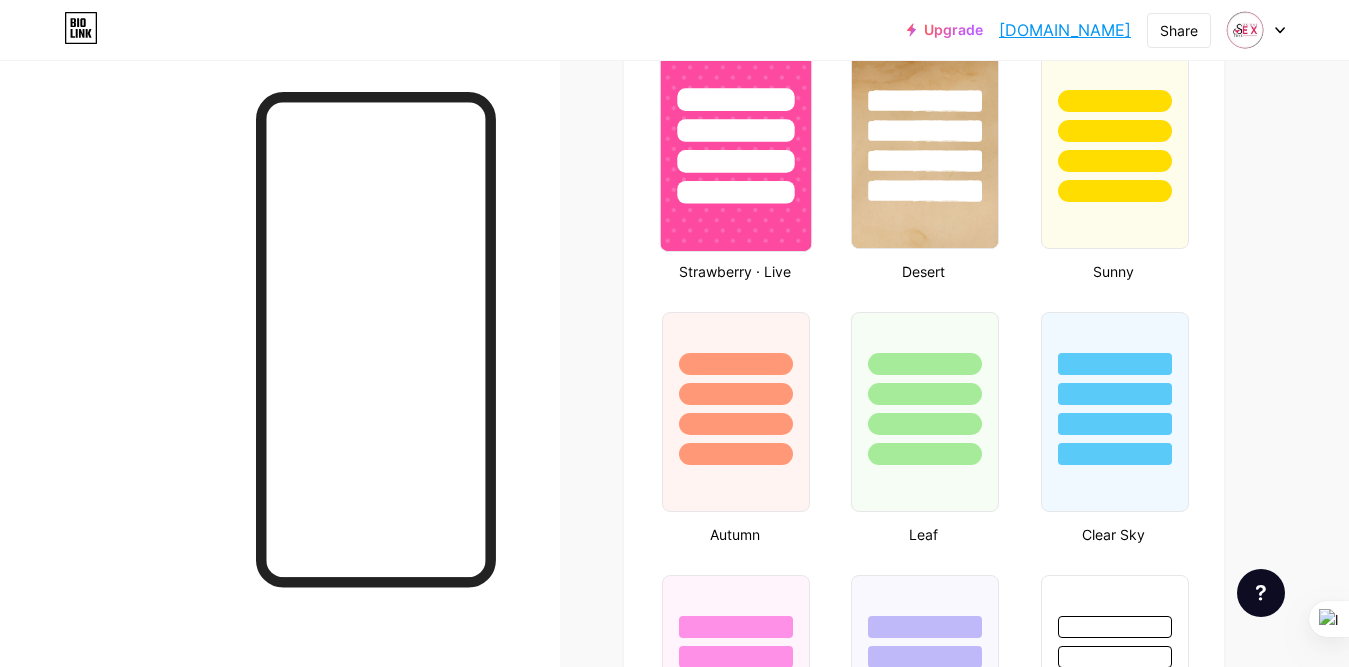 click at bounding box center (736, 149) 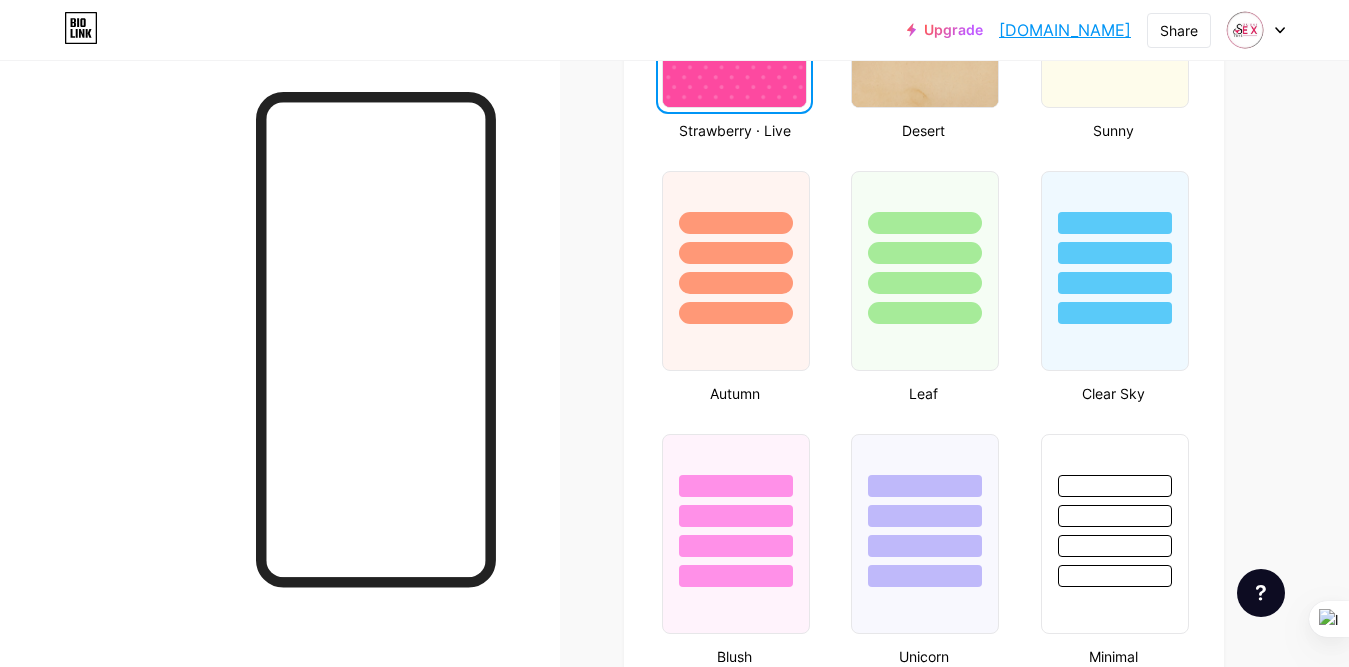 scroll, scrollTop: 1700, scrollLeft: 0, axis: vertical 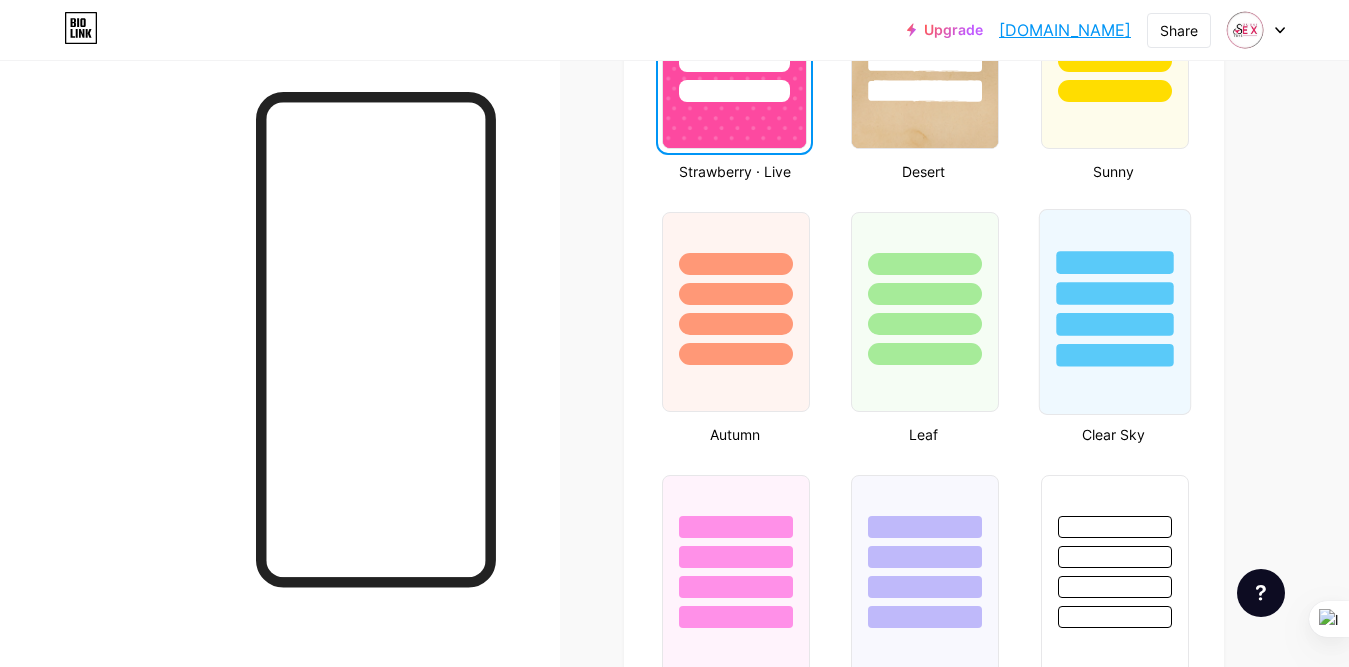 click at bounding box center [1114, 324] 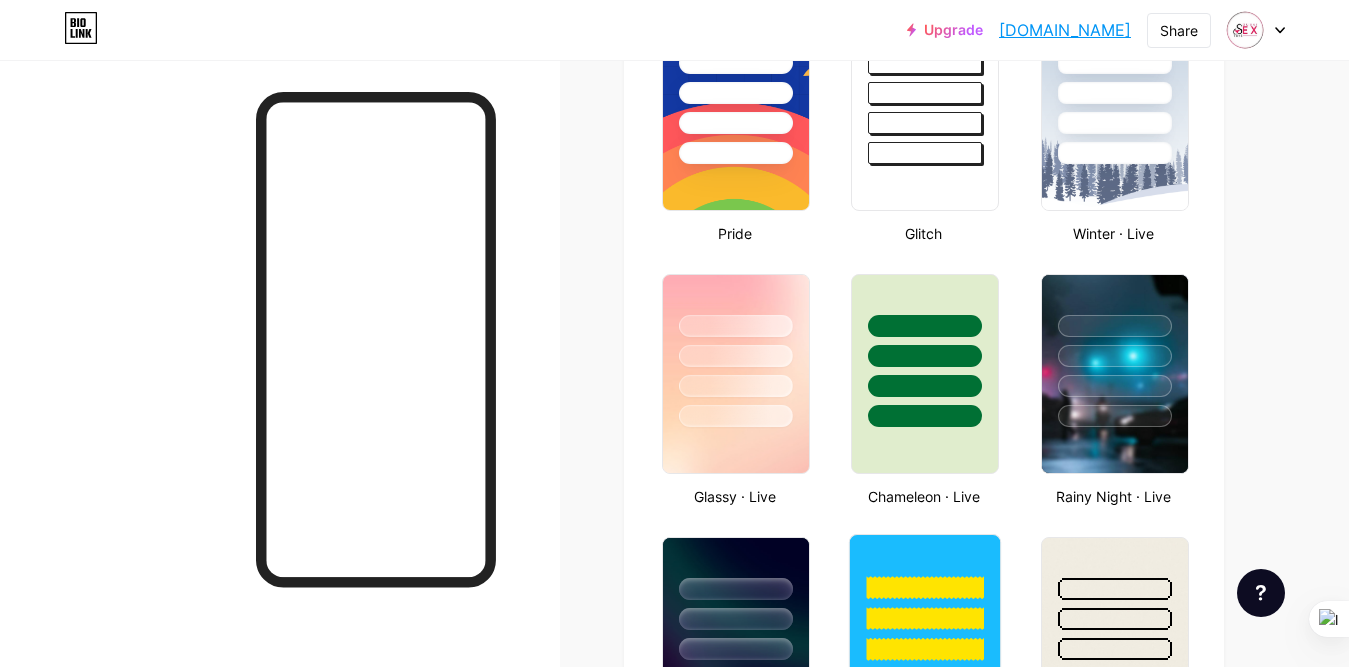 scroll, scrollTop: 800, scrollLeft: 0, axis: vertical 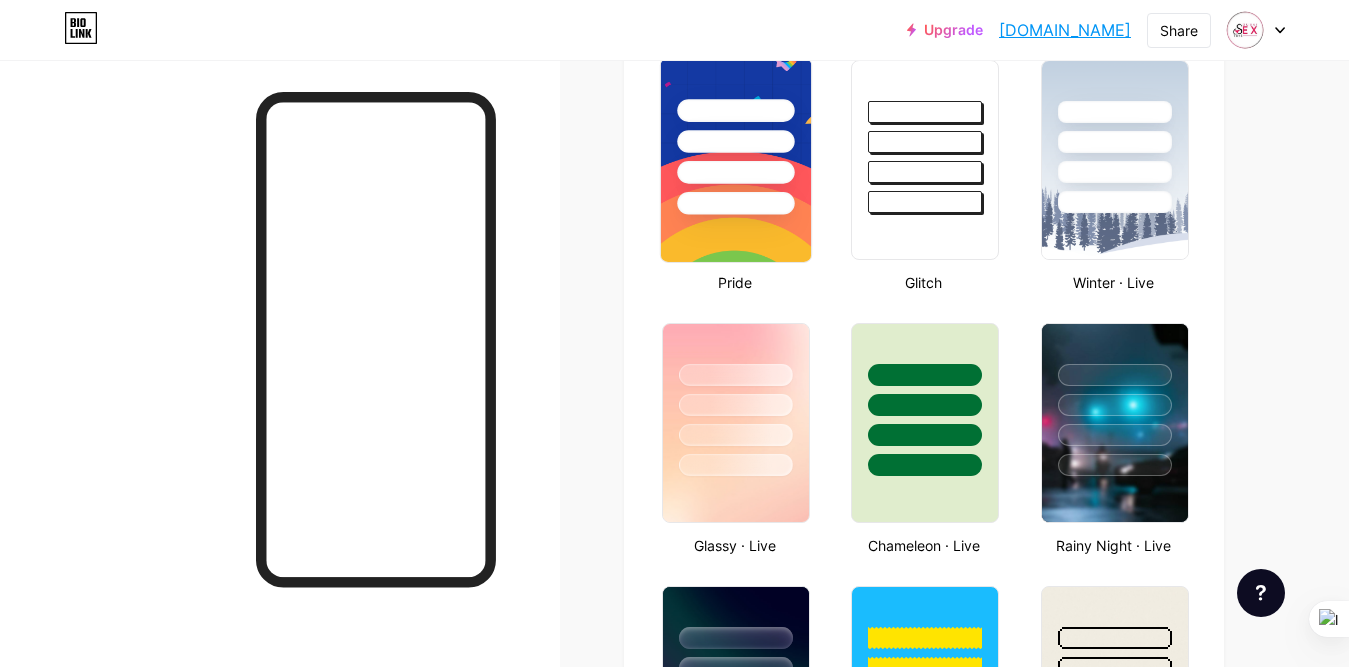 click at bounding box center [736, 160] 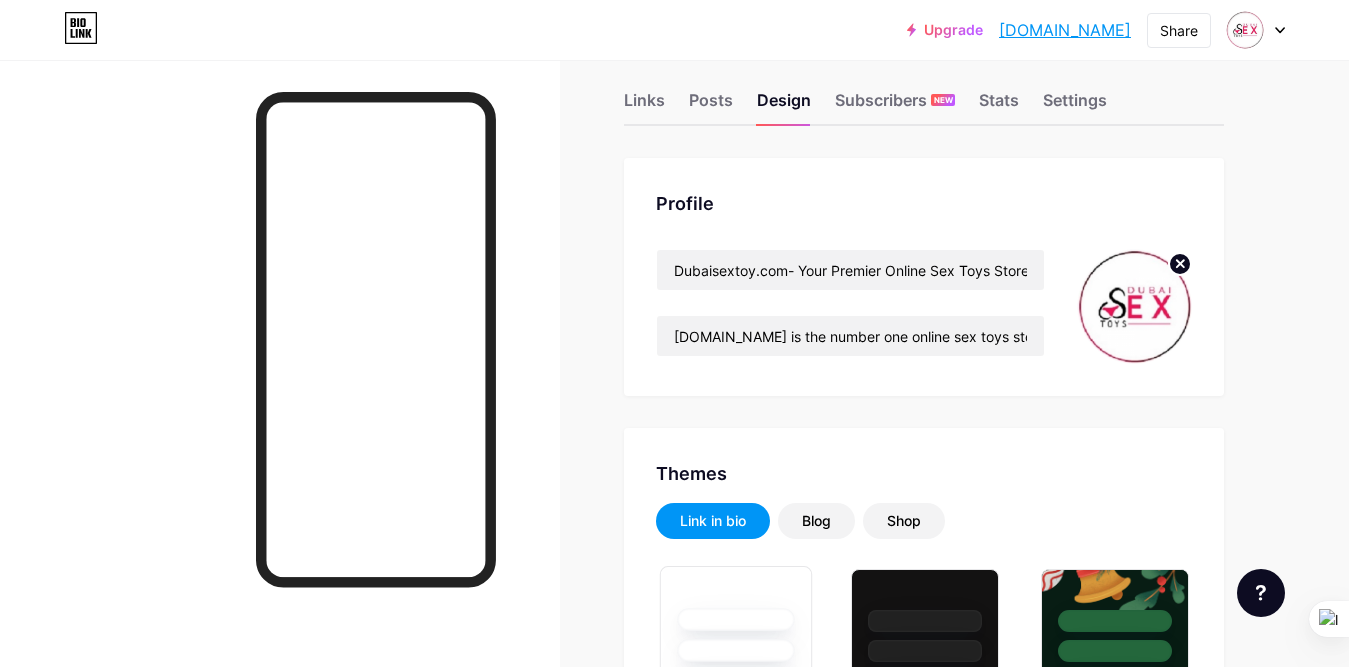 scroll, scrollTop: 0, scrollLeft: 0, axis: both 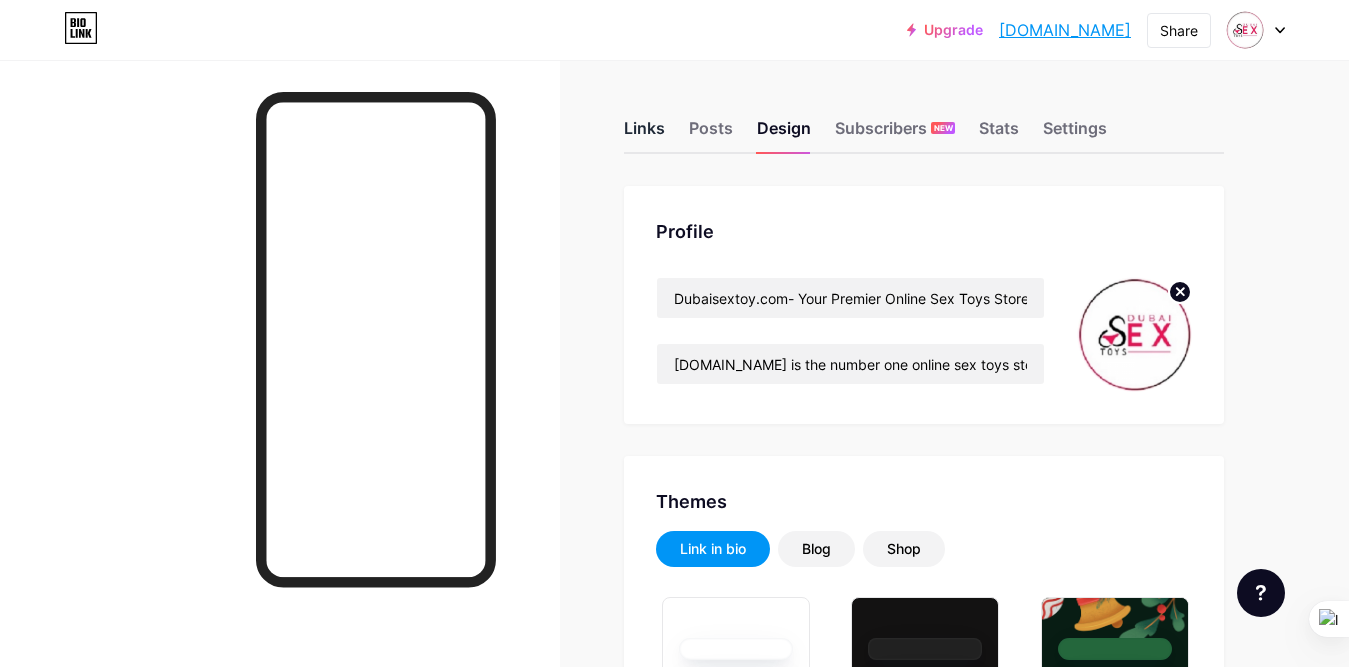 click on "Links" at bounding box center (644, 134) 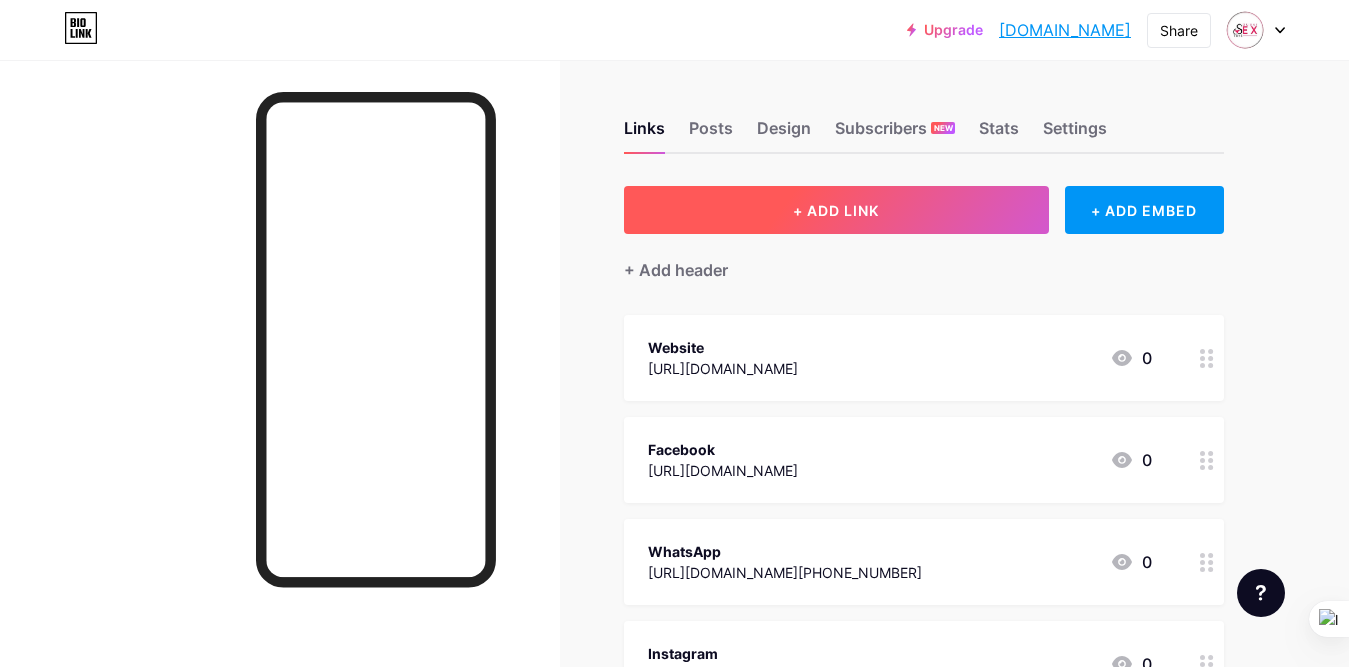 click on "+ ADD LINK" at bounding box center (836, 210) 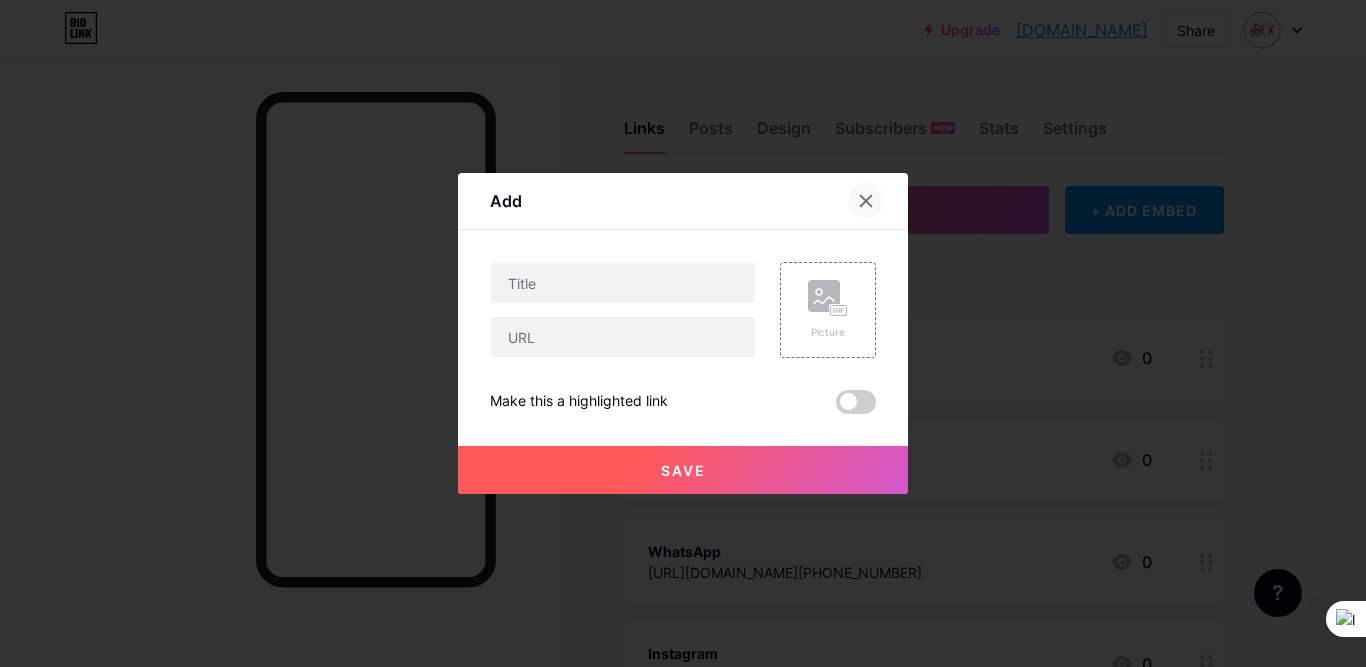 click 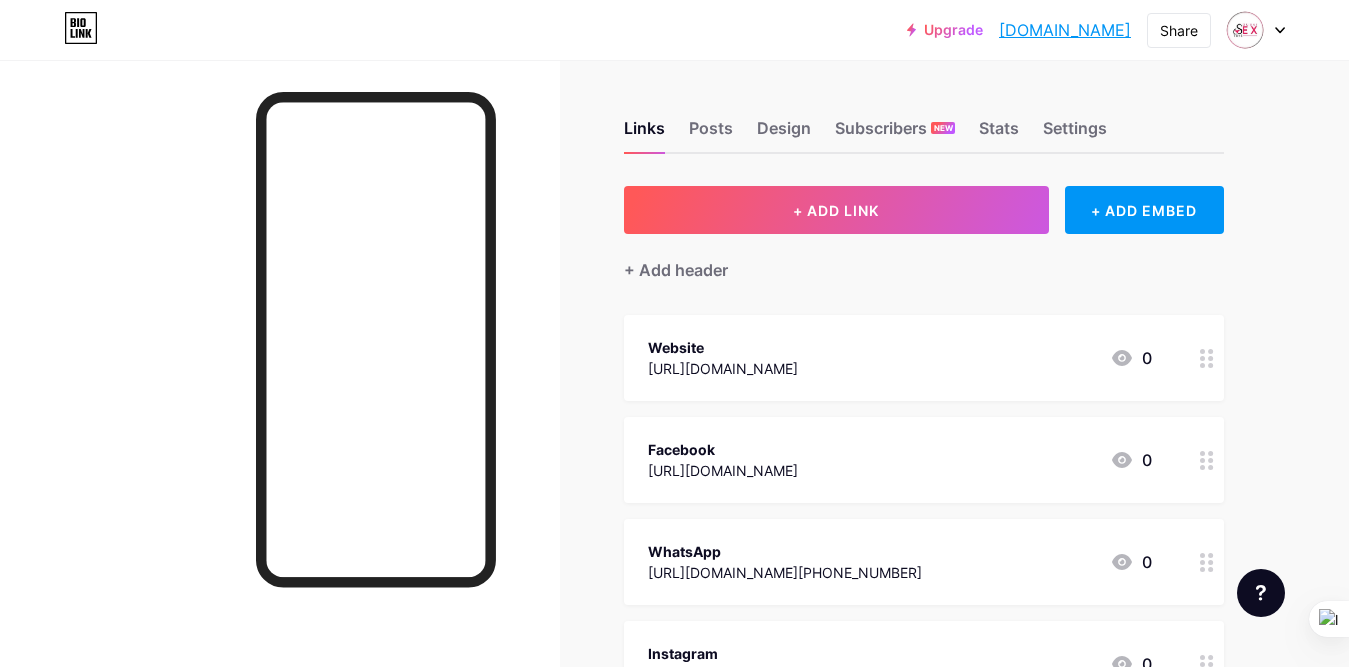click on "Website
[URL][DOMAIN_NAME]
0" at bounding box center (900, 358) 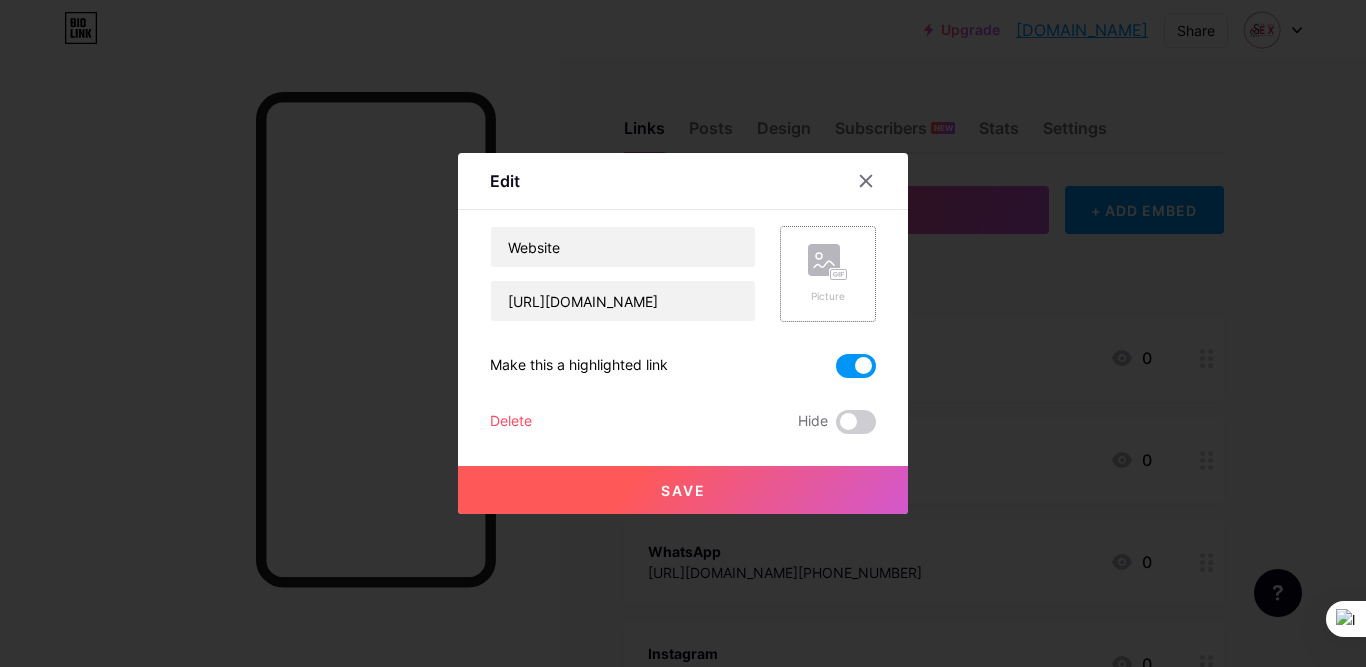 click 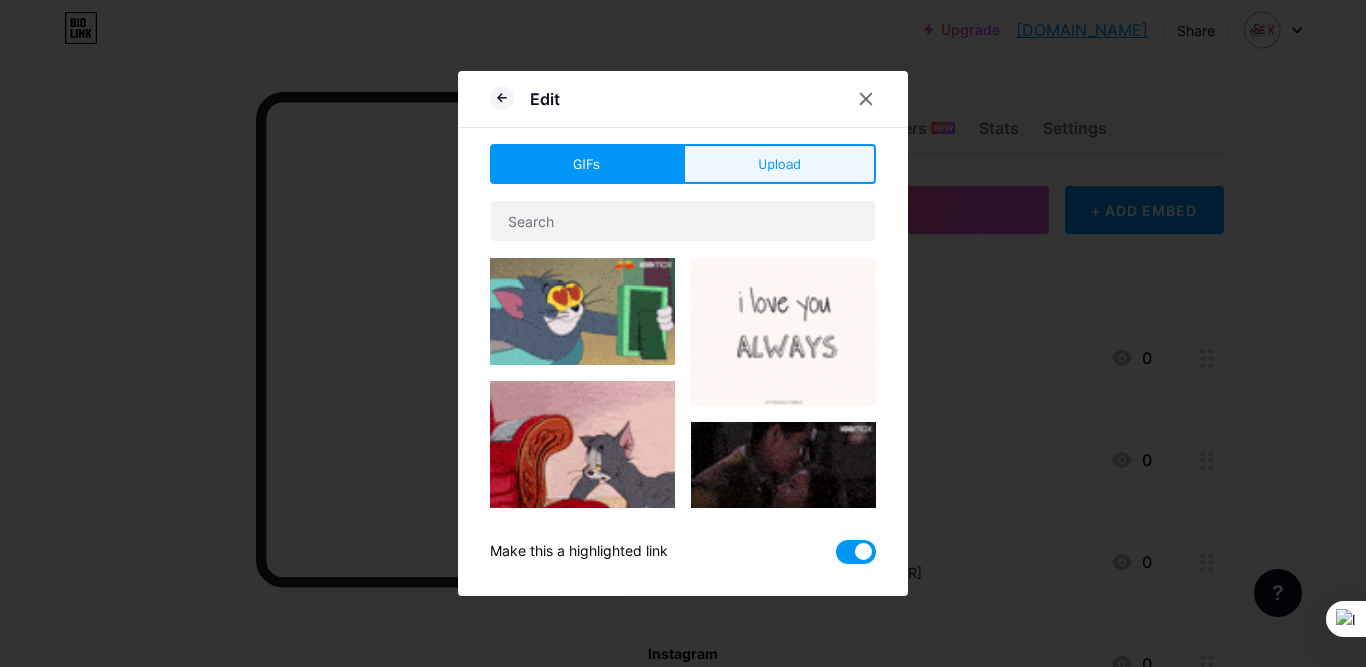 click on "Upload" at bounding box center (779, 164) 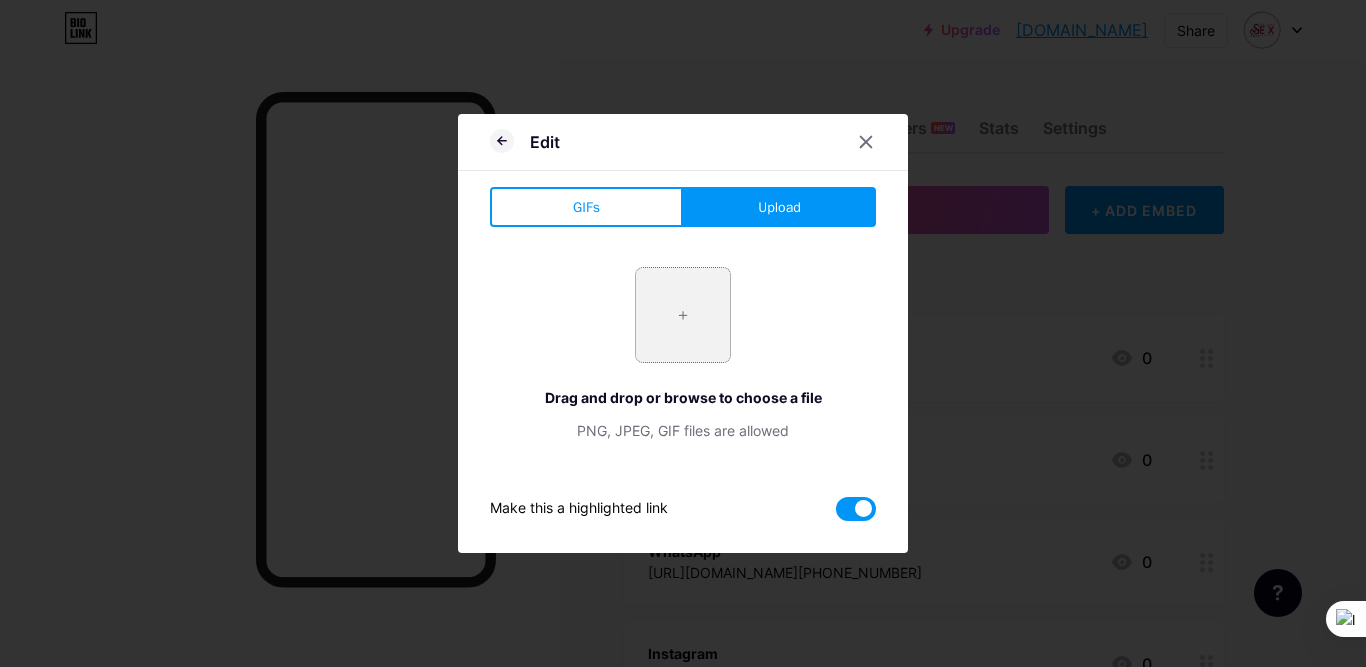 click at bounding box center [683, 315] 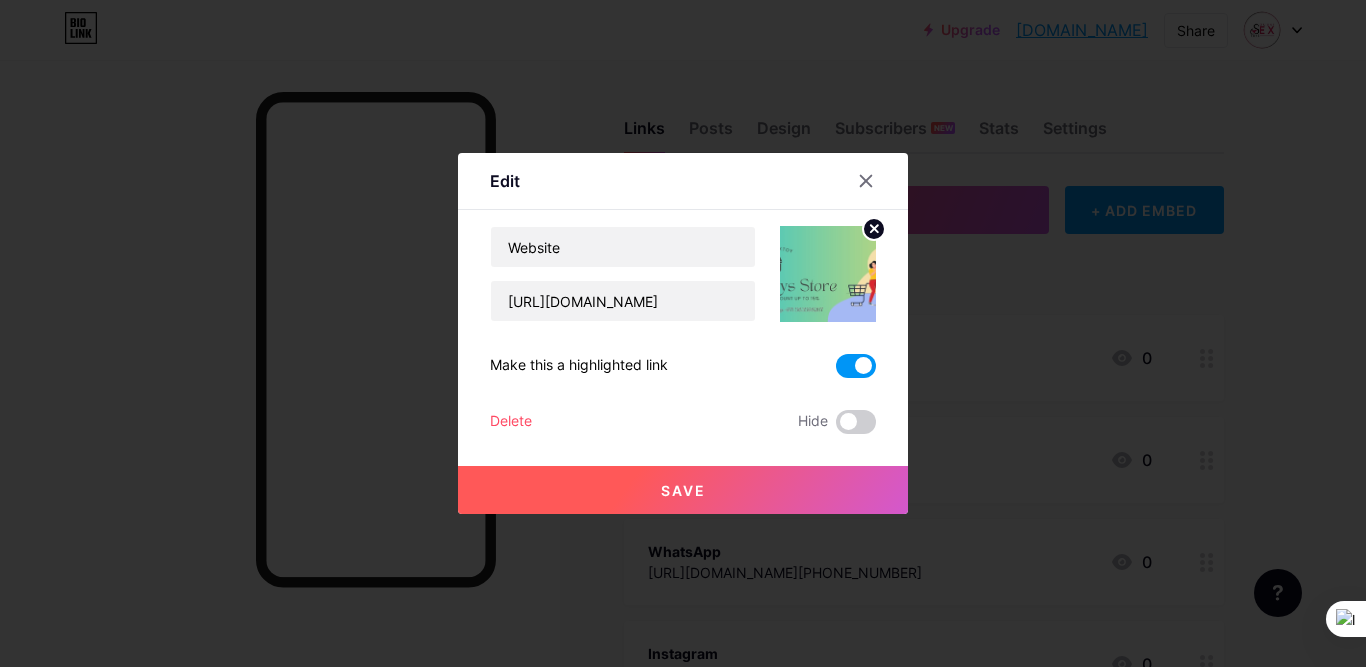 click on "Save" at bounding box center (683, 490) 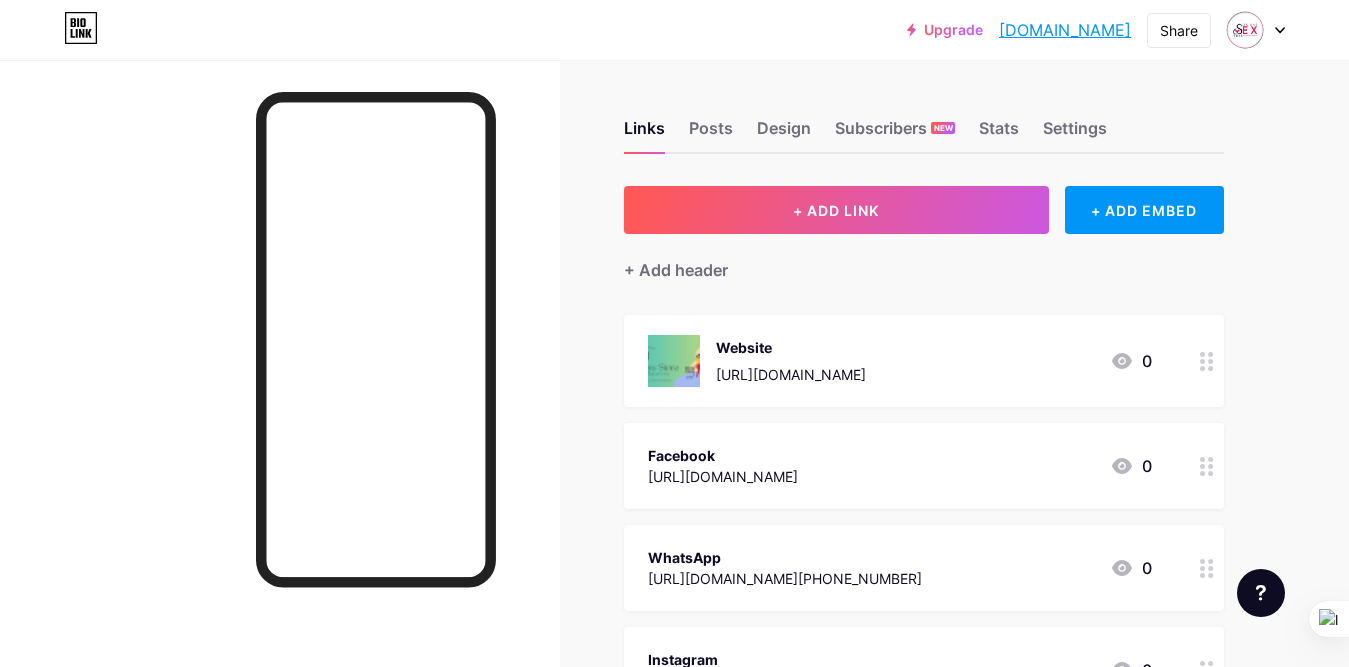 click on "[URL][DOMAIN_NAME]" at bounding box center (723, 476) 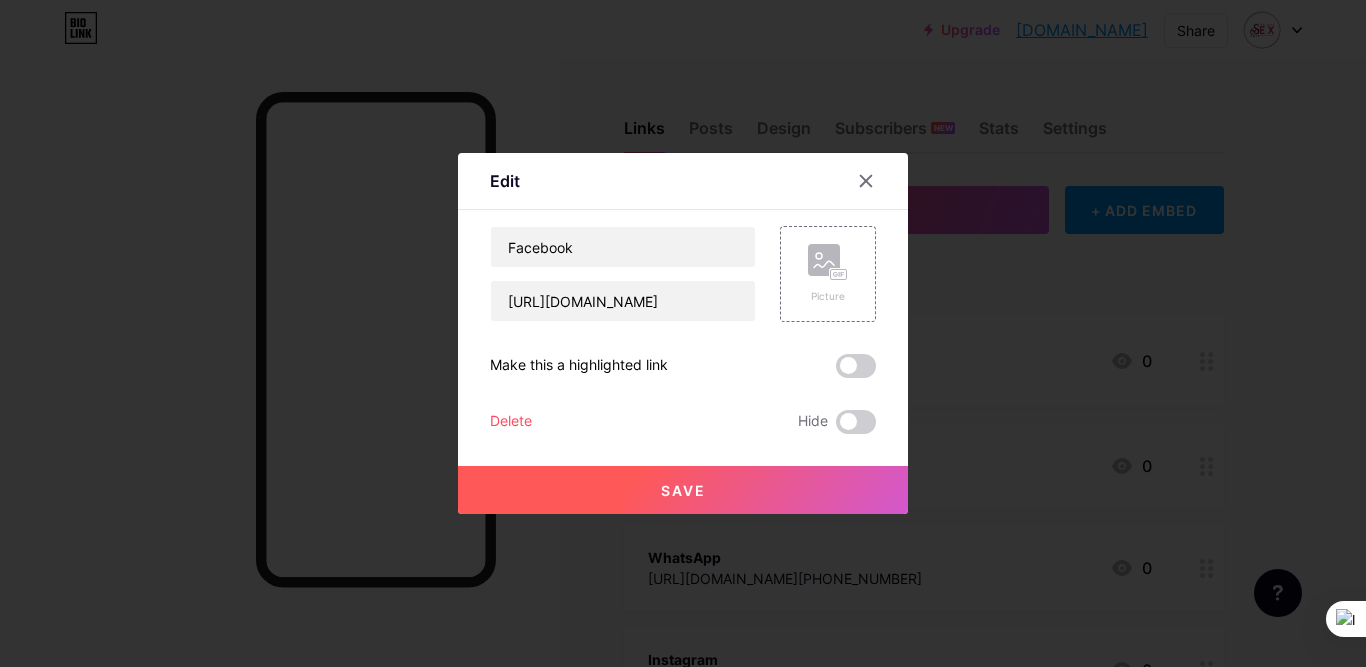click on "Delete" at bounding box center (511, 422) 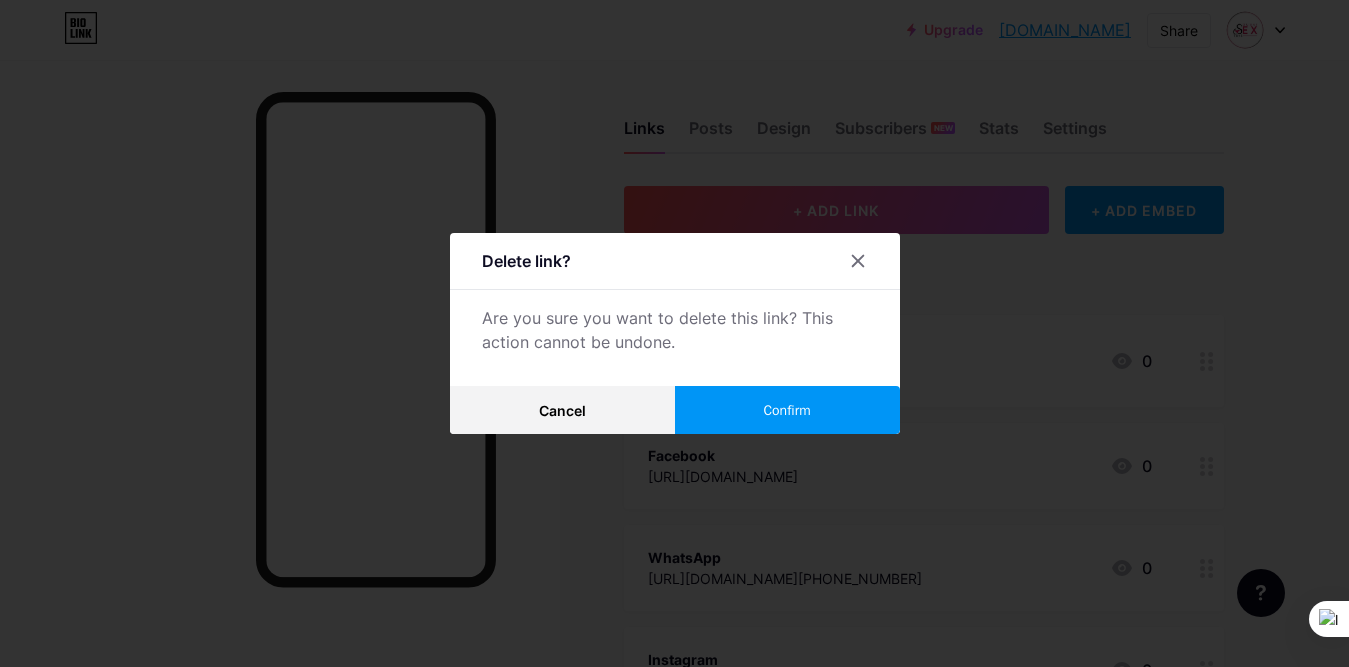 click on "Confirm" at bounding box center [787, 410] 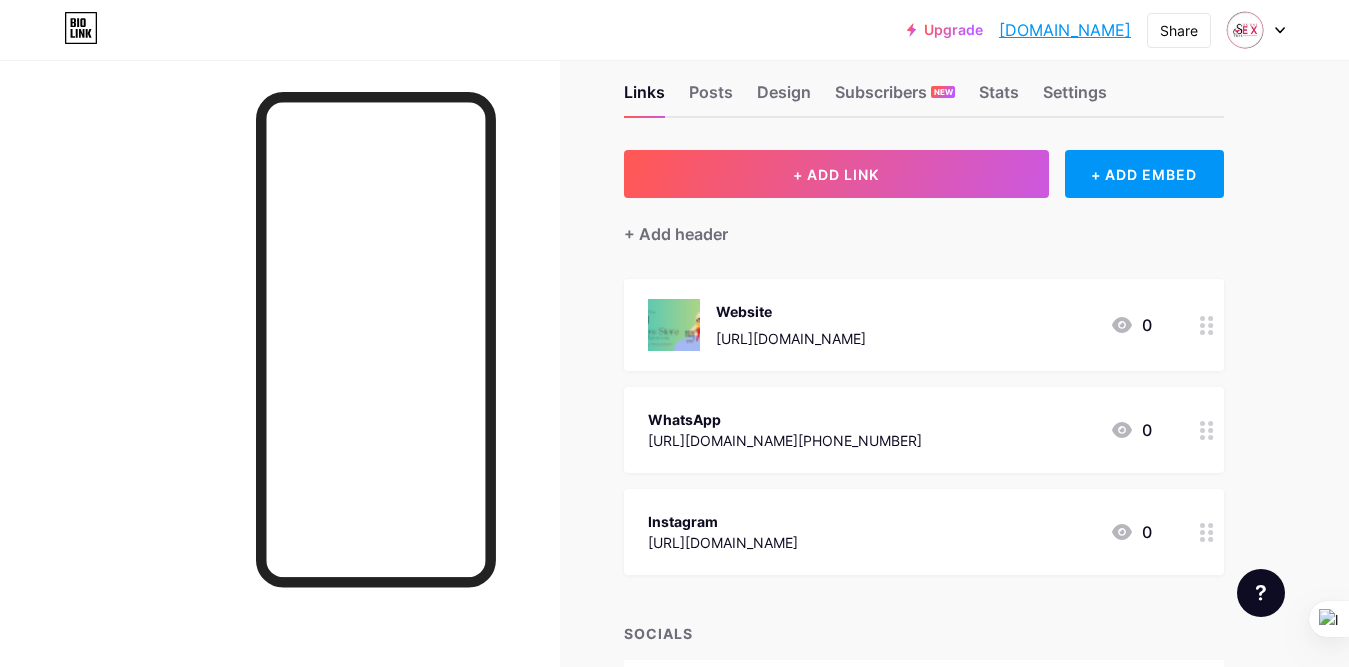 scroll, scrollTop: 100, scrollLeft: 0, axis: vertical 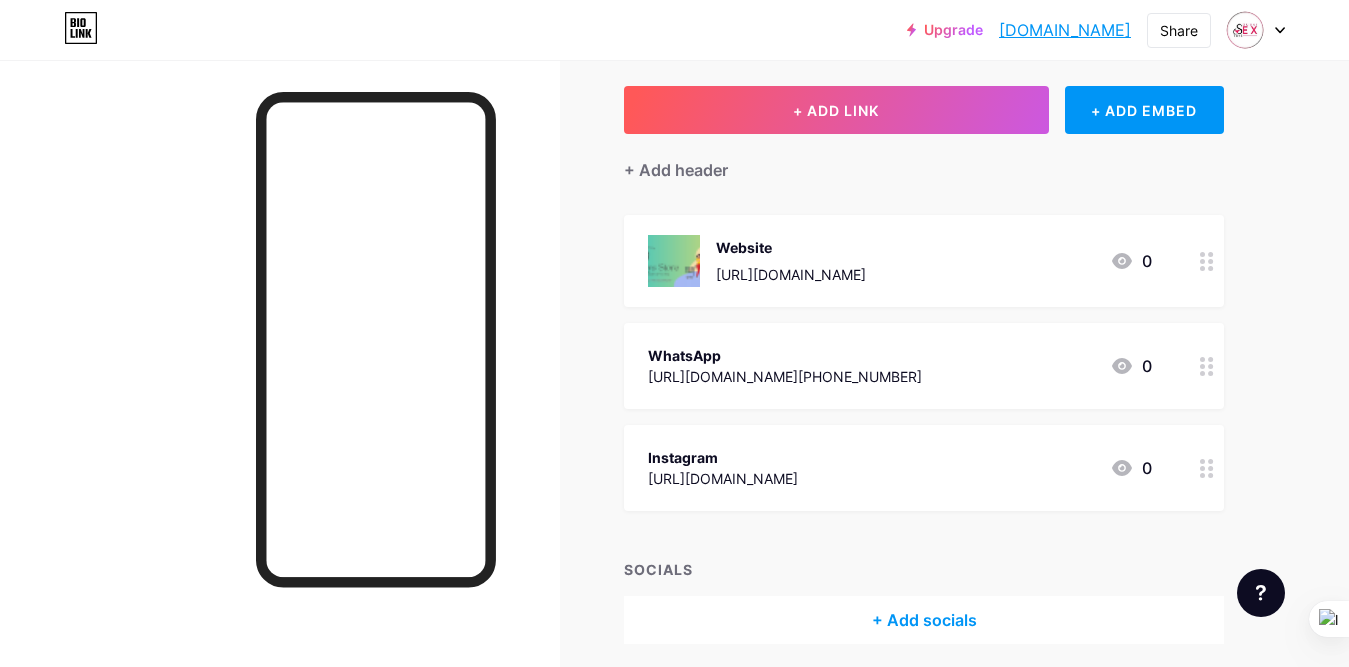 click on "Instagram" at bounding box center [723, 457] 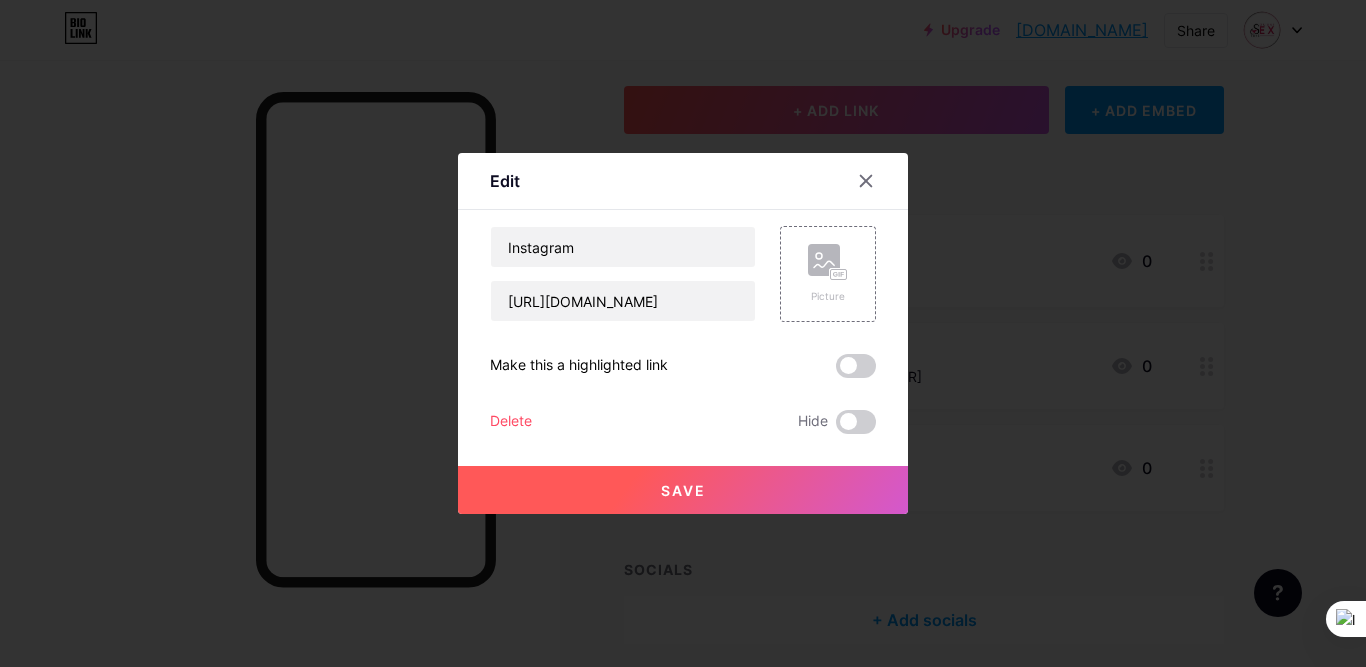 click on "Delete" at bounding box center (511, 422) 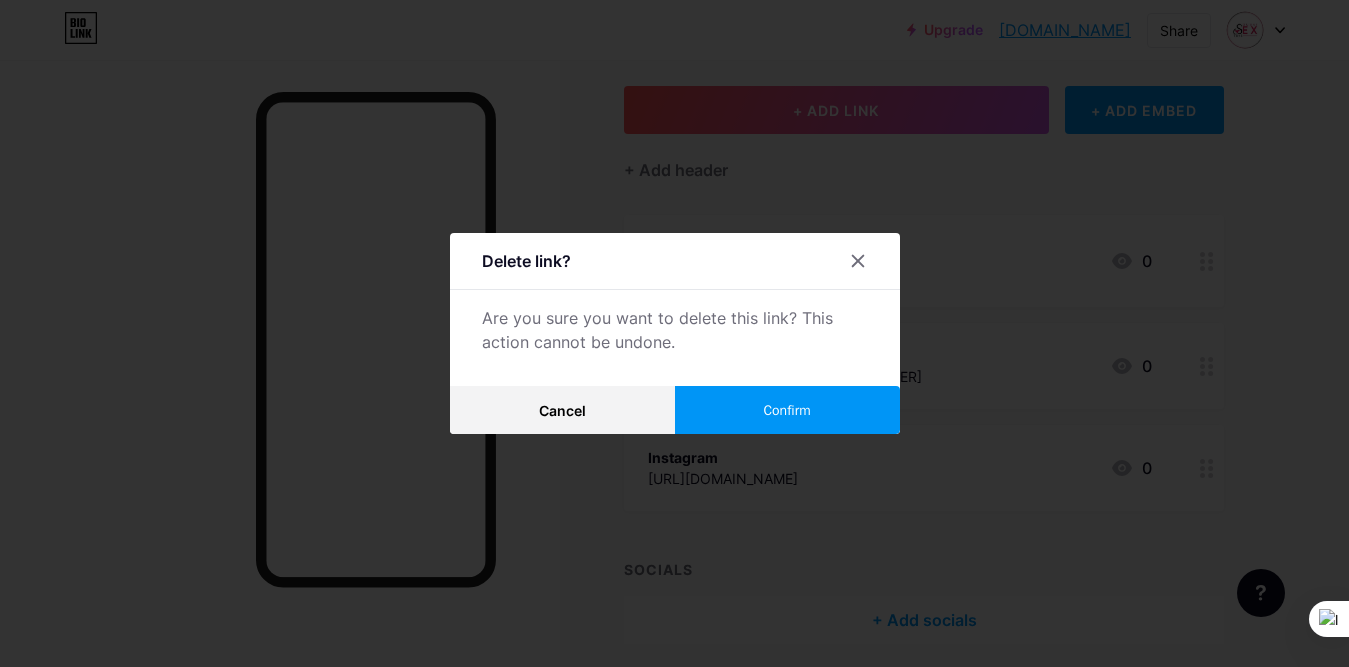 click on "Confirm" at bounding box center [787, 410] 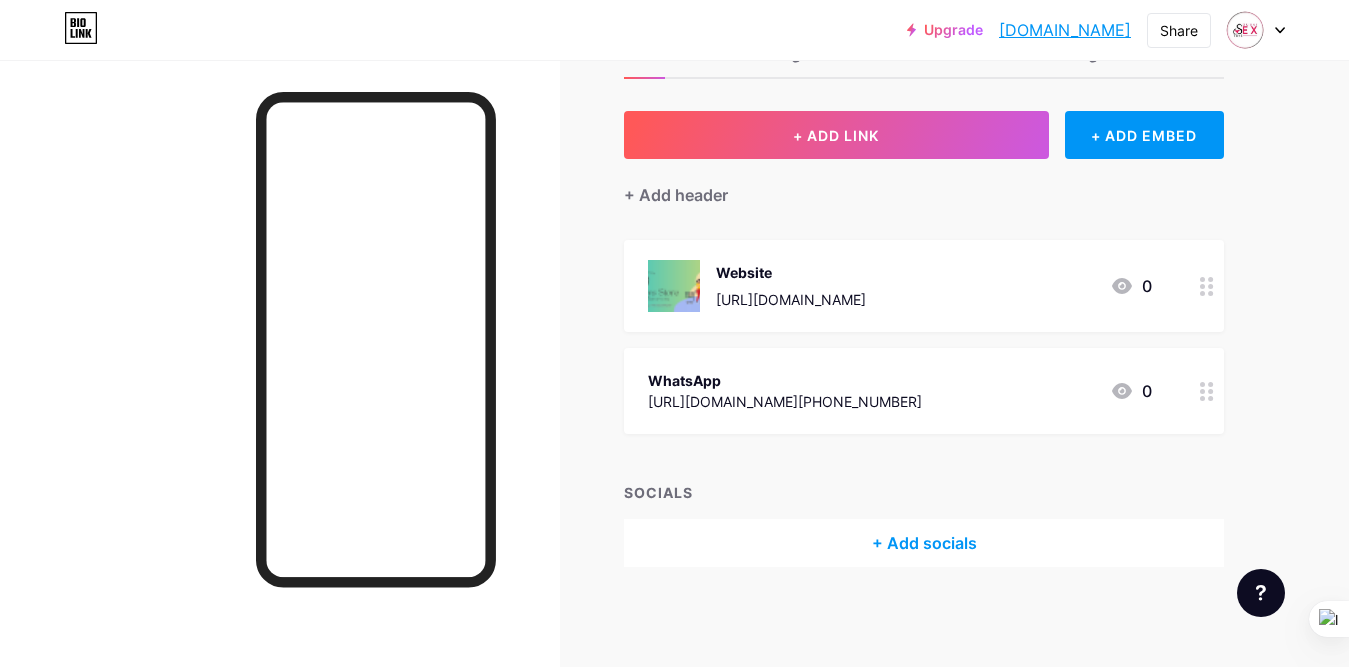scroll, scrollTop: 74, scrollLeft: 0, axis: vertical 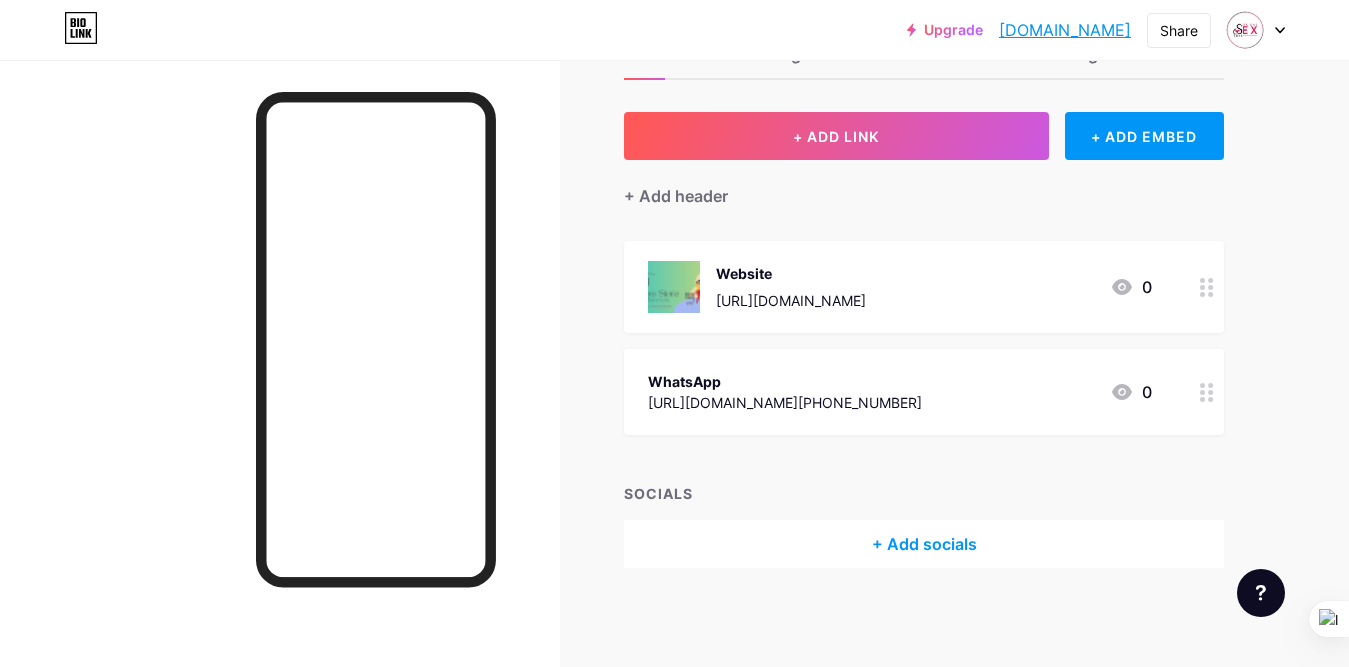 click on "+ Add socials" at bounding box center (924, 544) 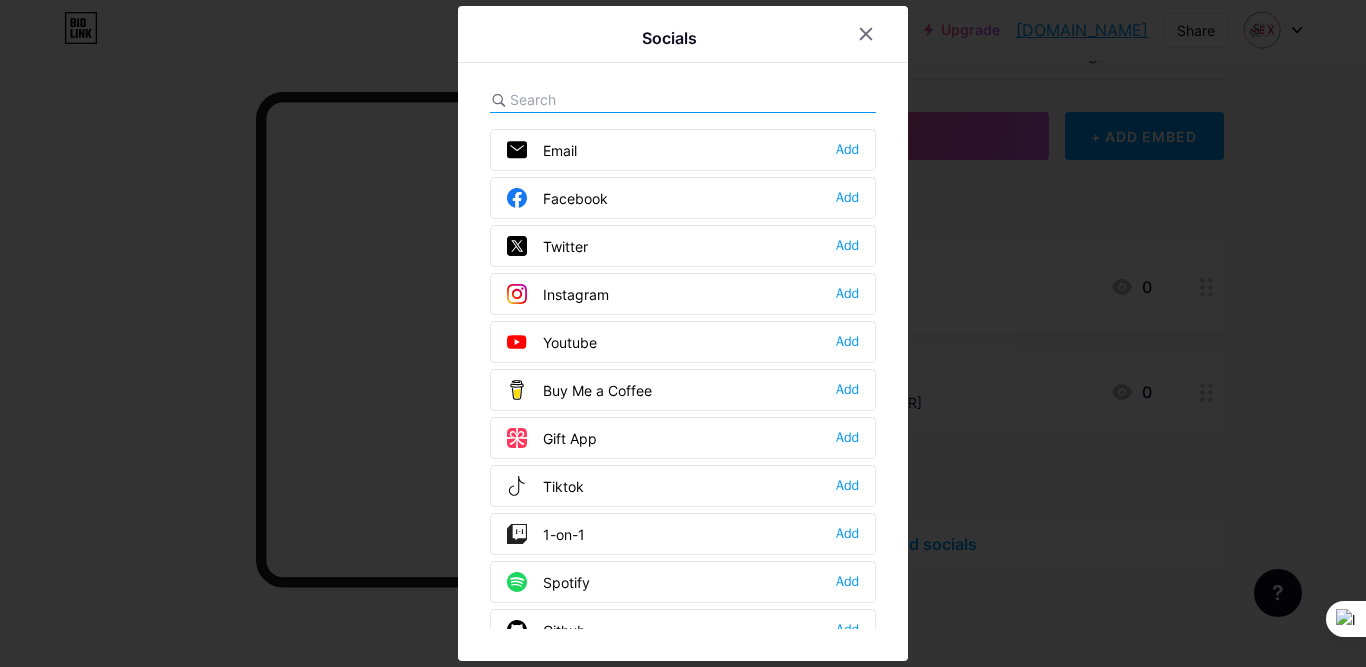 click on "Instagram" at bounding box center (558, 294) 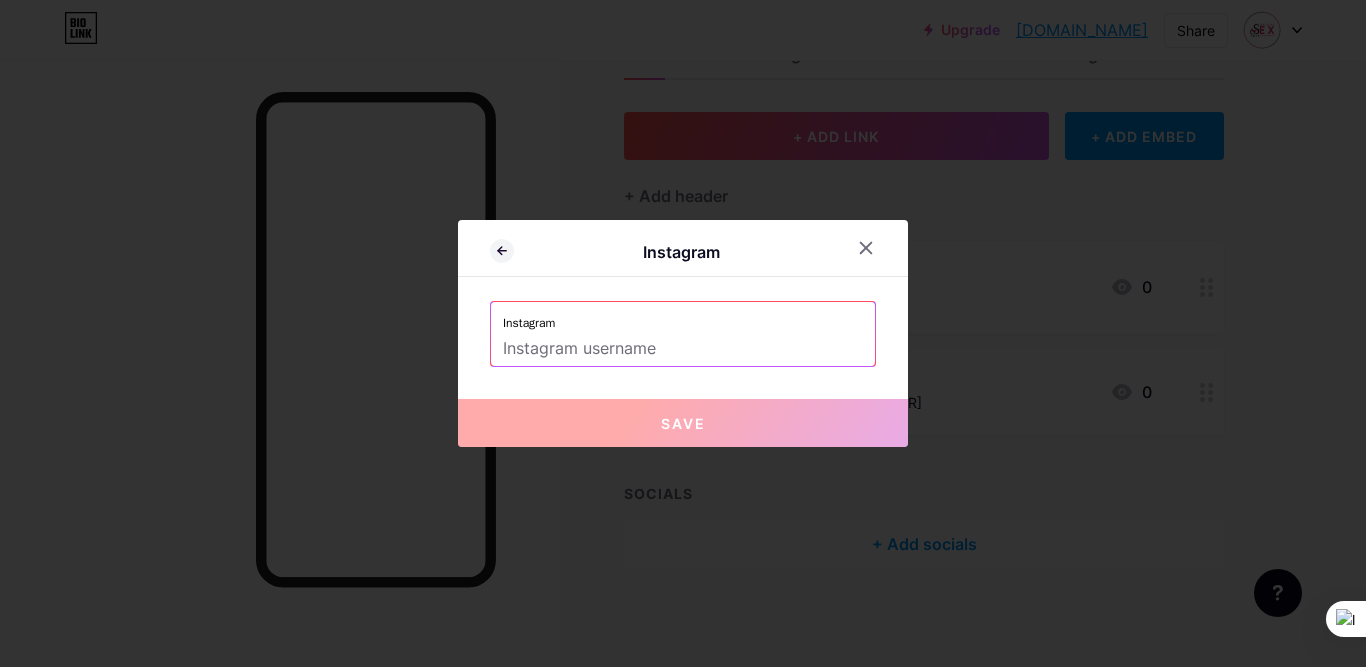 click at bounding box center (683, 349) 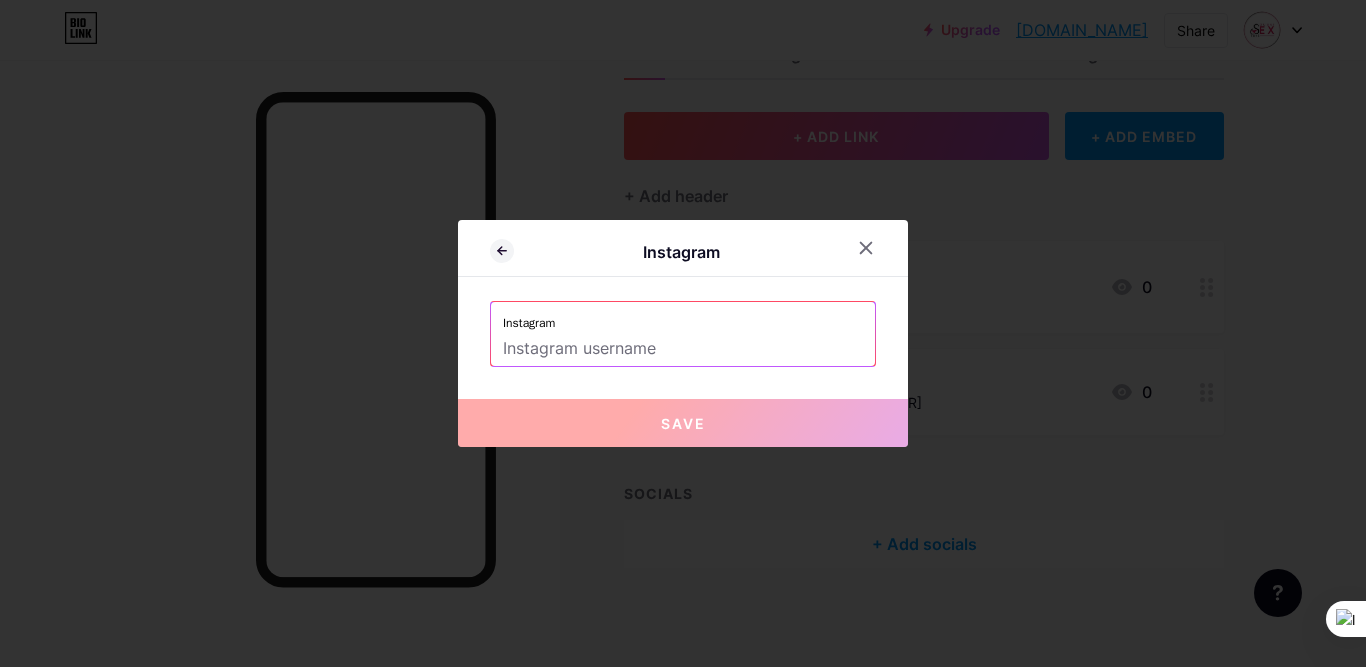 paste on "[URL][DOMAIN_NAME]" 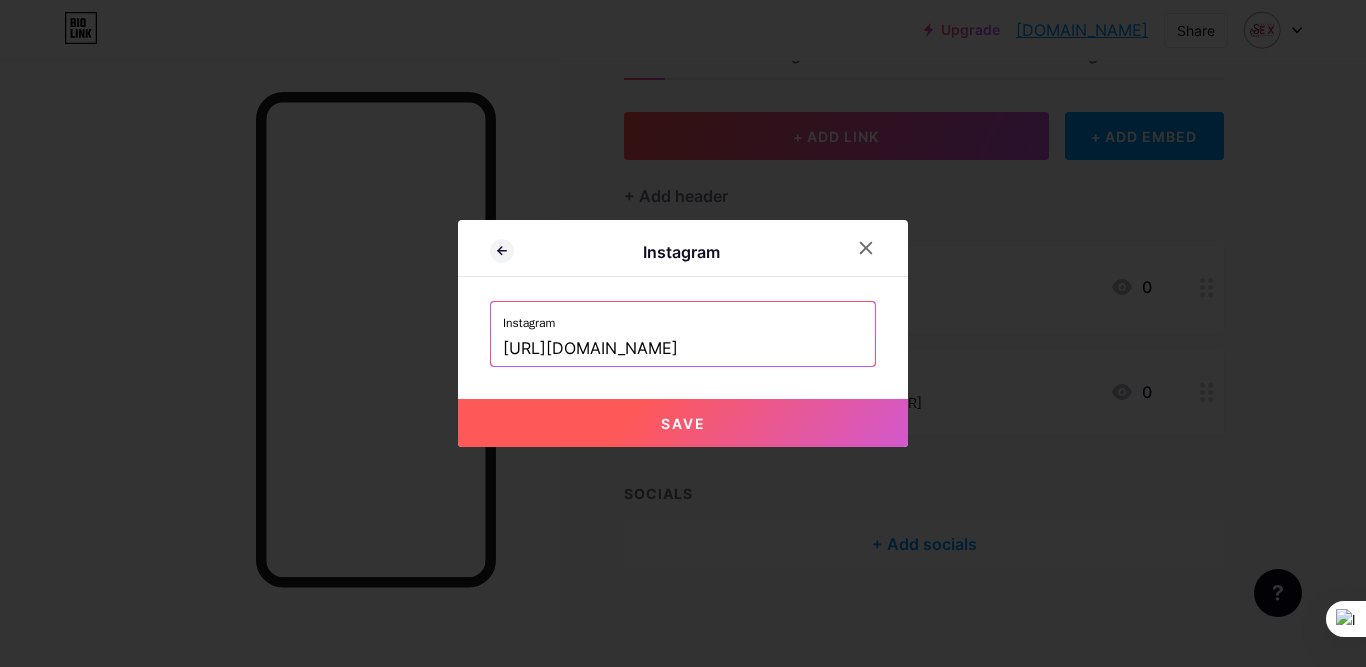 click on "Save" at bounding box center (683, 423) 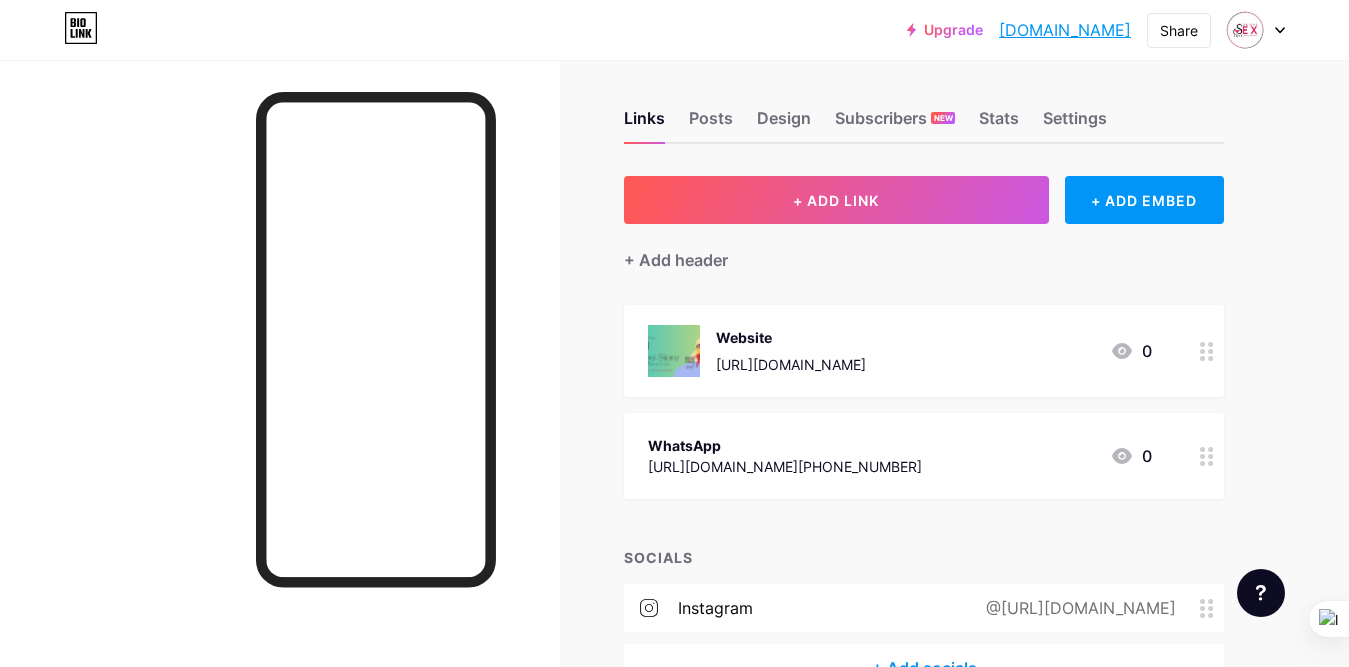 scroll, scrollTop: 0, scrollLeft: 0, axis: both 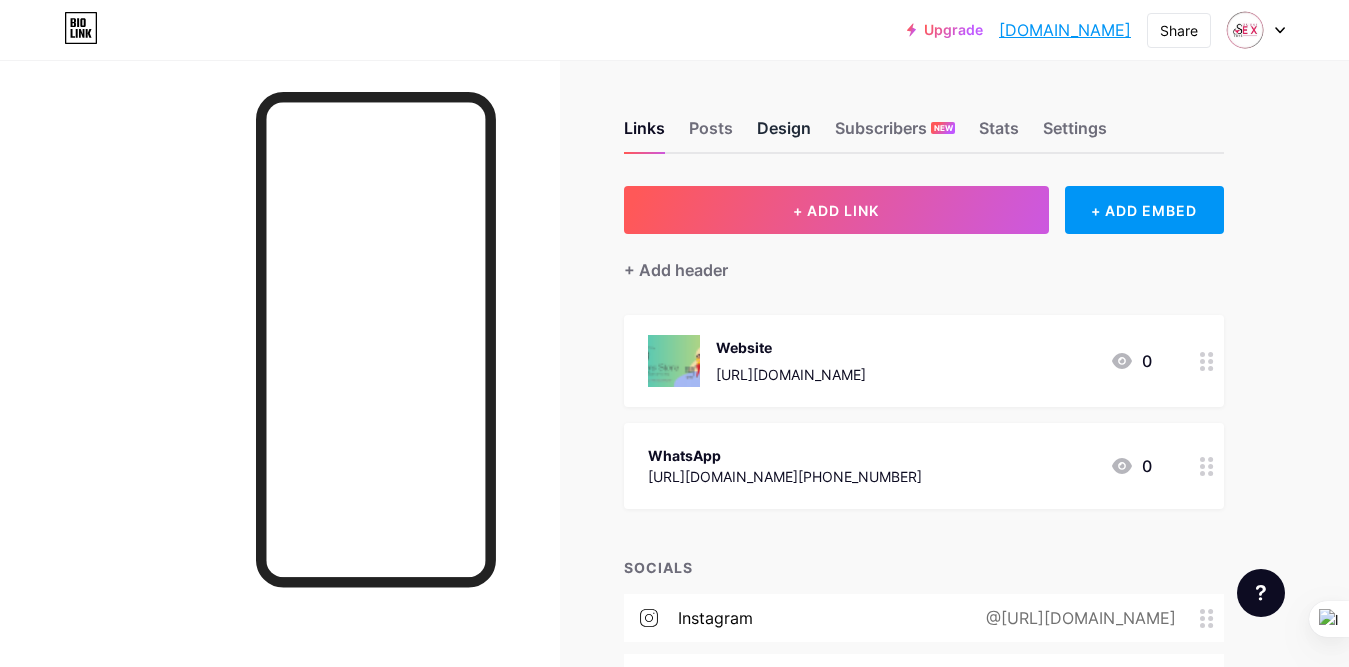 click on "Design" at bounding box center [784, 134] 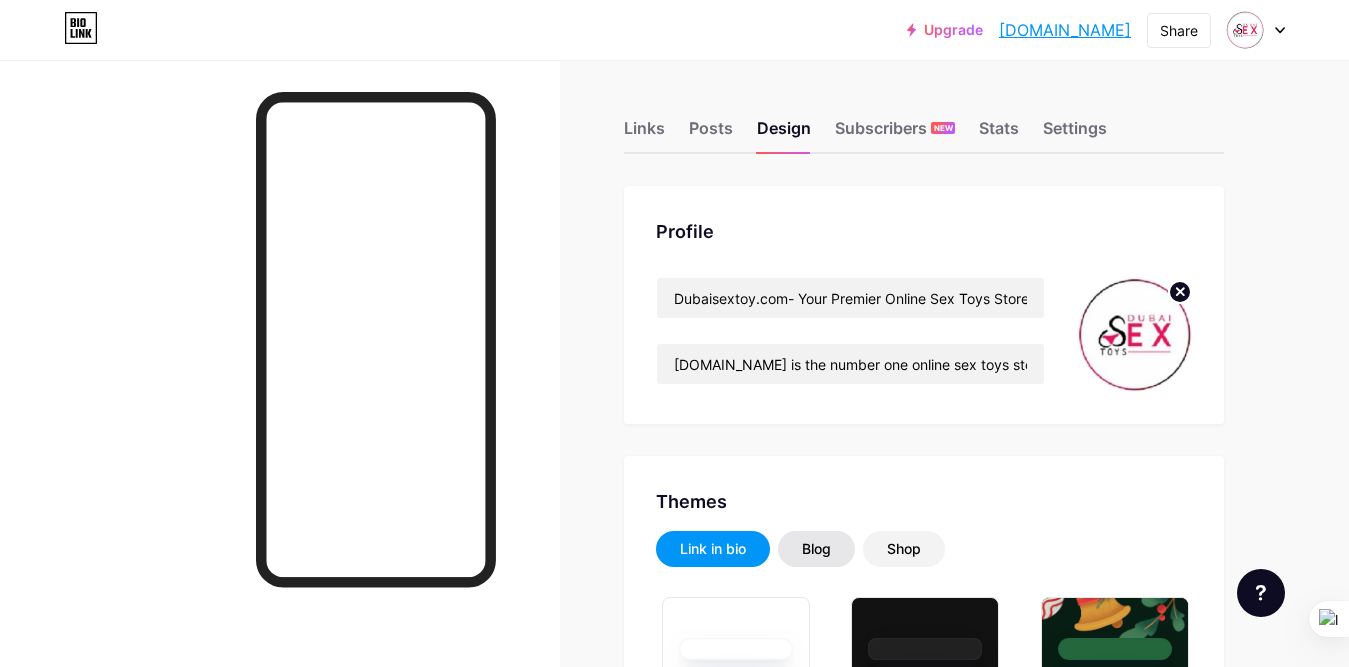 click on "Blog" at bounding box center (816, 549) 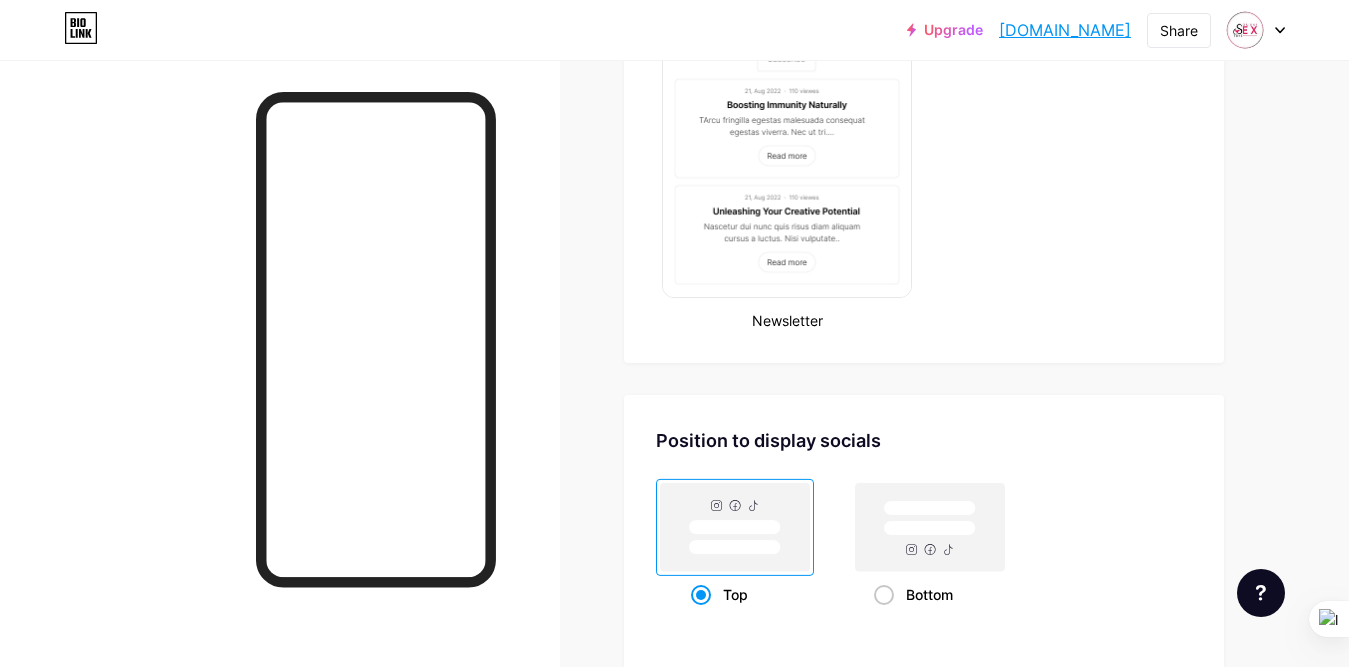 scroll, scrollTop: 1400, scrollLeft: 0, axis: vertical 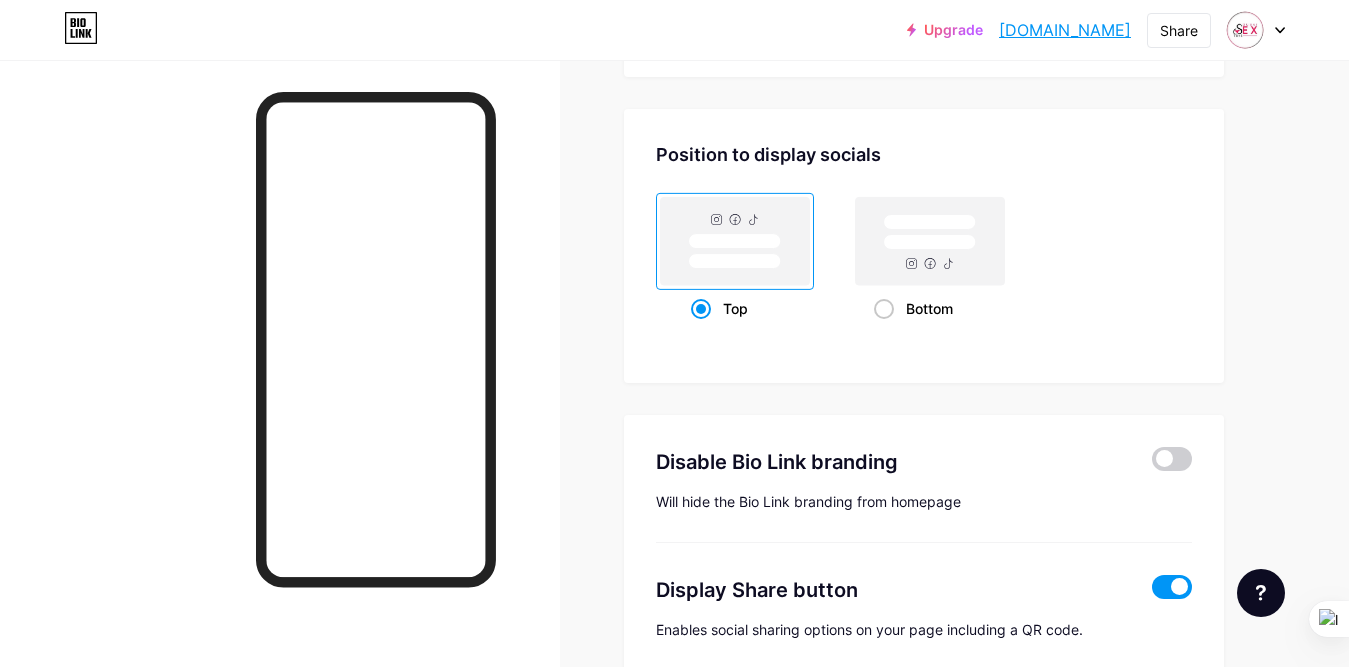 click at bounding box center (701, 309) 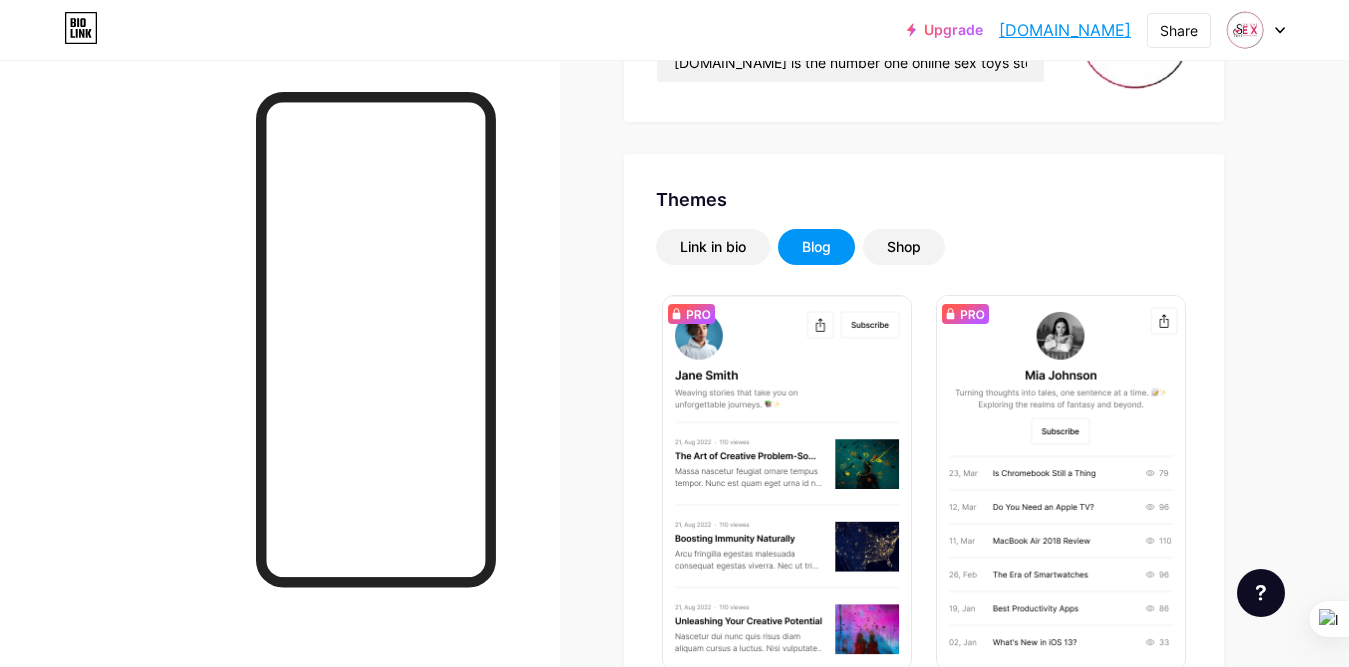 scroll, scrollTop: 300, scrollLeft: 0, axis: vertical 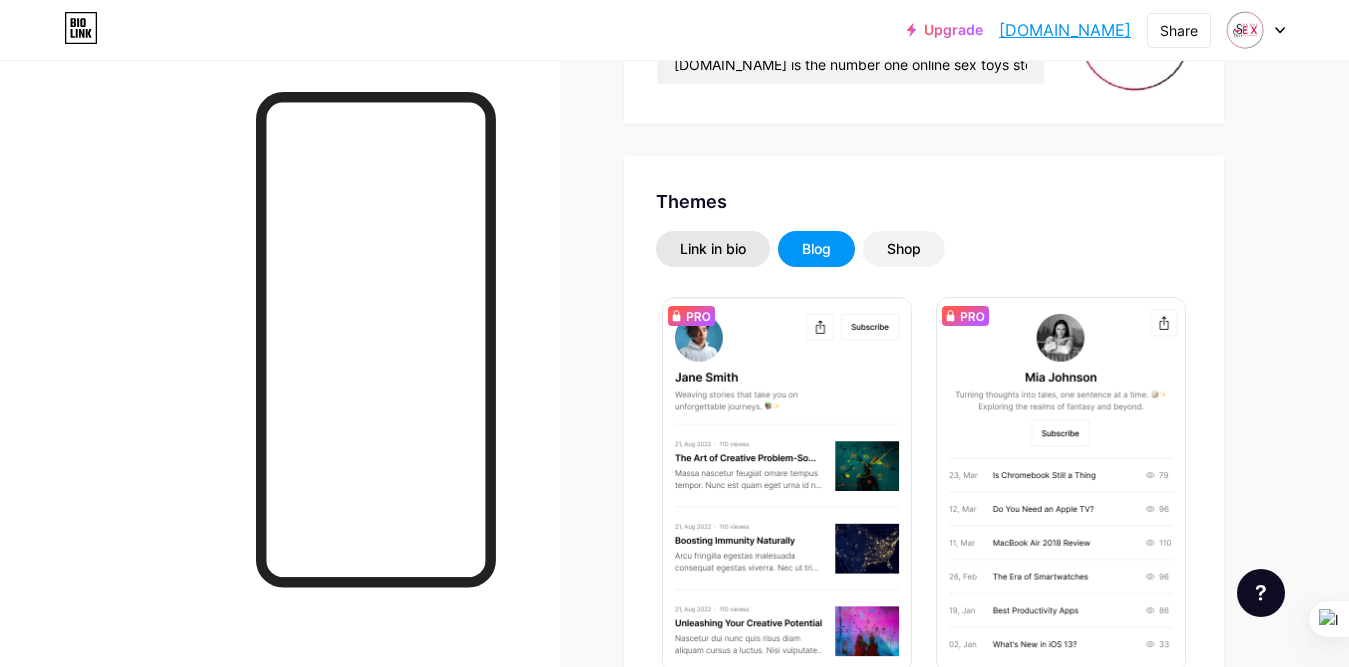 click on "Link in bio" at bounding box center (713, 249) 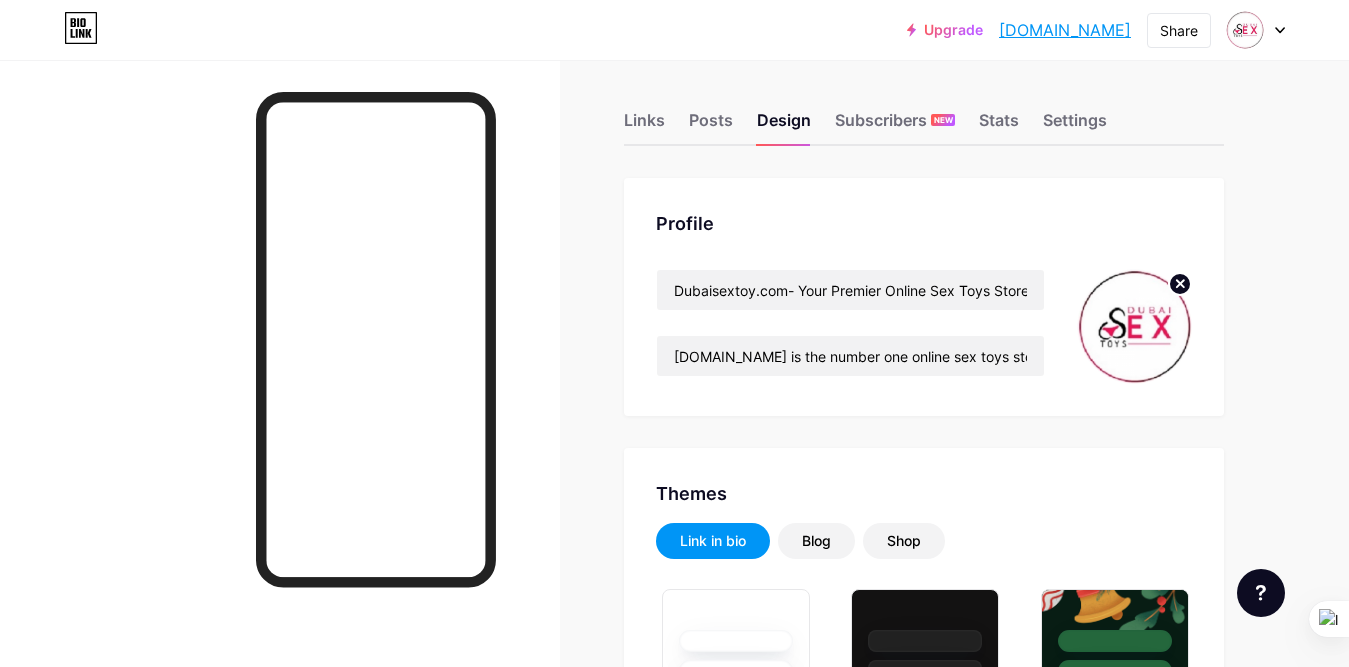 scroll, scrollTop: 0, scrollLeft: 0, axis: both 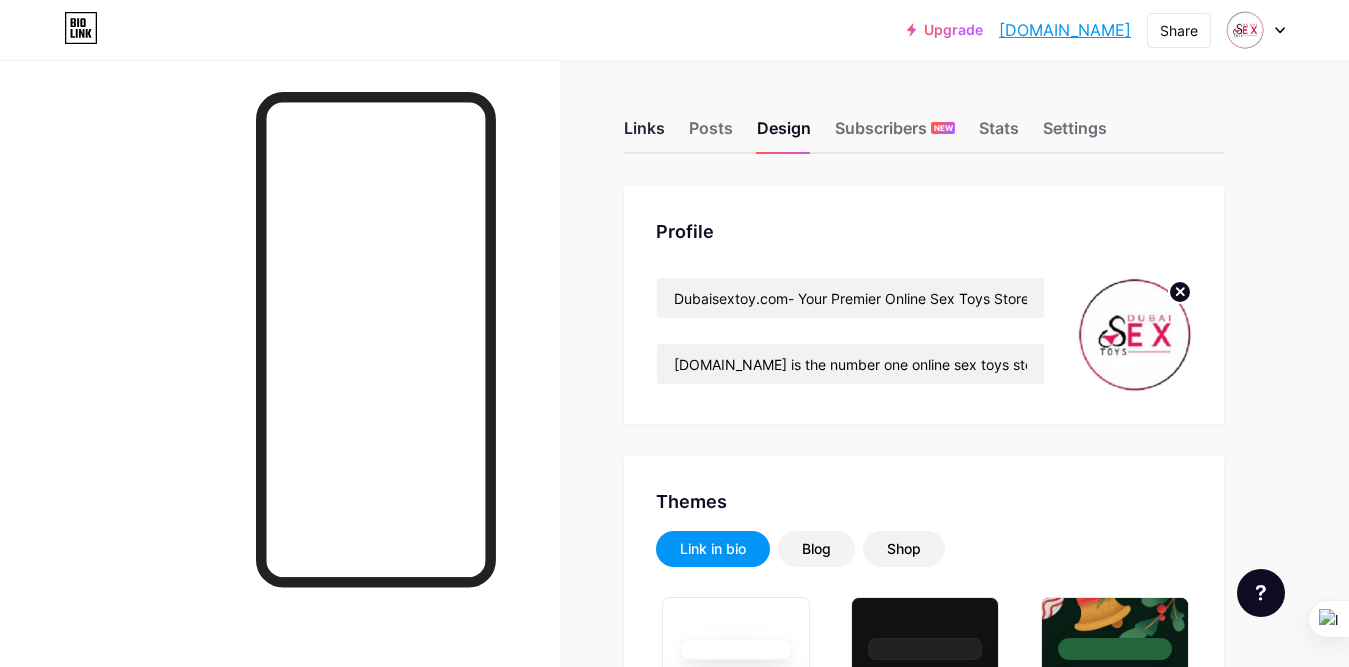 click on "Links" at bounding box center (644, 134) 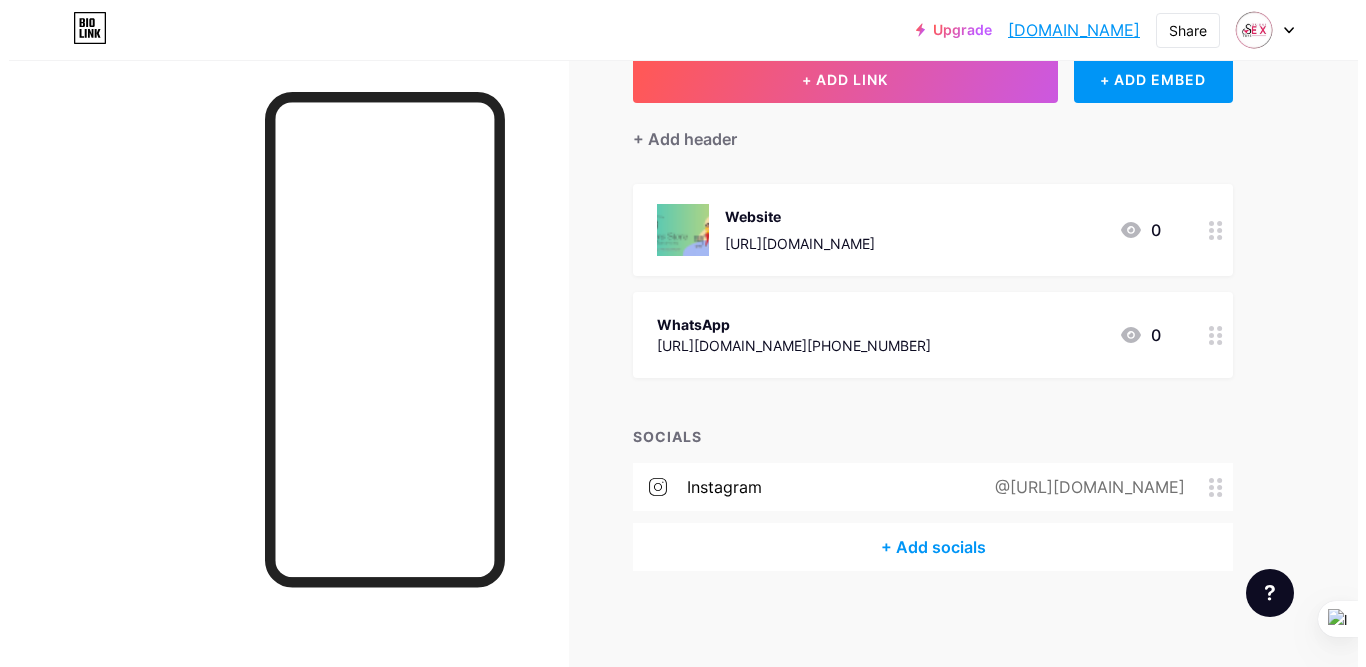 scroll, scrollTop: 134, scrollLeft: 0, axis: vertical 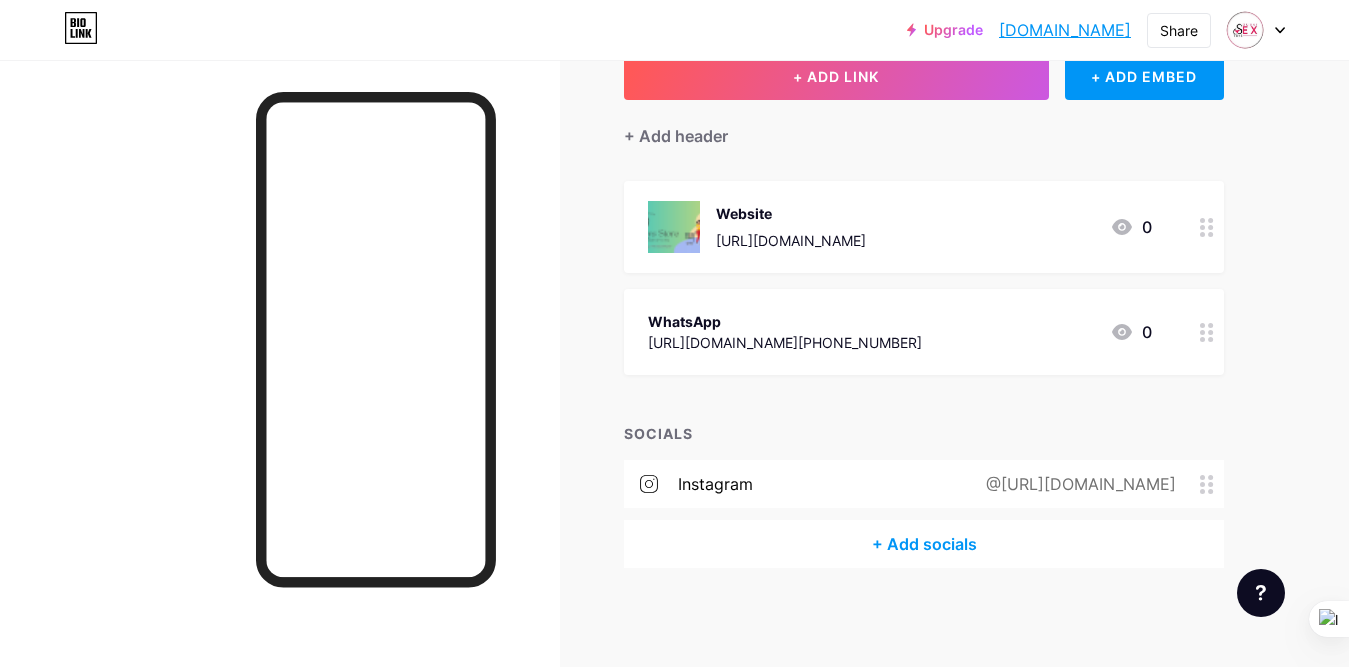 click on "+ Add socials" at bounding box center (924, 544) 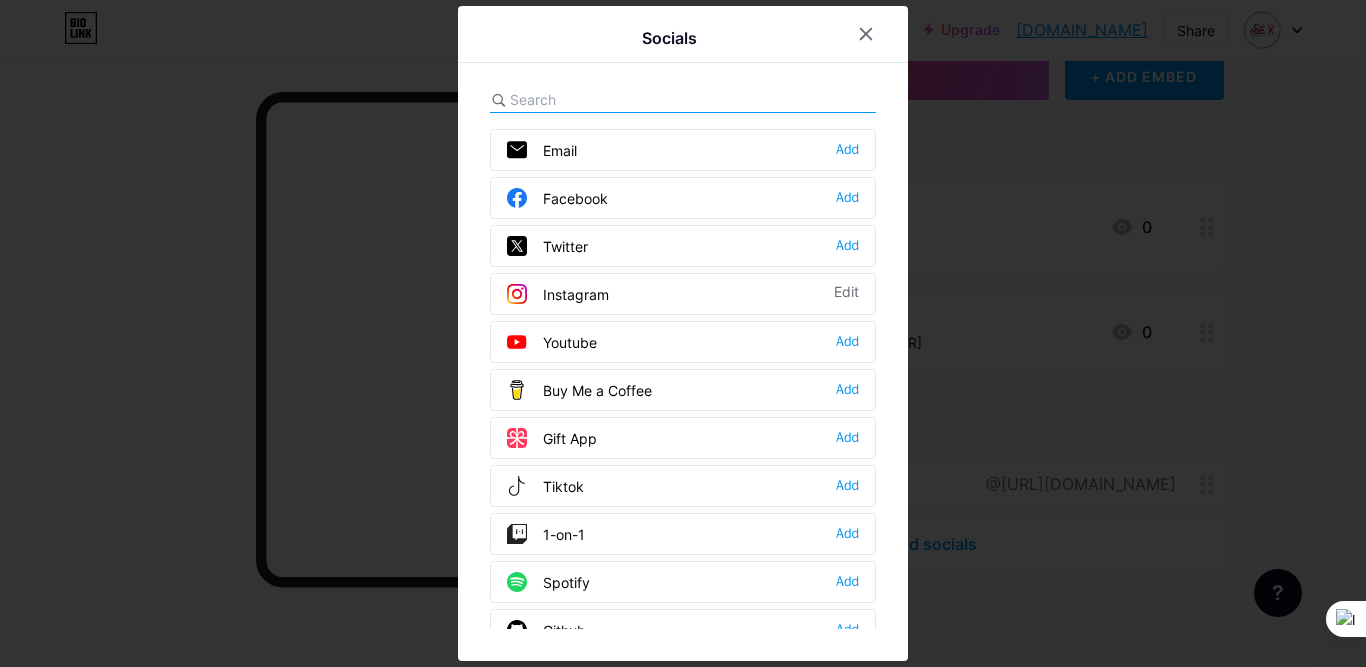 click on "Facebook" at bounding box center [557, 198] 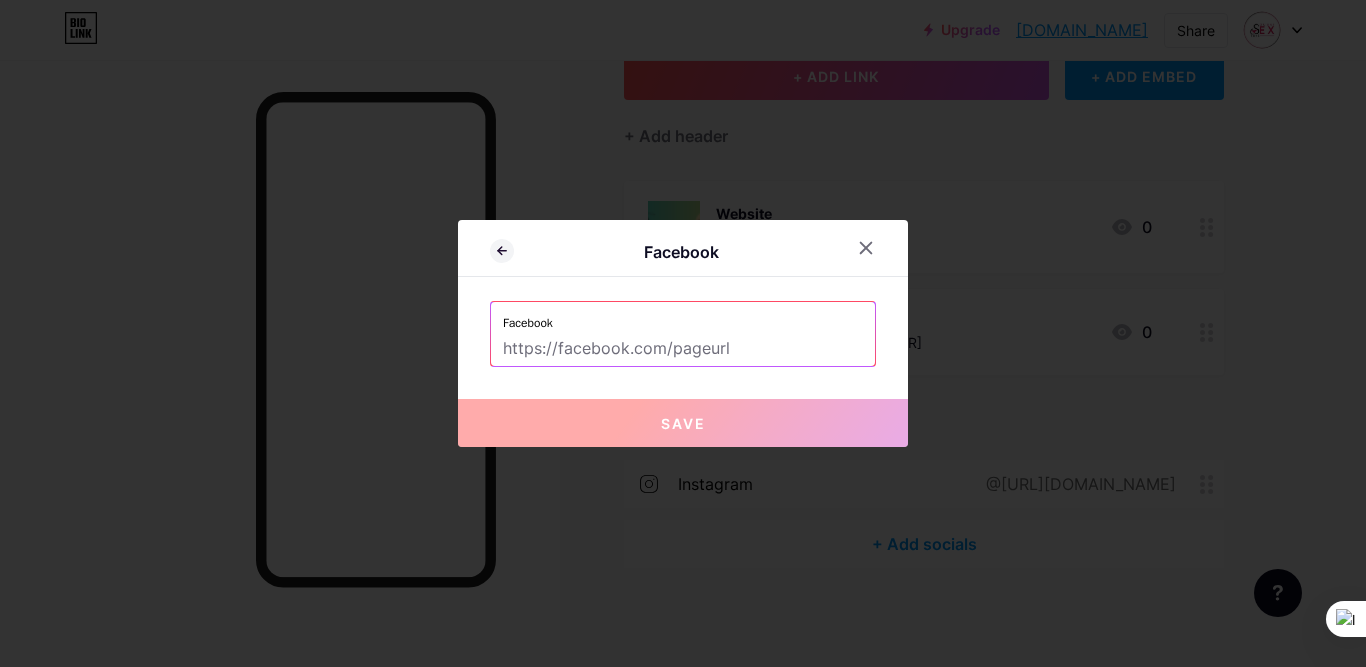 click at bounding box center (683, 349) 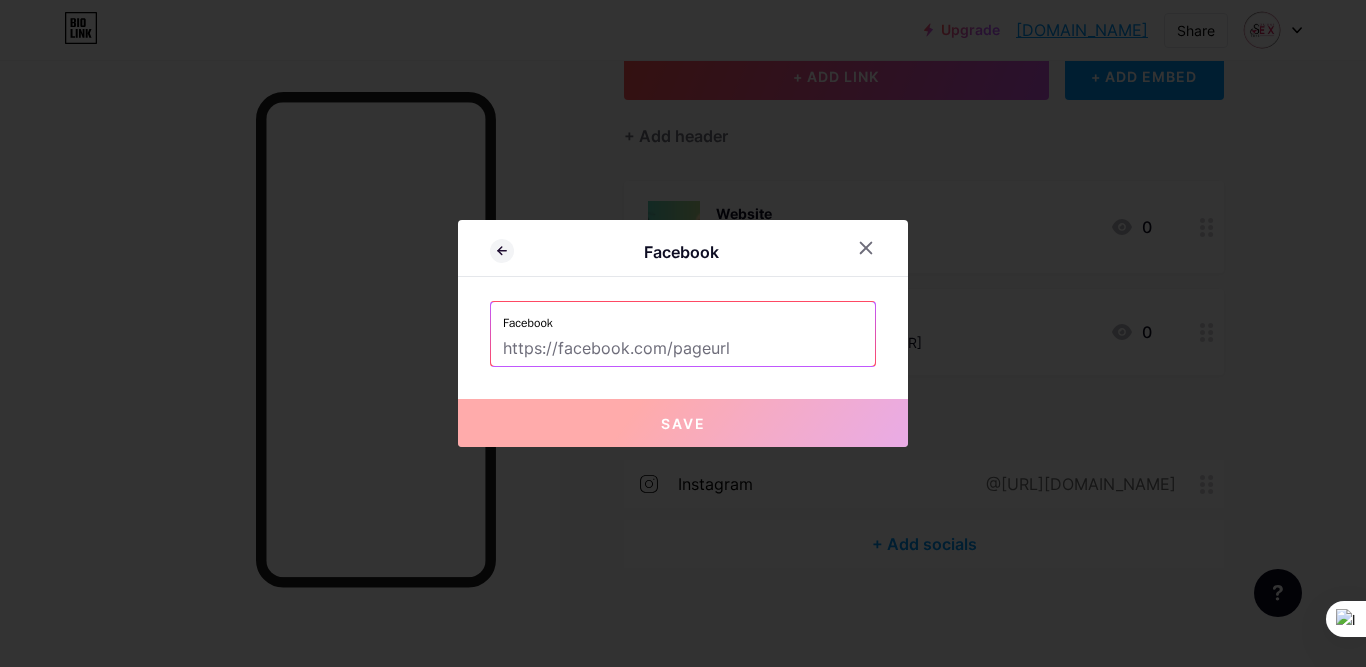 paste on "[URL][DOMAIN_NAME]" 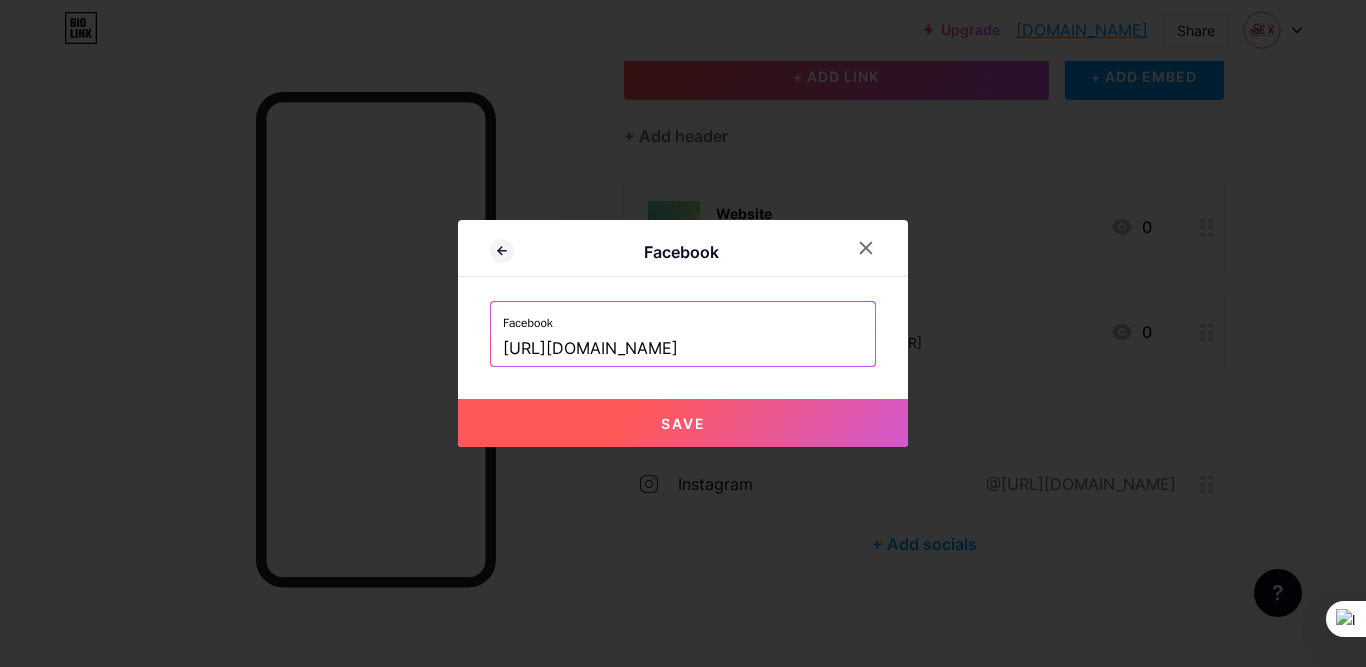 type on "[URL][DOMAIN_NAME]" 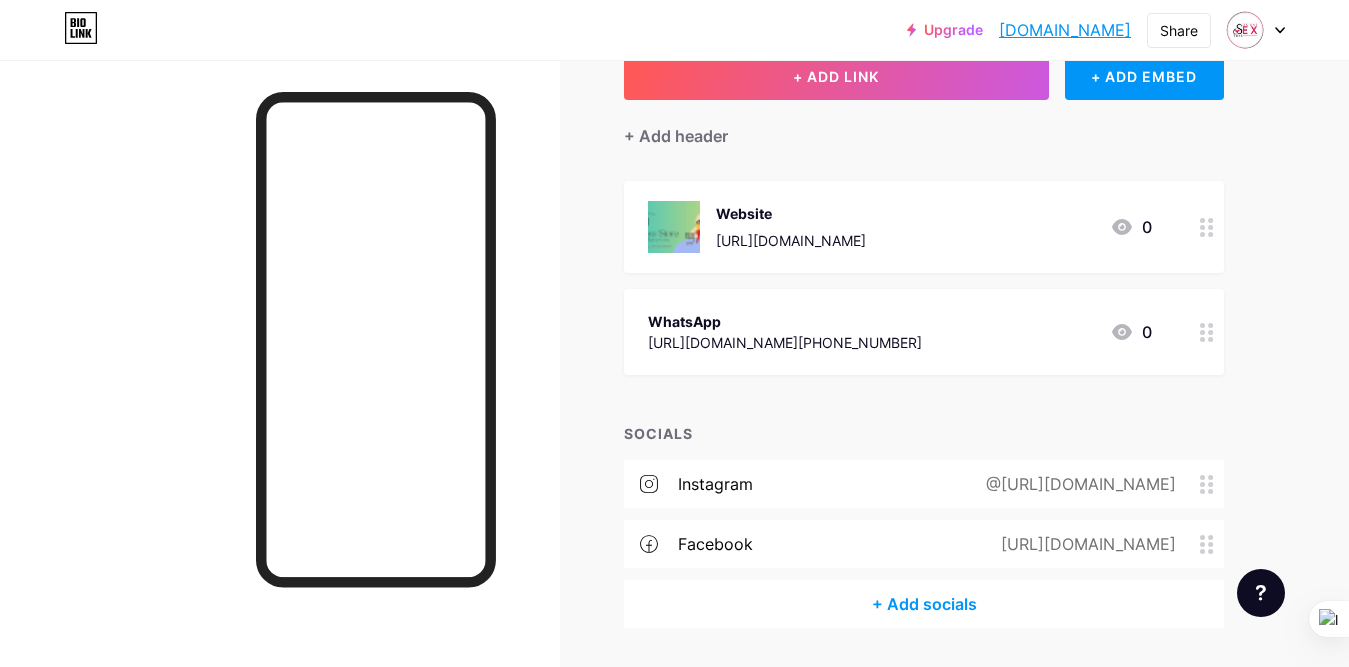 click on "+ Add socials" at bounding box center [924, 604] 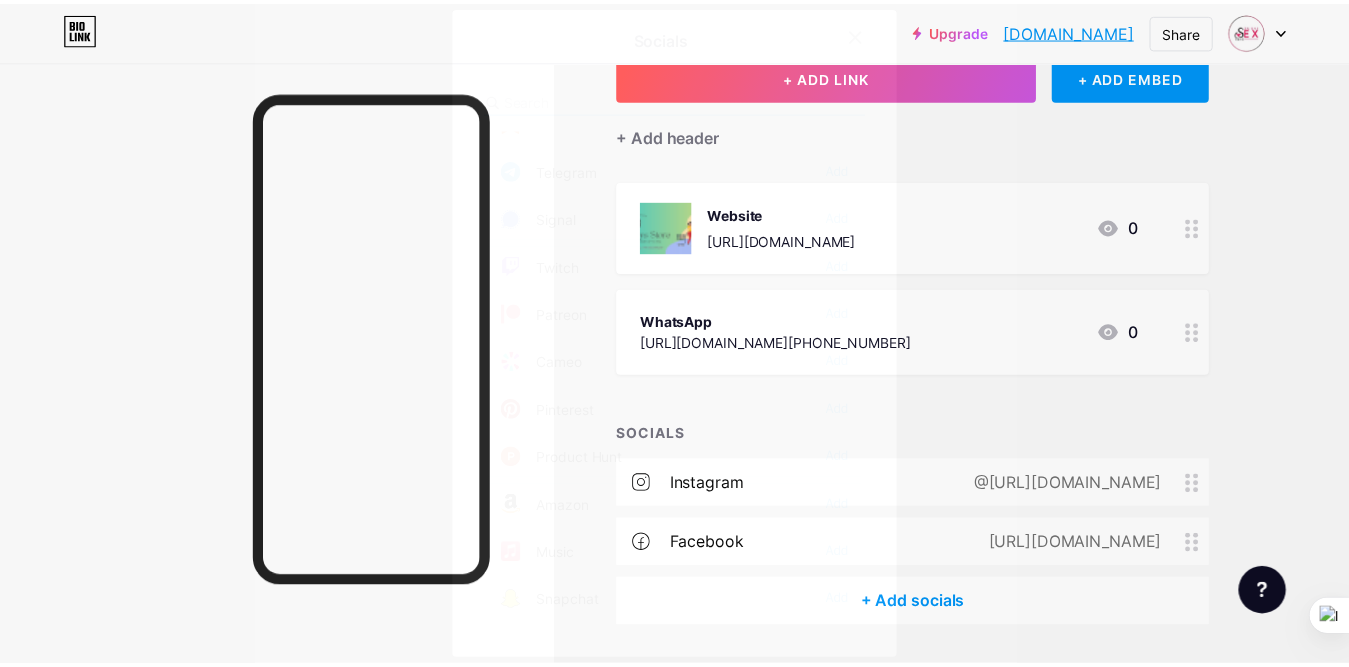 scroll, scrollTop: 1000, scrollLeft: 0, axis: vertical 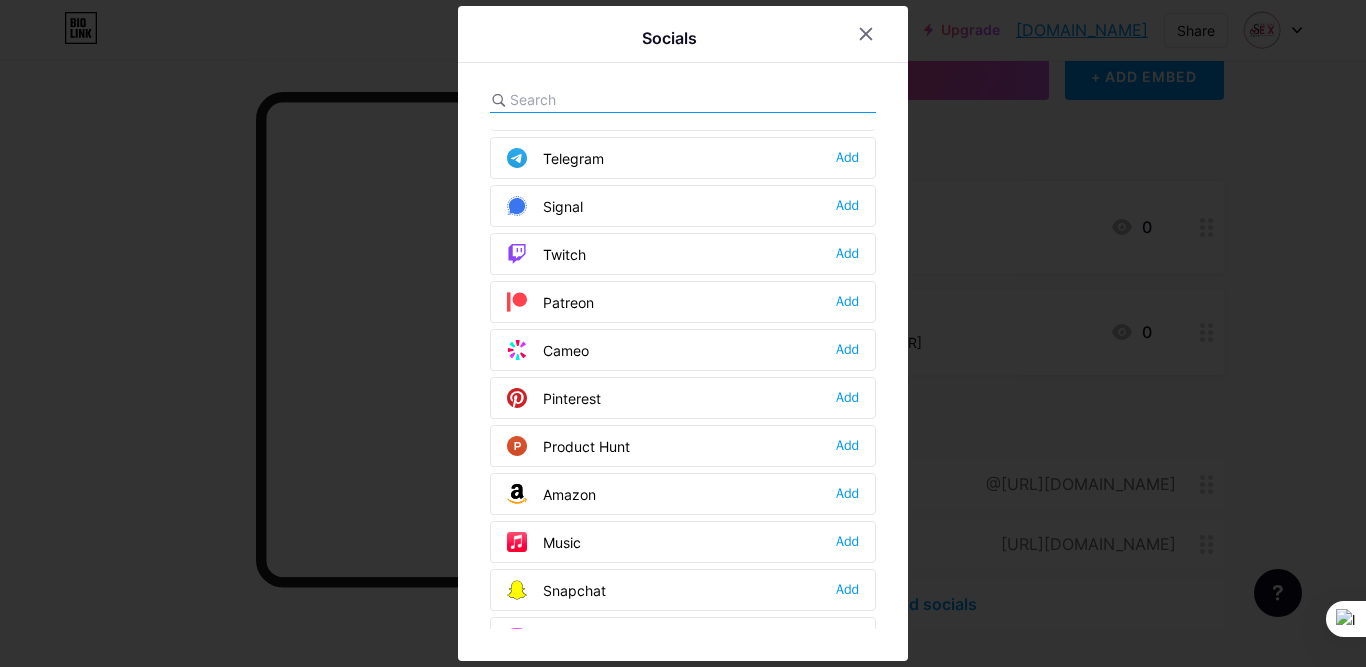 click on "Pinterest" at bounding box center [554, 398] 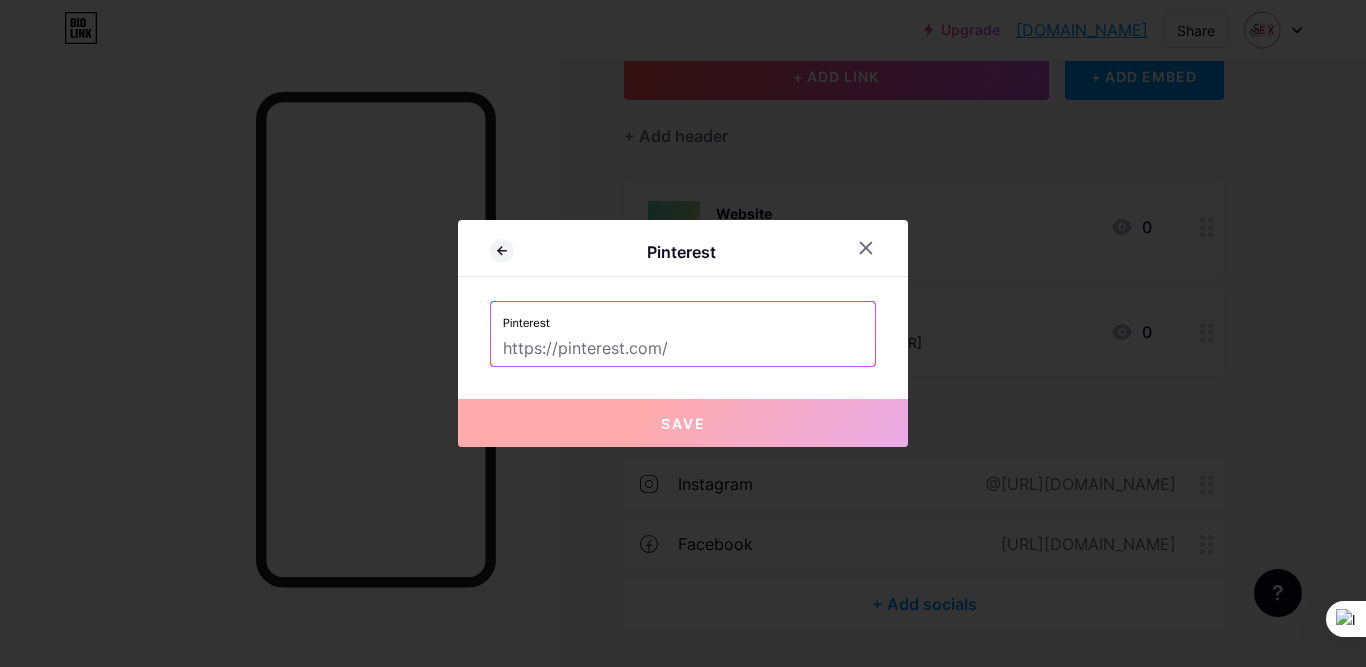 click at bounding box center (683, 349) 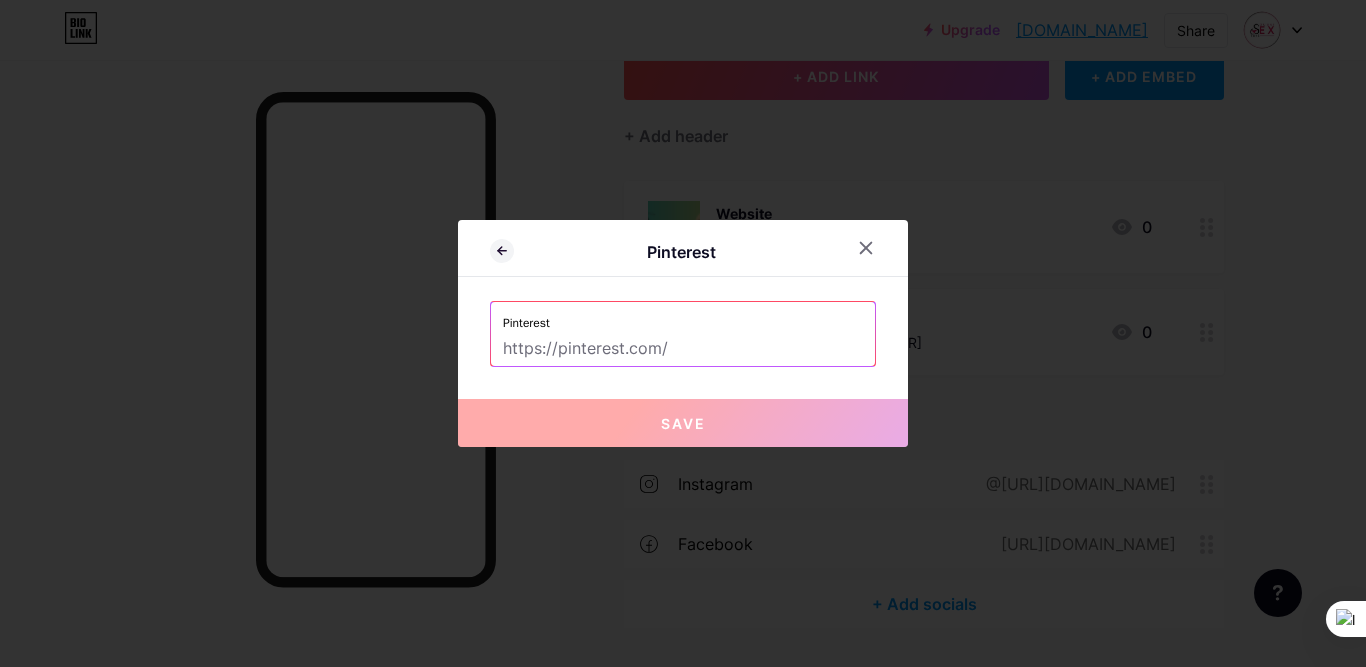 paste on "[URL][DOMAIN_NAME]" 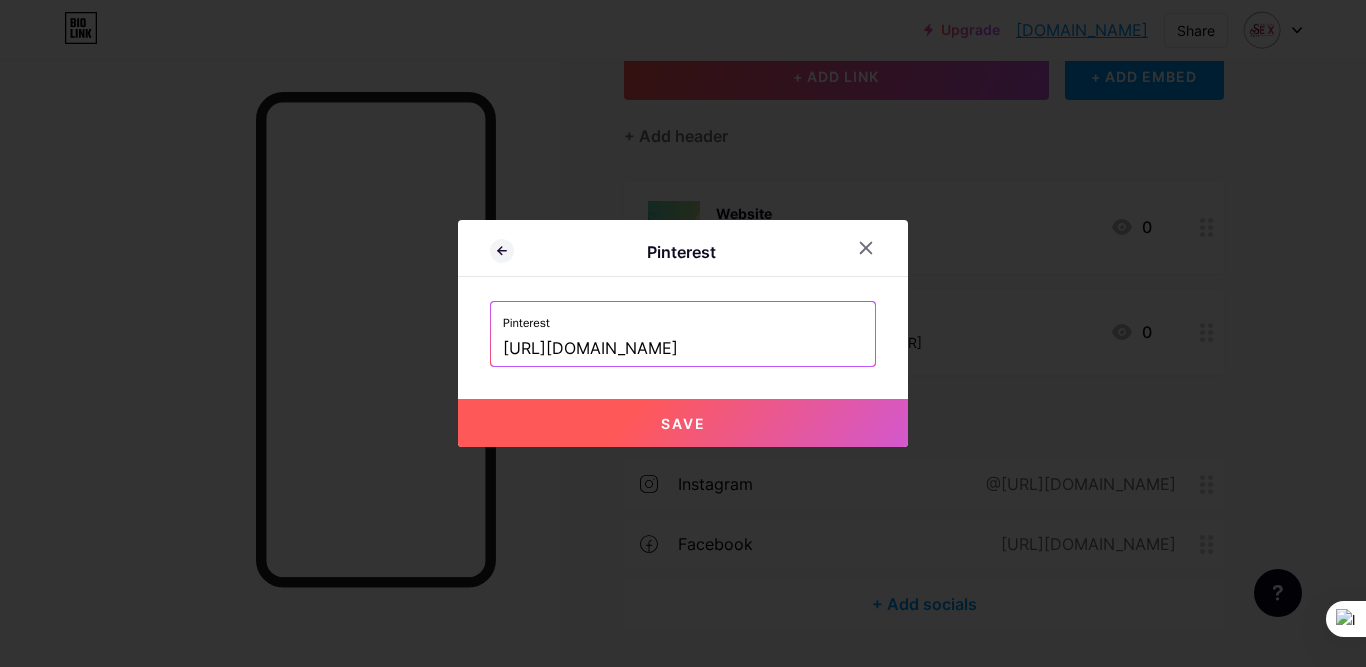 type on "[URL][DOMAIN_NAME]" 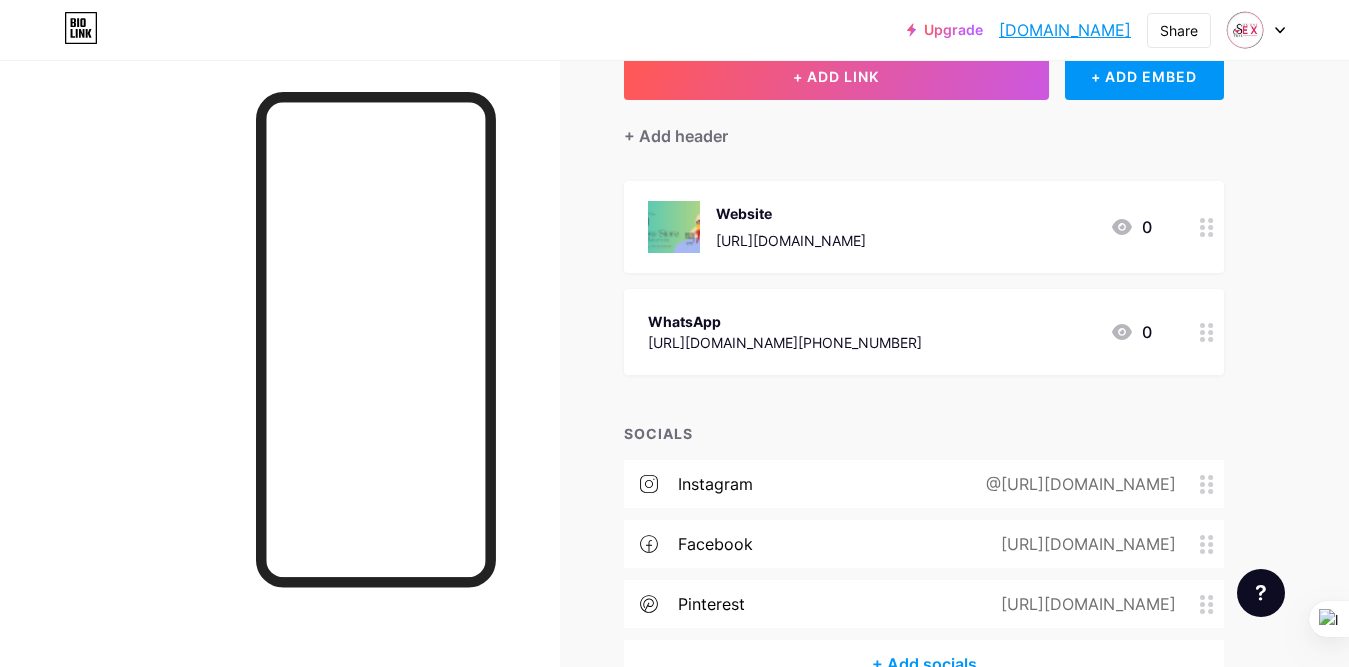 scroll, scrollTop: 254, scrollLeft: 0, axis: vertical 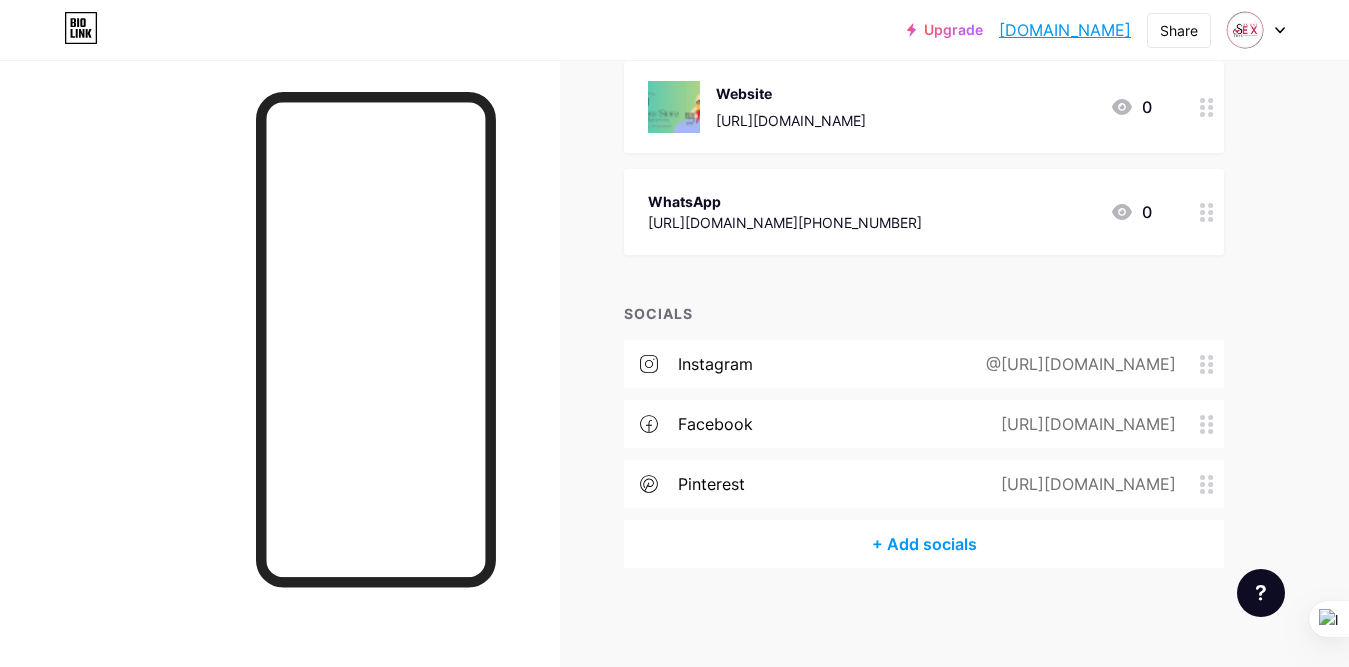 click on "+ Add socials" at bounding box center [924, 544] 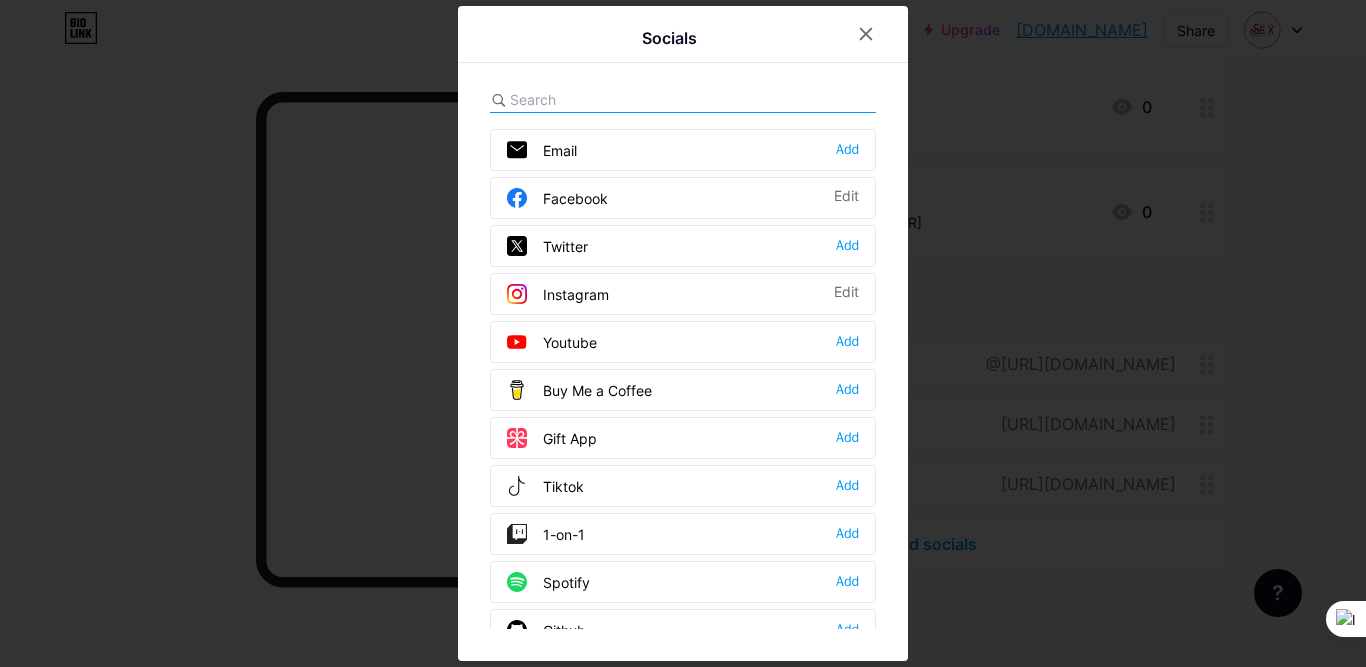 click on "Twitter" at bounding box center [547, 246] 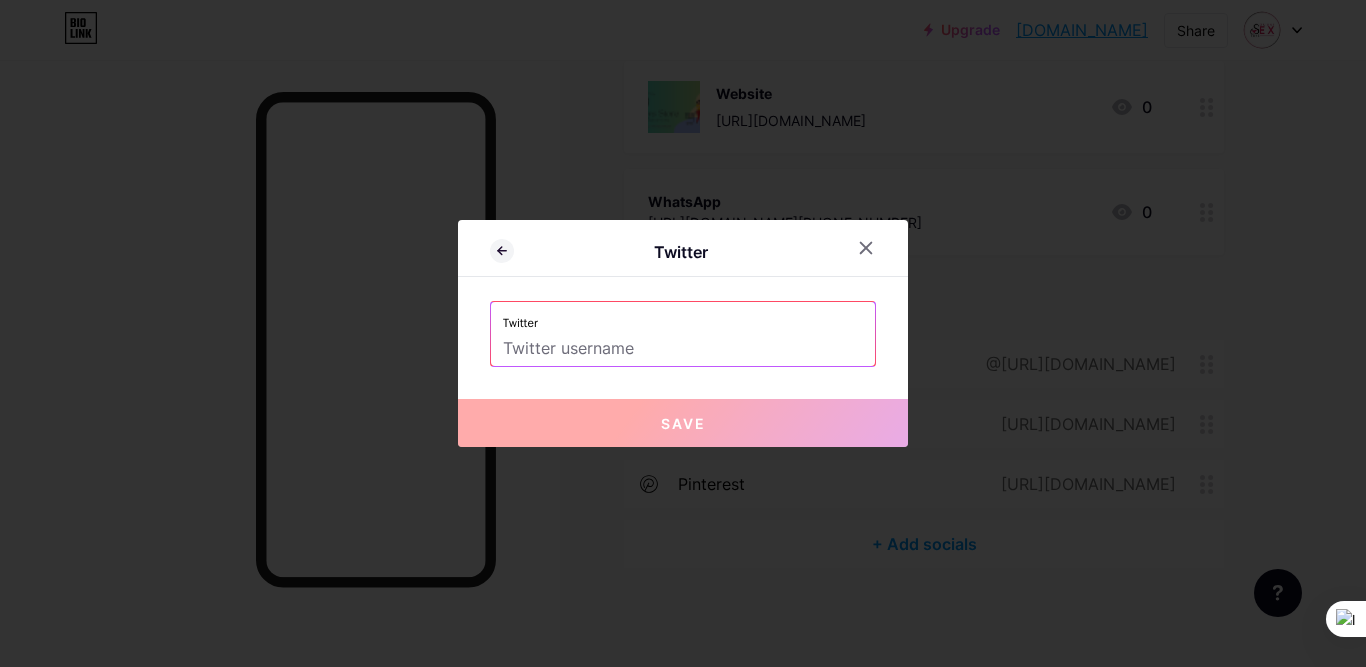 click at bounding box center [683, 349] 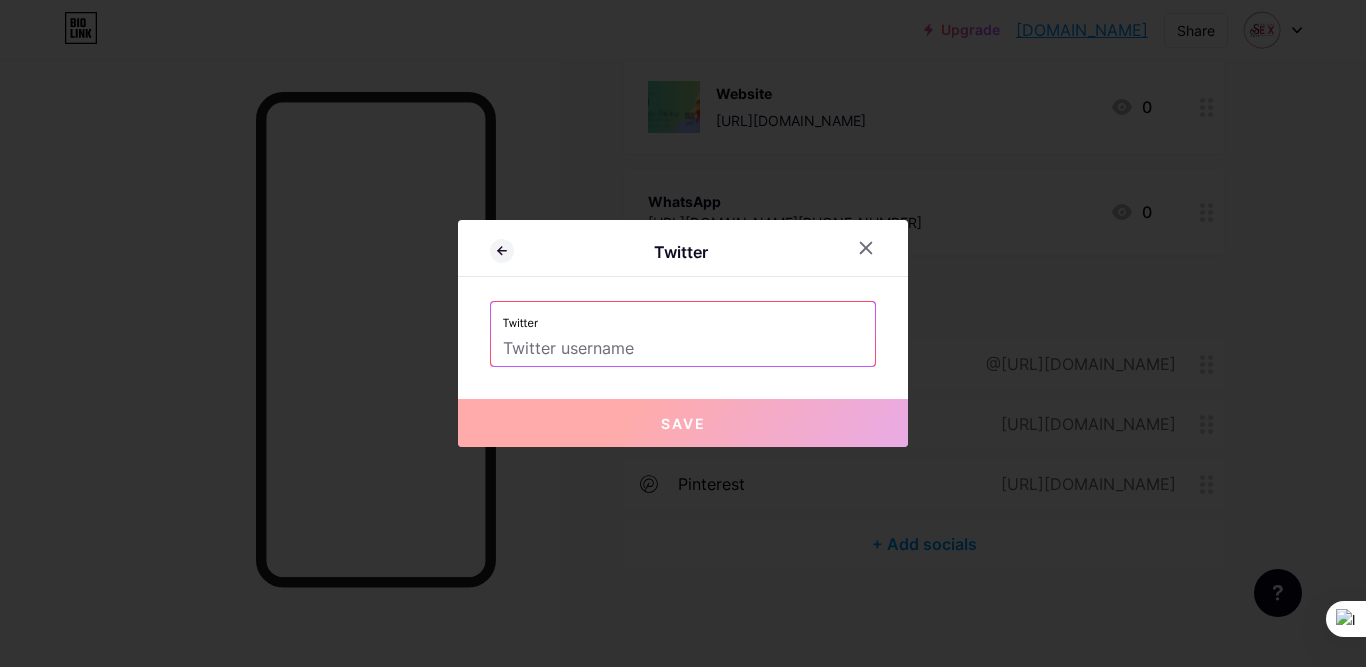 paste on "[URL][DOMAIN_NAME]" 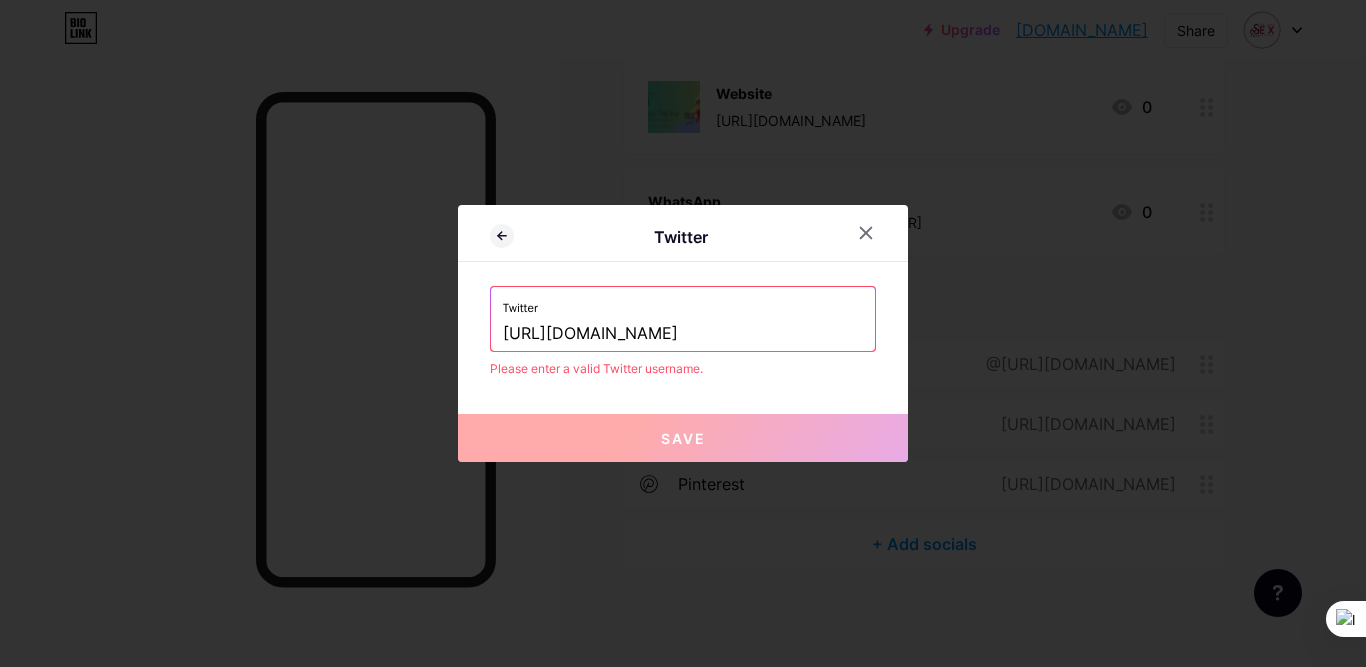 click on "[URL][DOMAIN_NAME]" at bounding box center (683, 334) 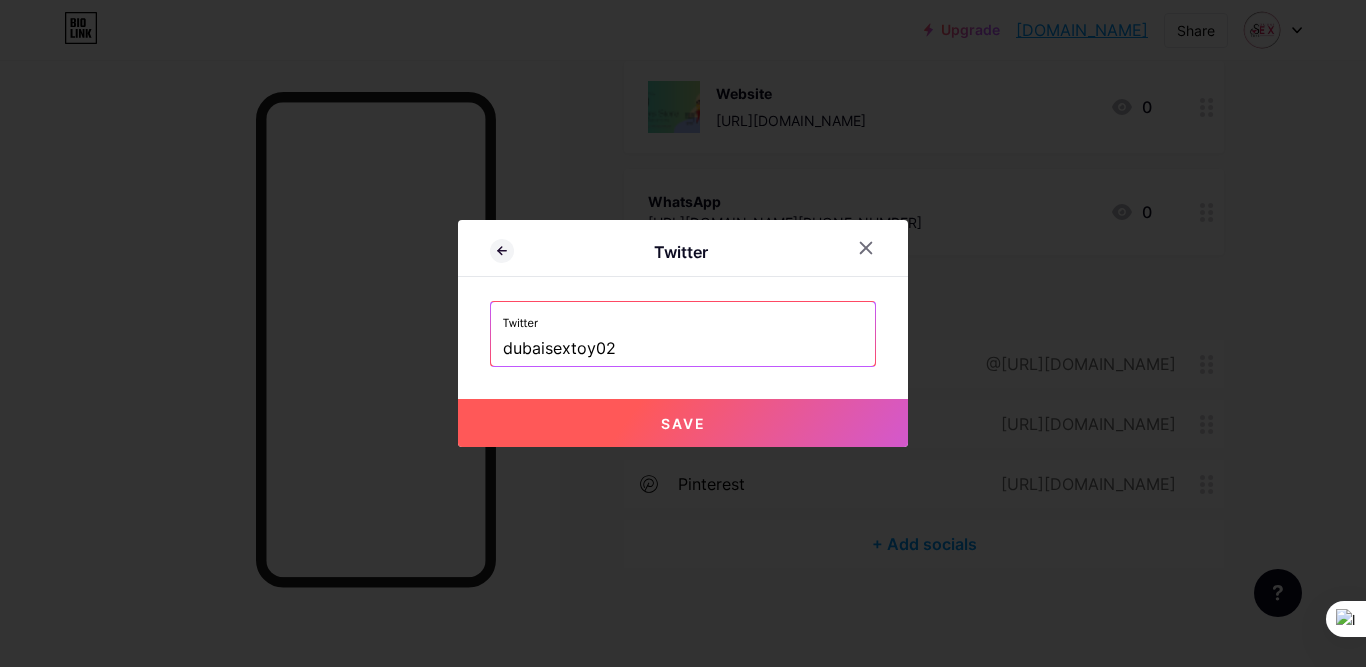 click on "Save" at bounding box center [683, 423] 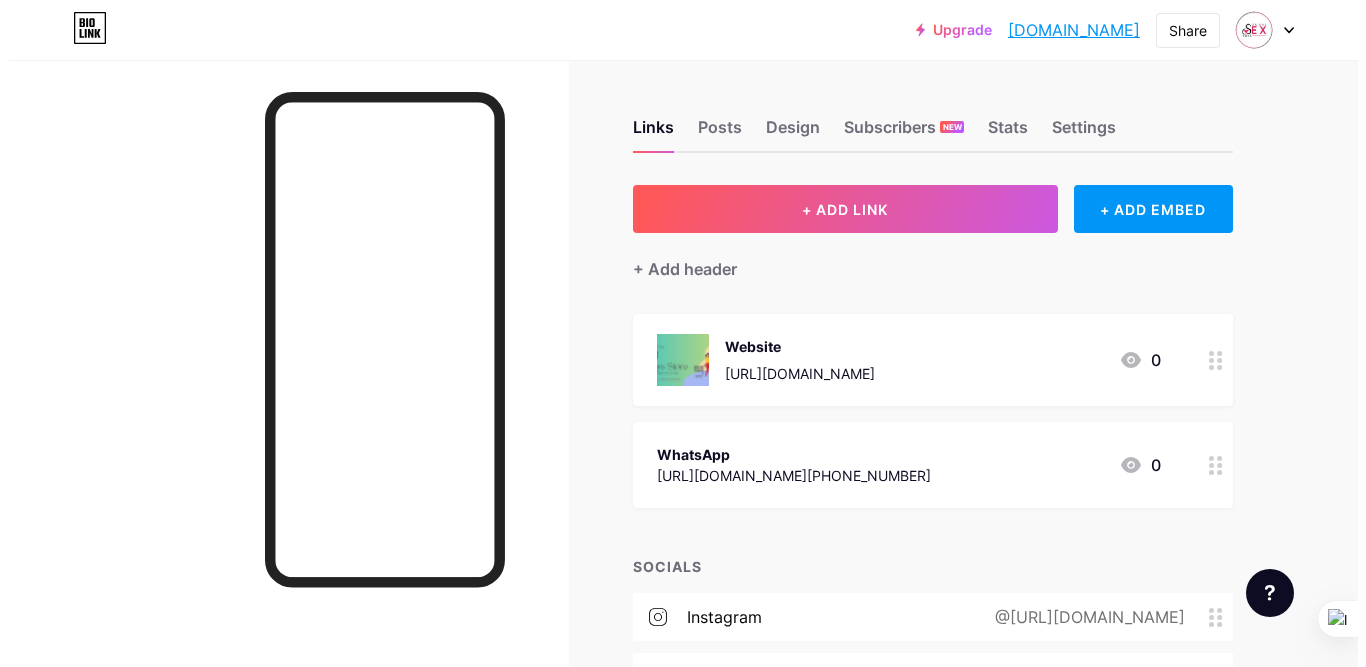 scroll, scrollTop: 0, scrollLeft: 0, axis: both 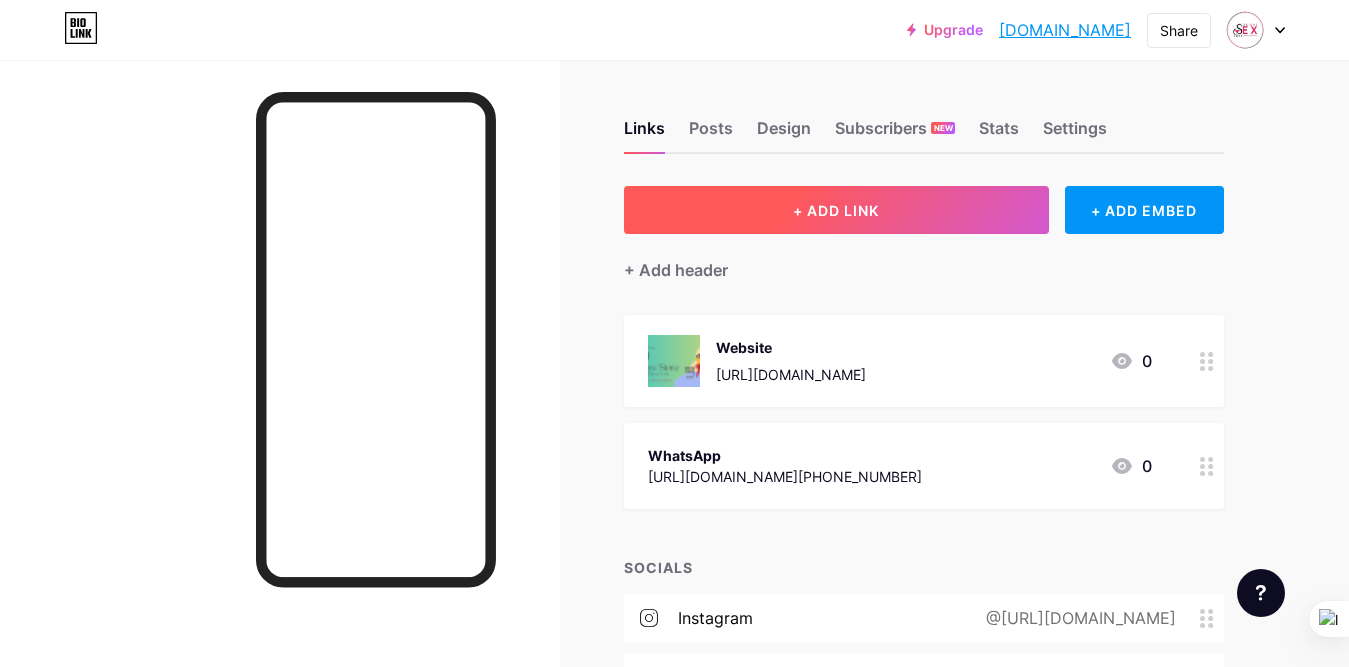 click on "+ ADD LINK" at bounding box center (836, 210) 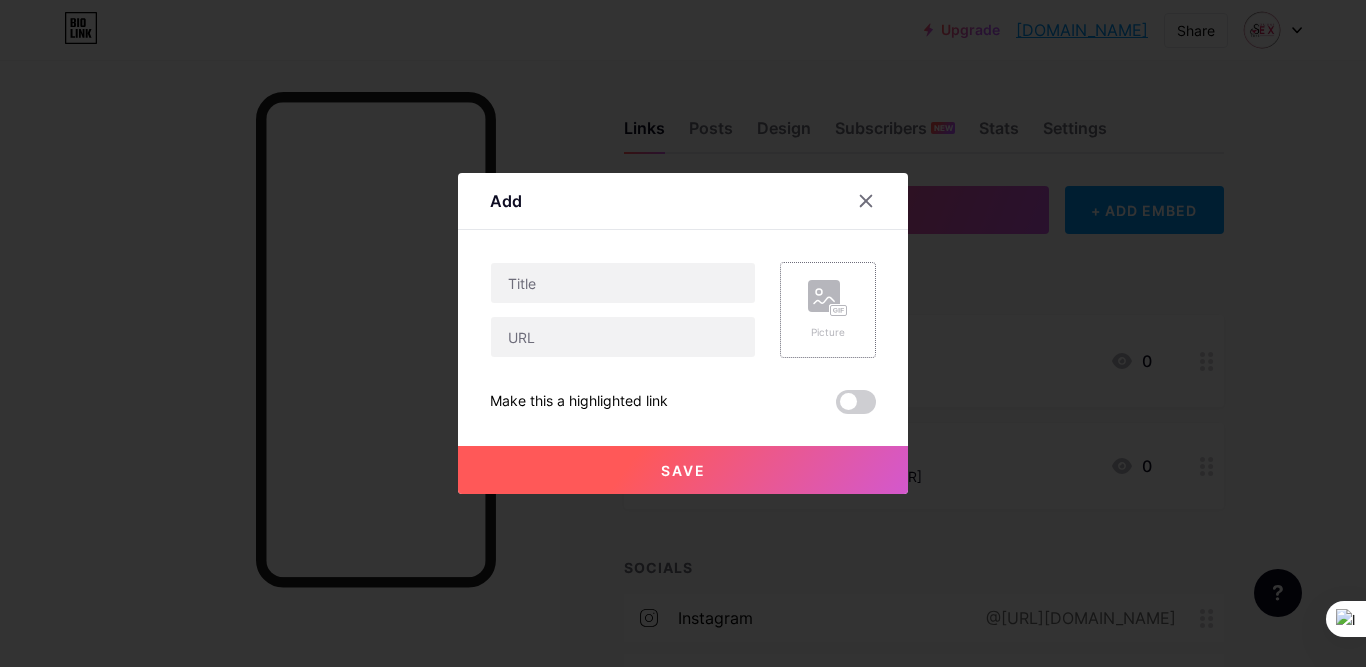 click 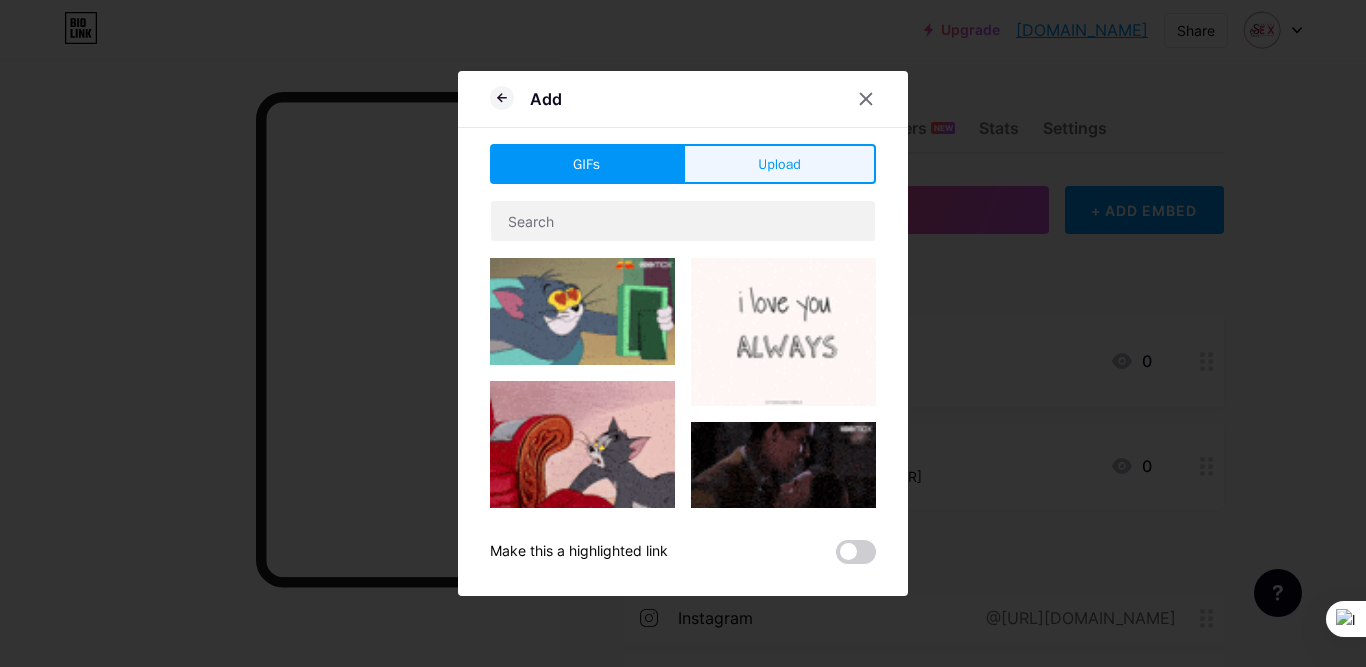 click on "Upload" at bounding box center [779, 164] 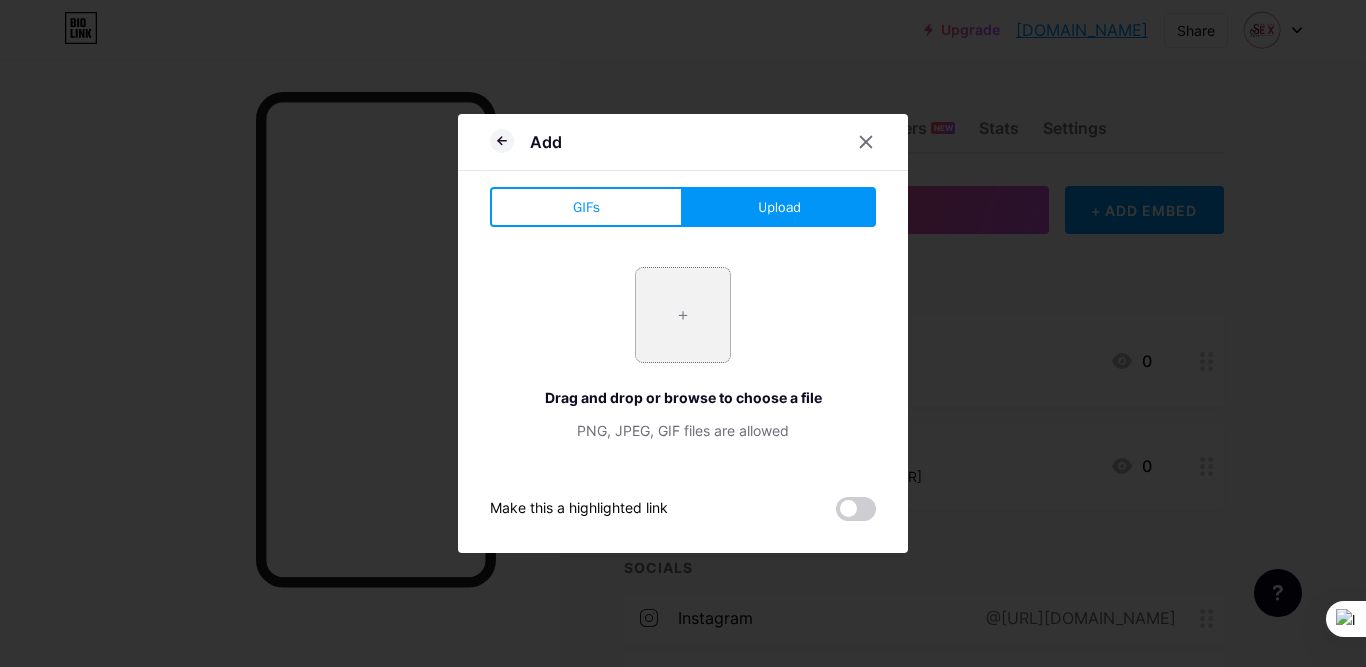 click at bounding box center (683, 315) 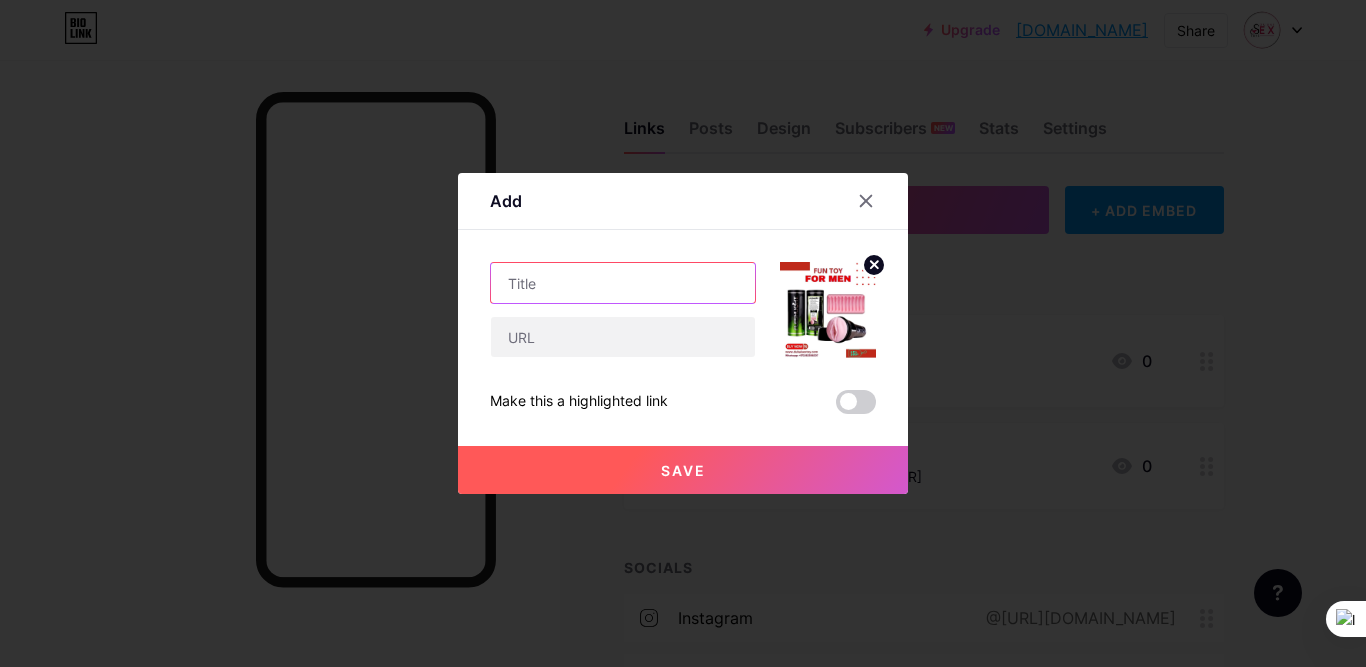 click at bounding box center [623, 283] 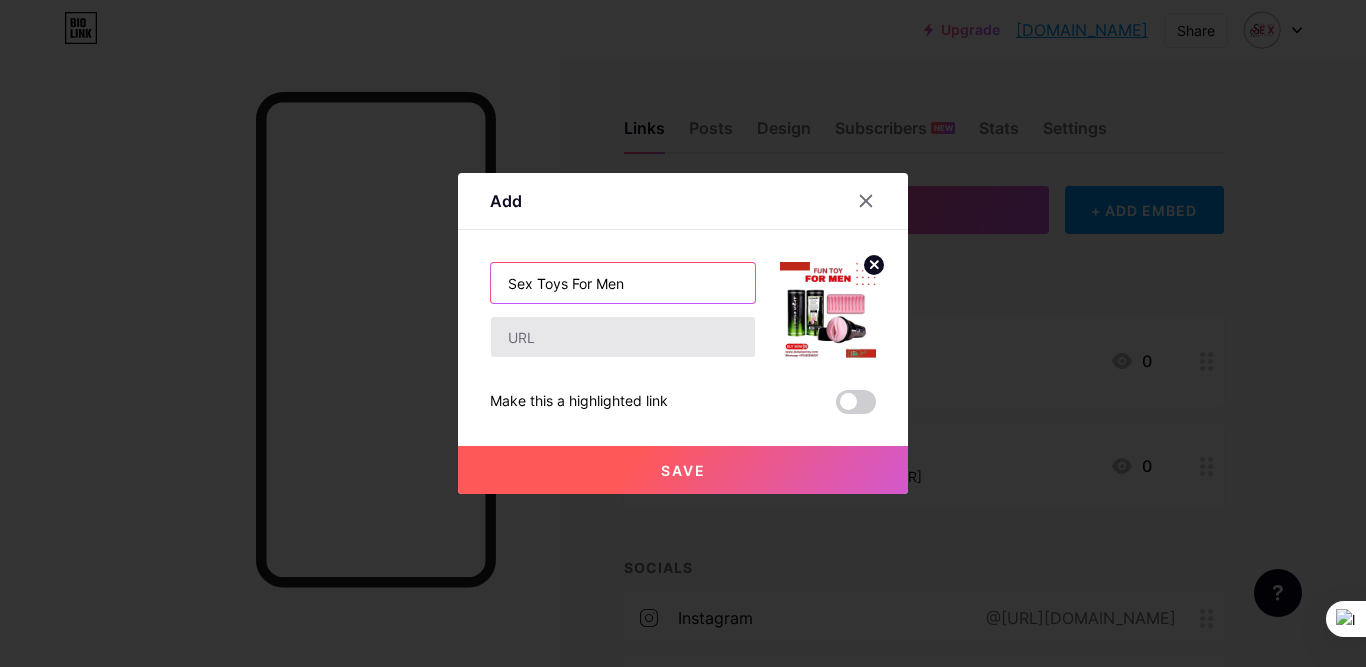type on "Sex Toys For Men" 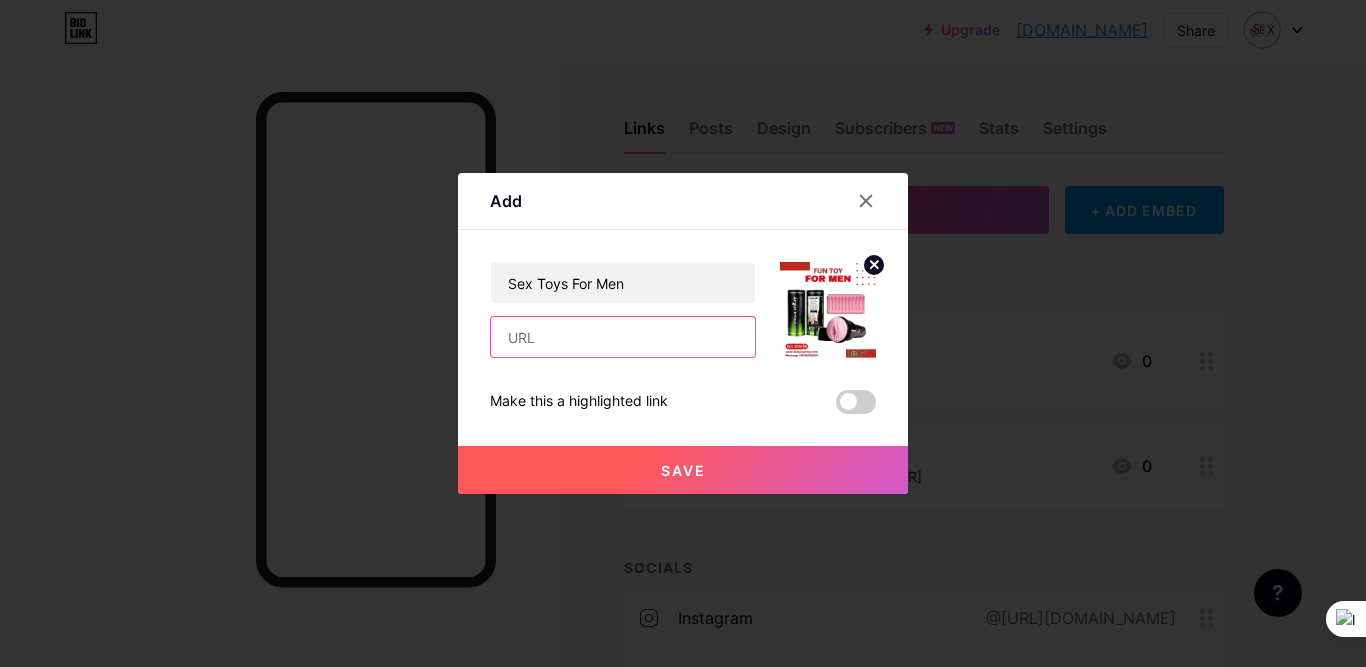 click at bounding box center (623, 337) 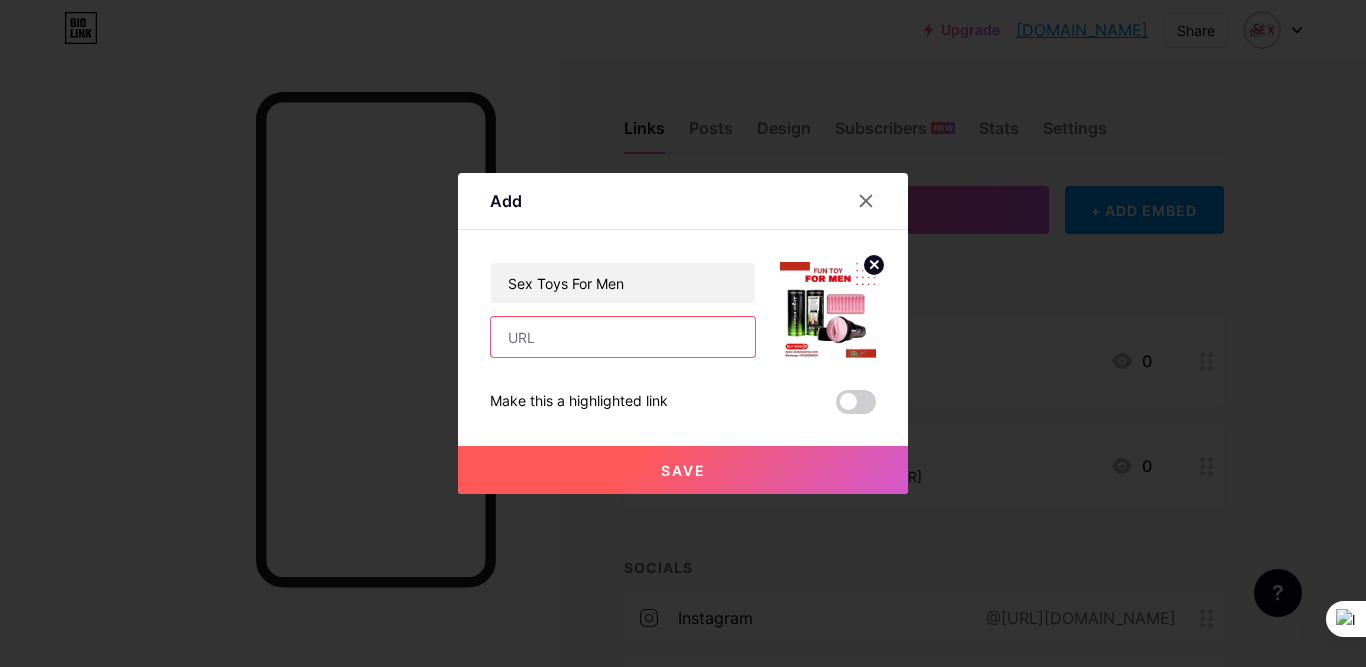 paste on "[URL][DOMAIN_NAME]" 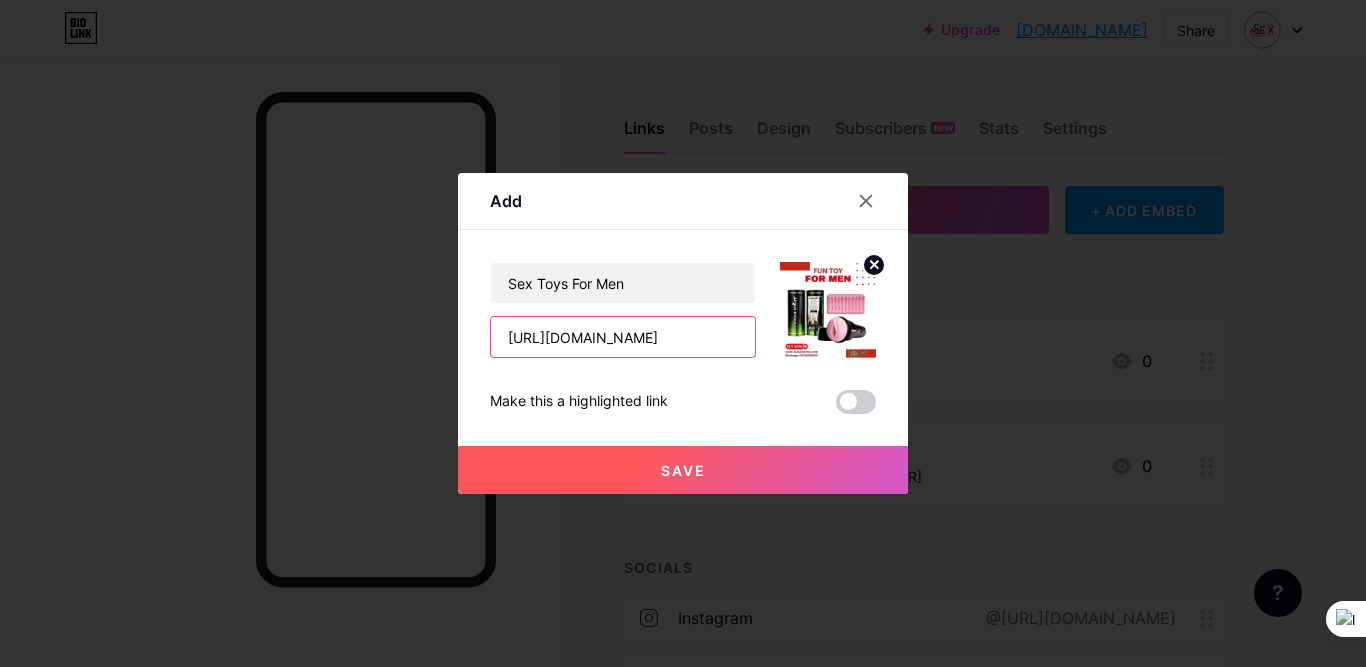 scroll, scrollTop: 0, scrollLeft: 146, axis: horizontal 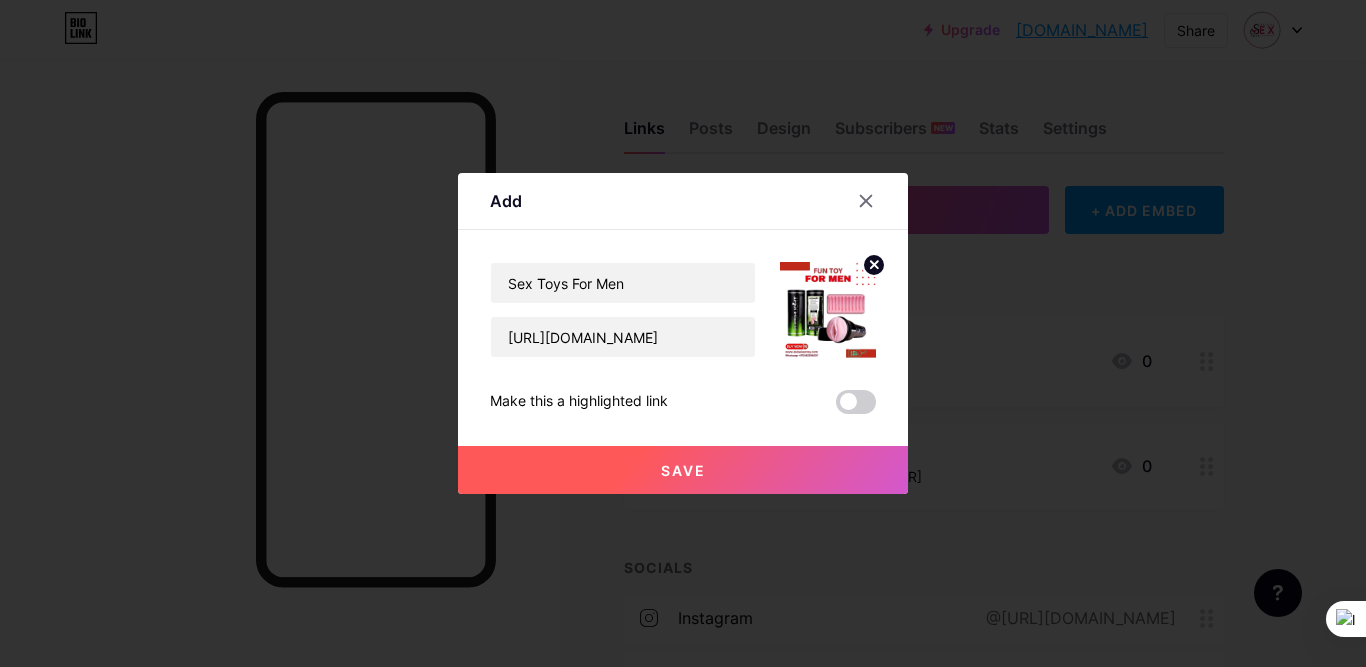 click on "Save" at bounding box center (683, 470) 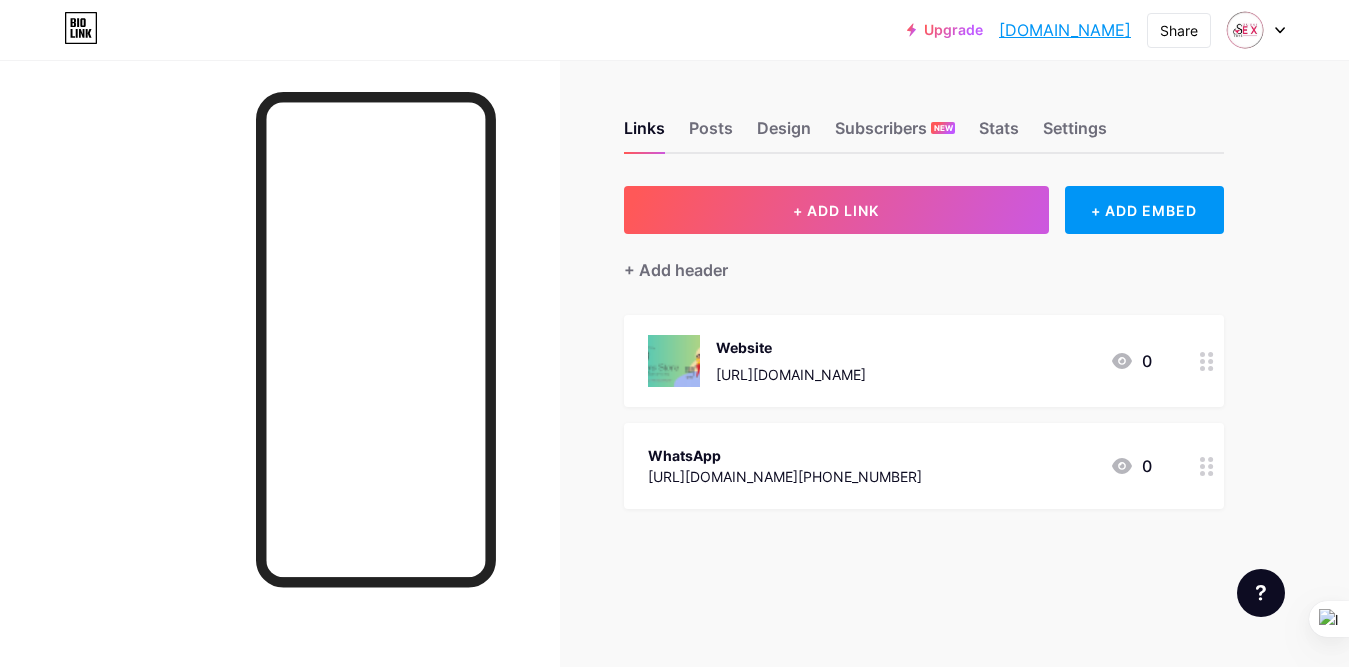 type 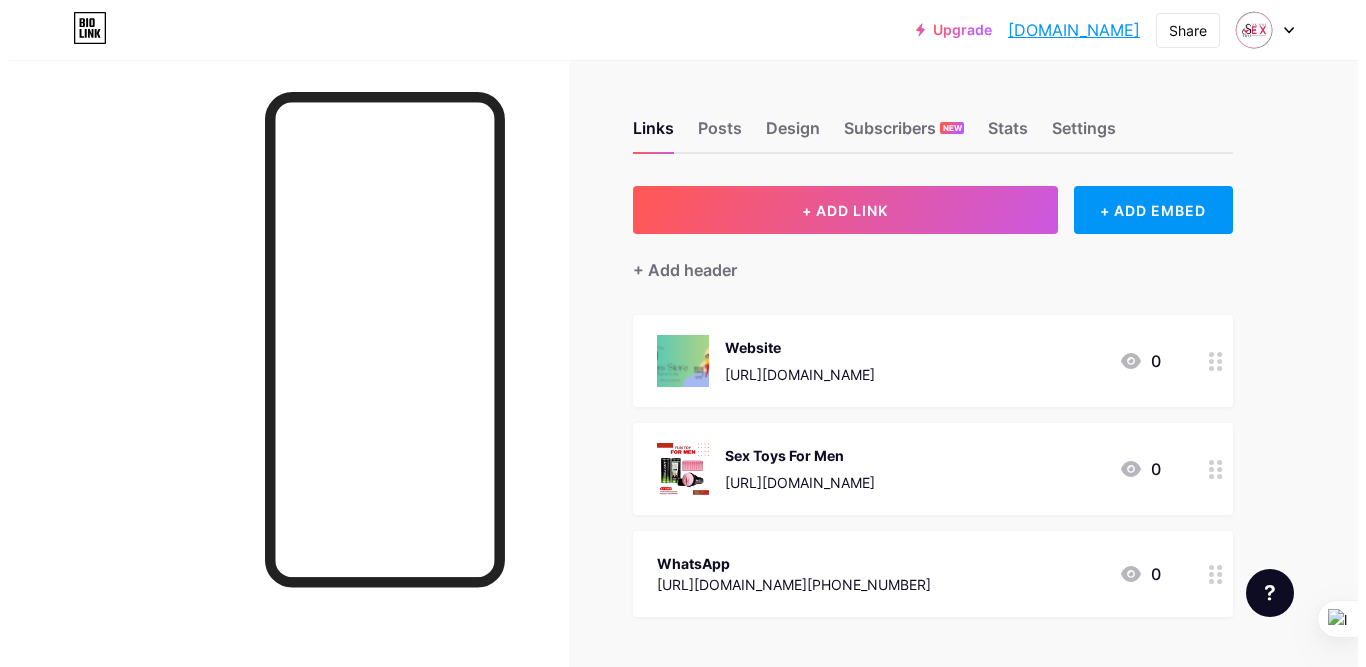 scroll, scrollTop: 100, scrollLeft: 0, axis: vertical 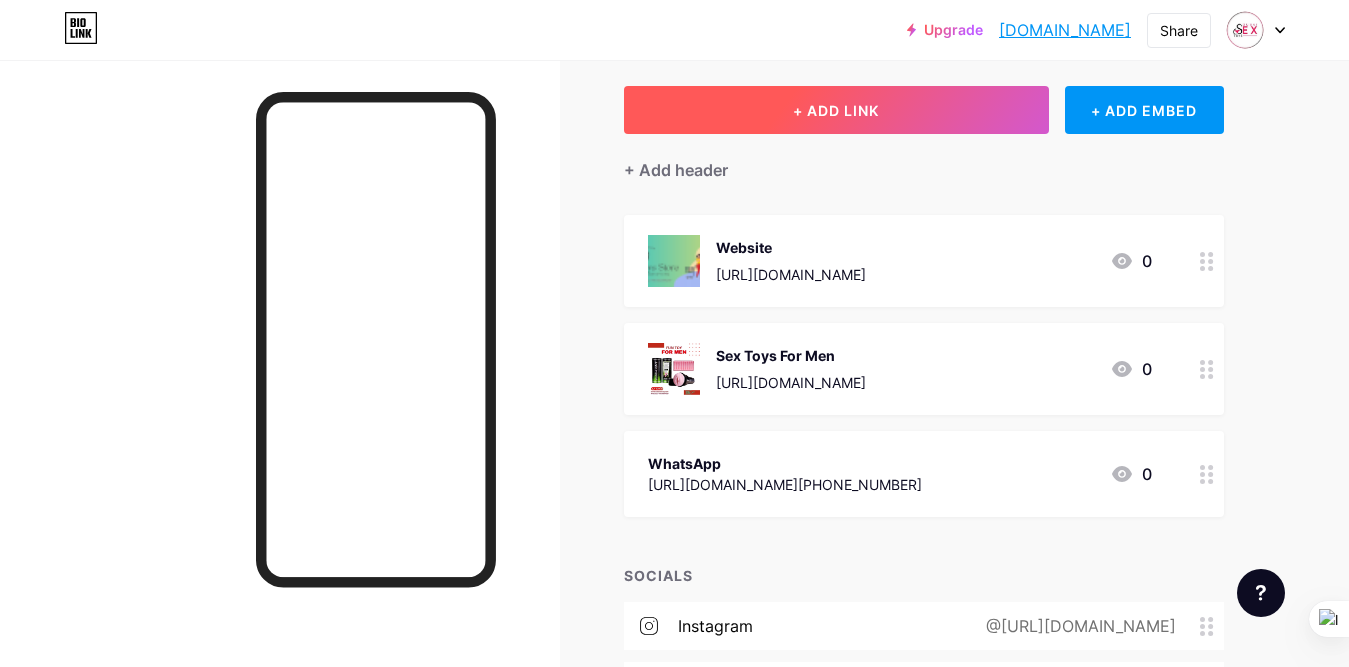 click on "+ ADD LINK" at bounding box center [836, 110] 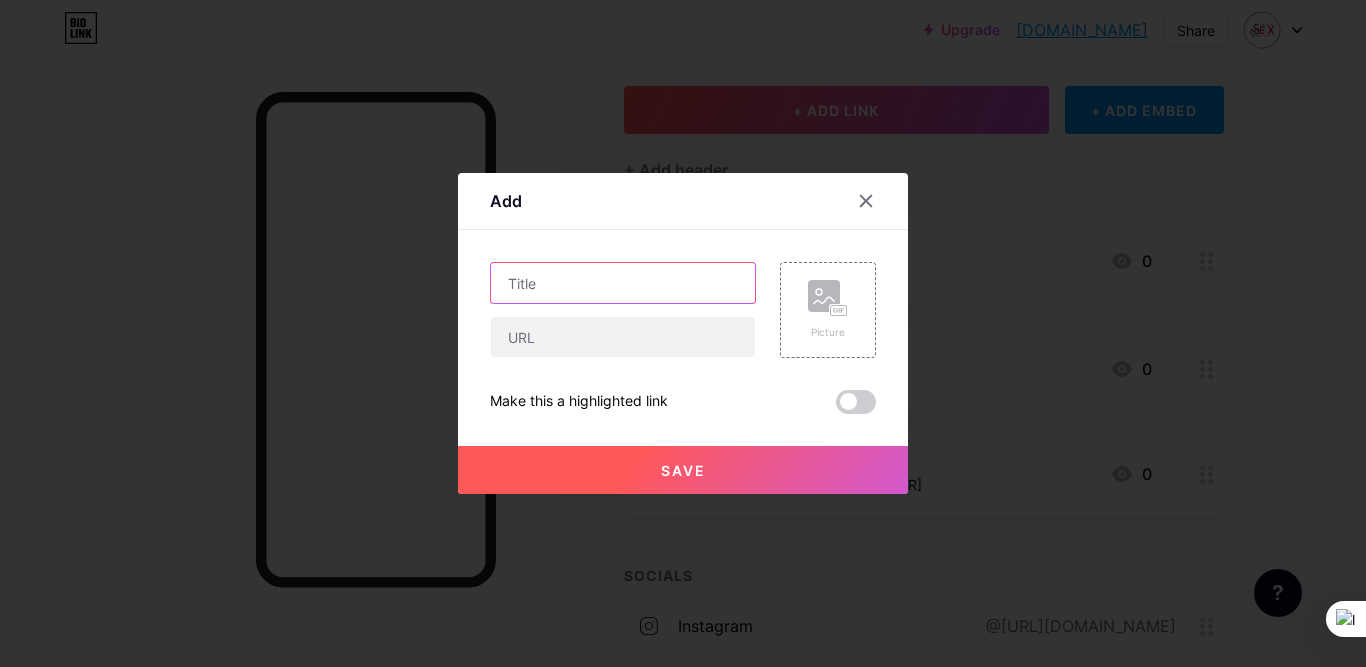 click at bounding box center [623, 283] 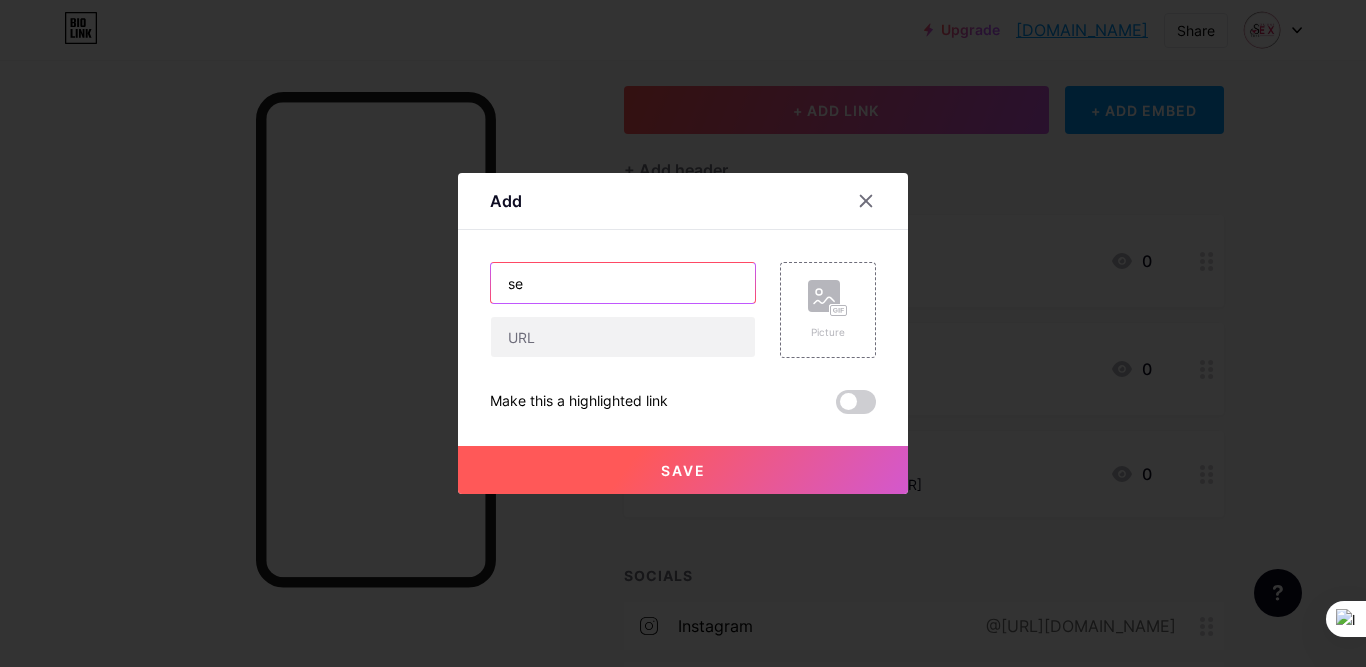type on "s" 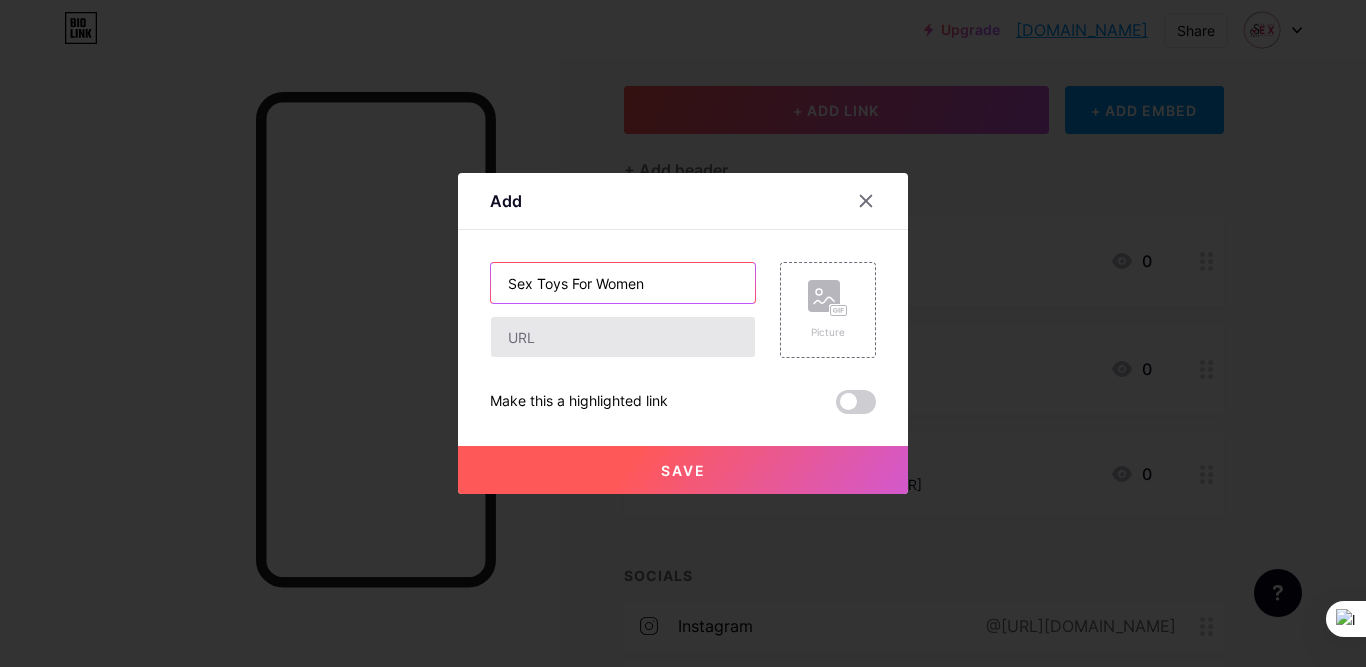 type on "Sex Toys For Women" 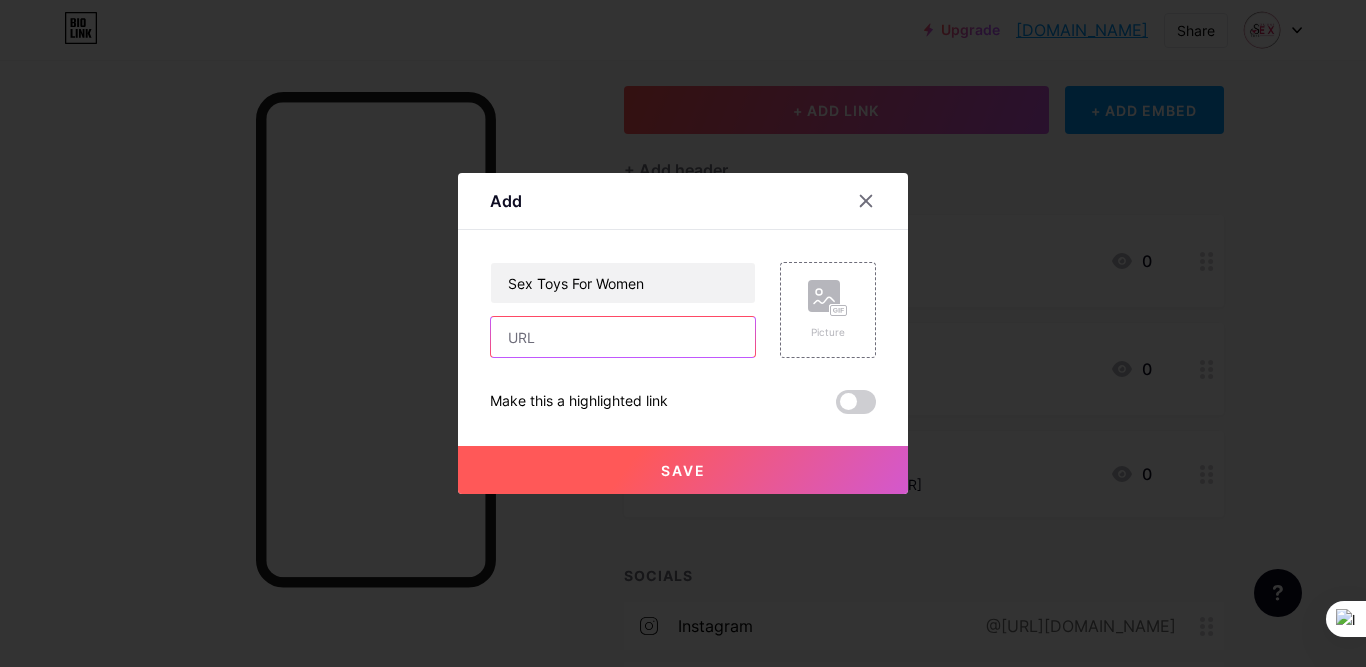 click at bounding box center (623, 337) 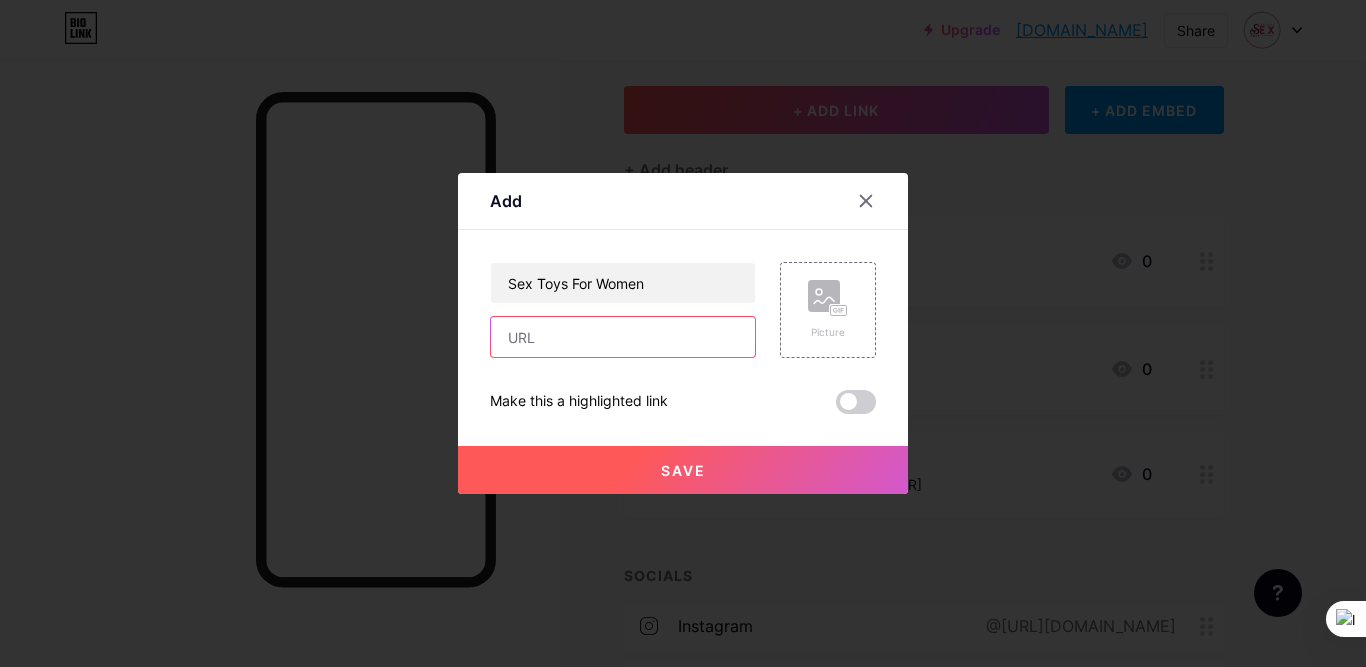 paste on "[URL][DOMAIN_NAME]" 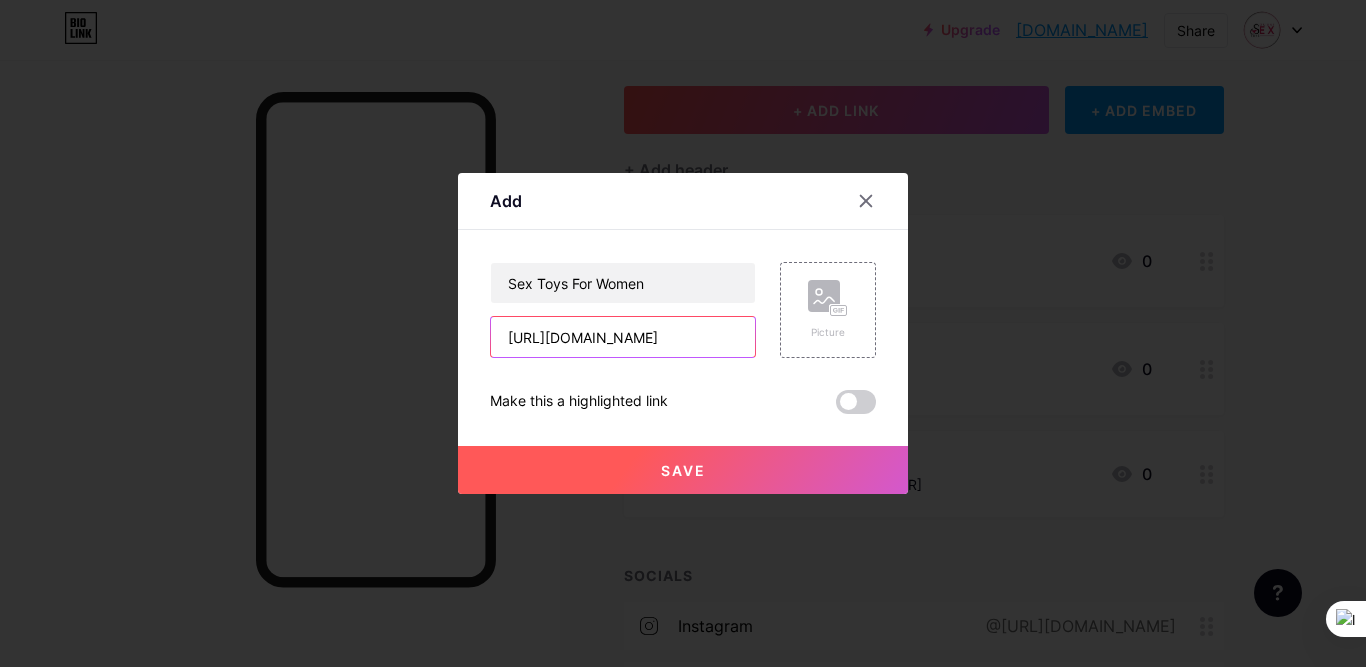 scroll, scrollTop: 0, scrollLeft: 144, axis: horizontal 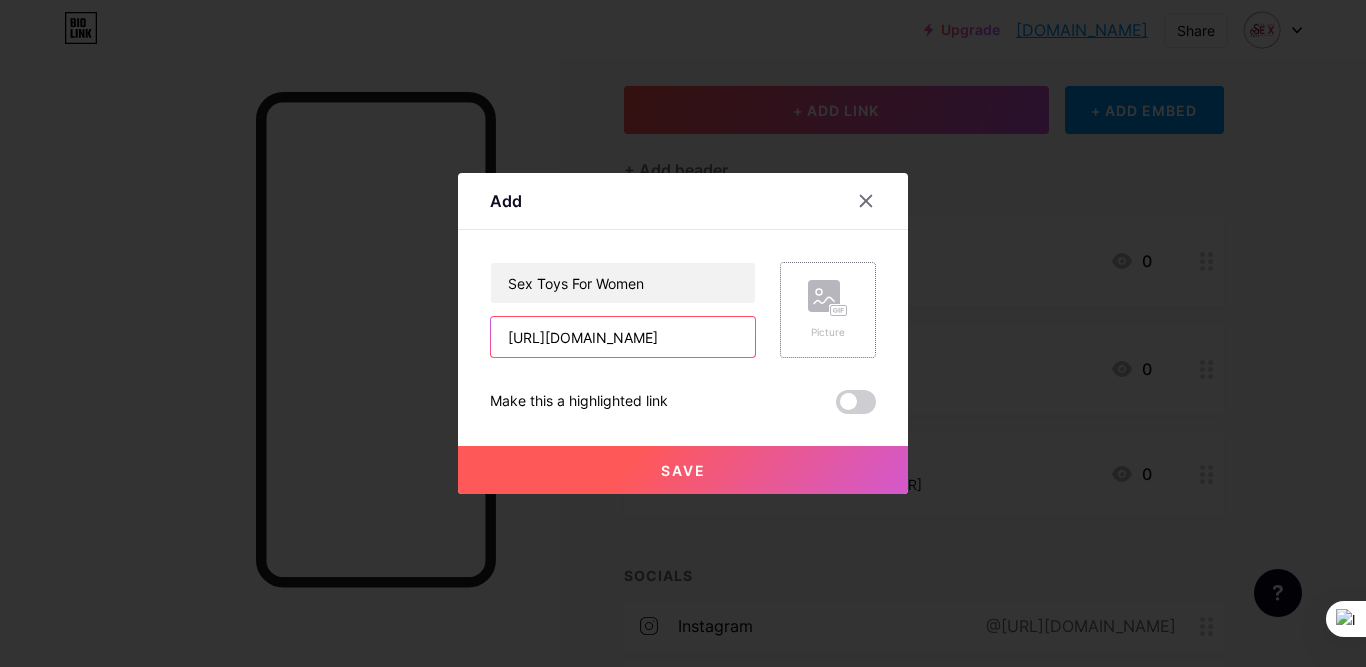 type on "[URL][DOMAIN_NAME]" 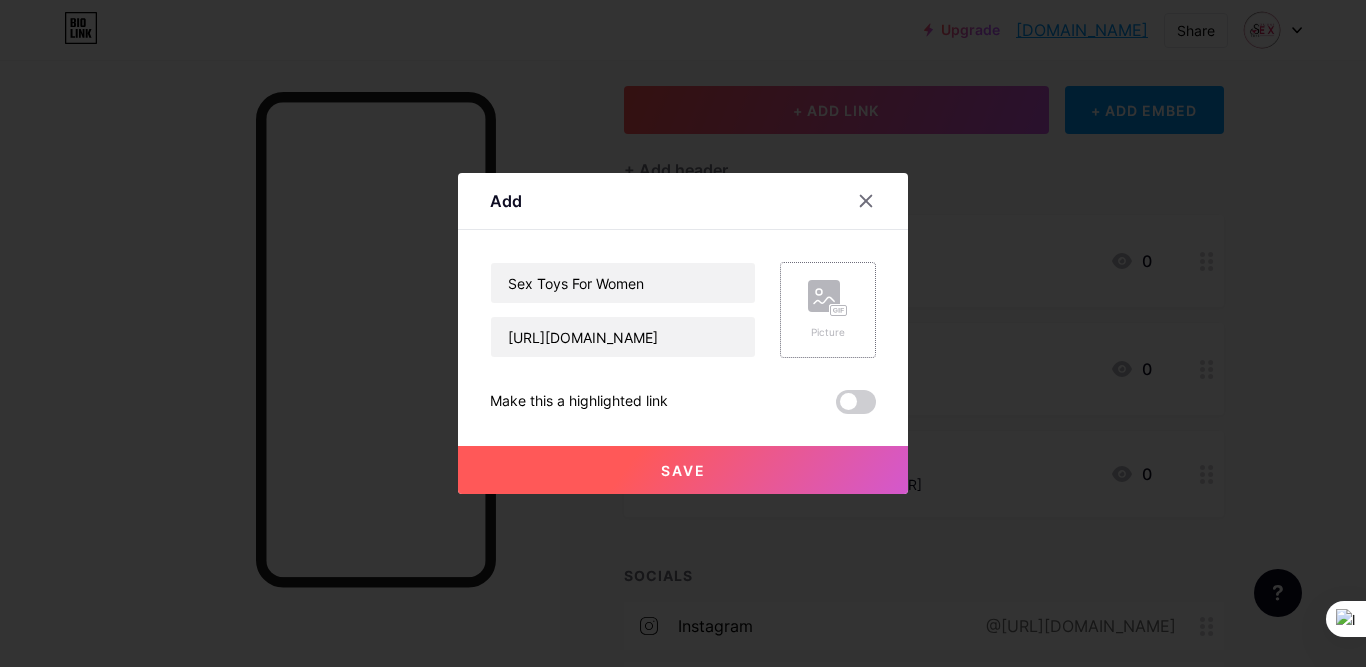 click 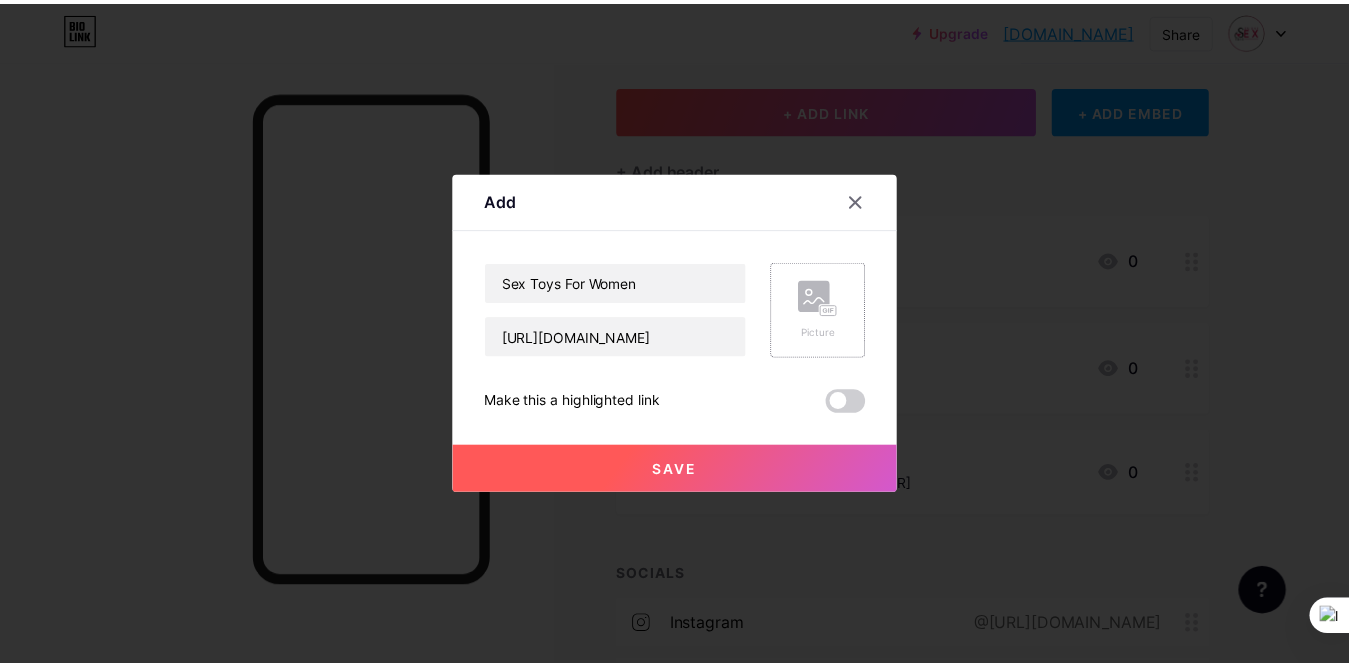 scroll, scrollTop: 0, scrollLeft: 0, axis: both 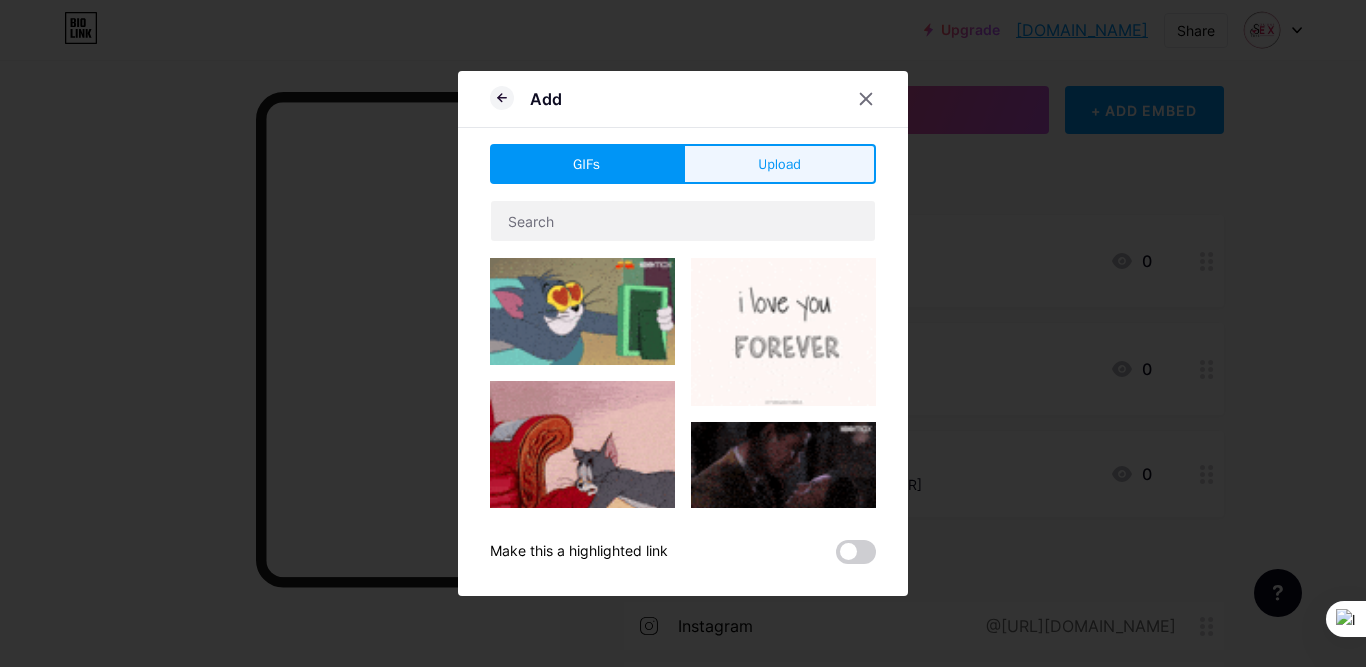 click on "Upload" at bounding box center (779, 164) 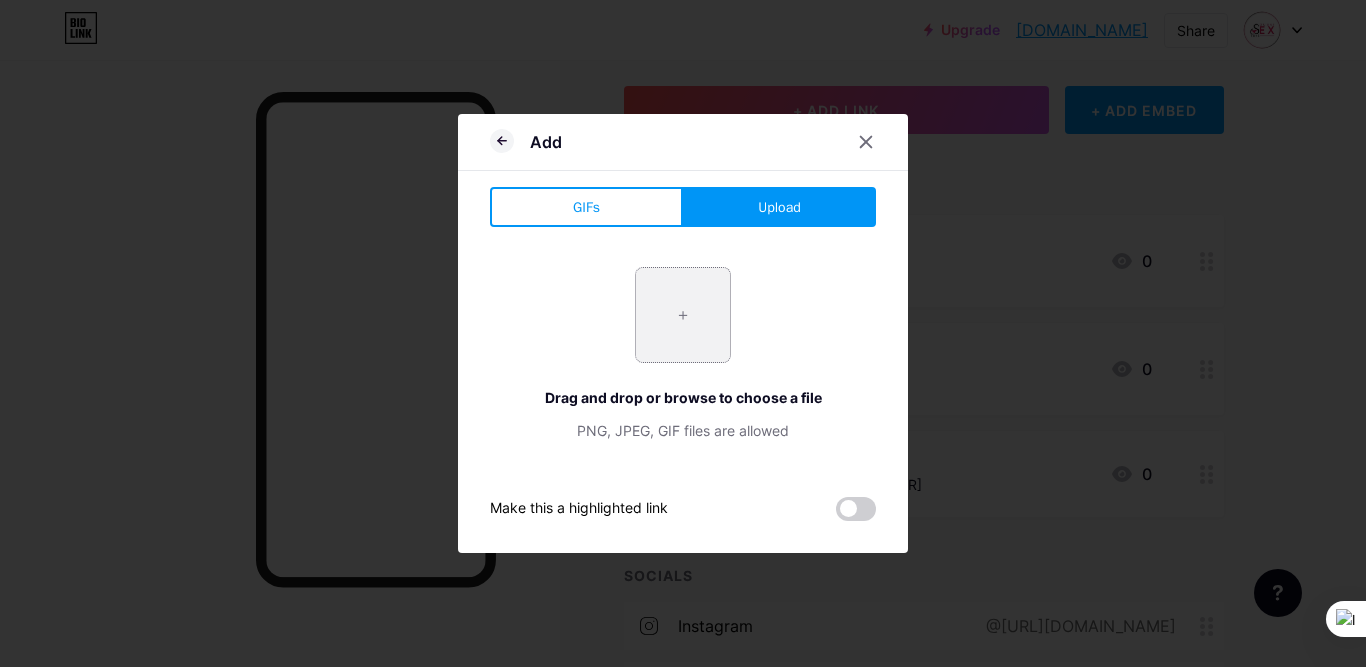 click at bounding box center (683, 315) 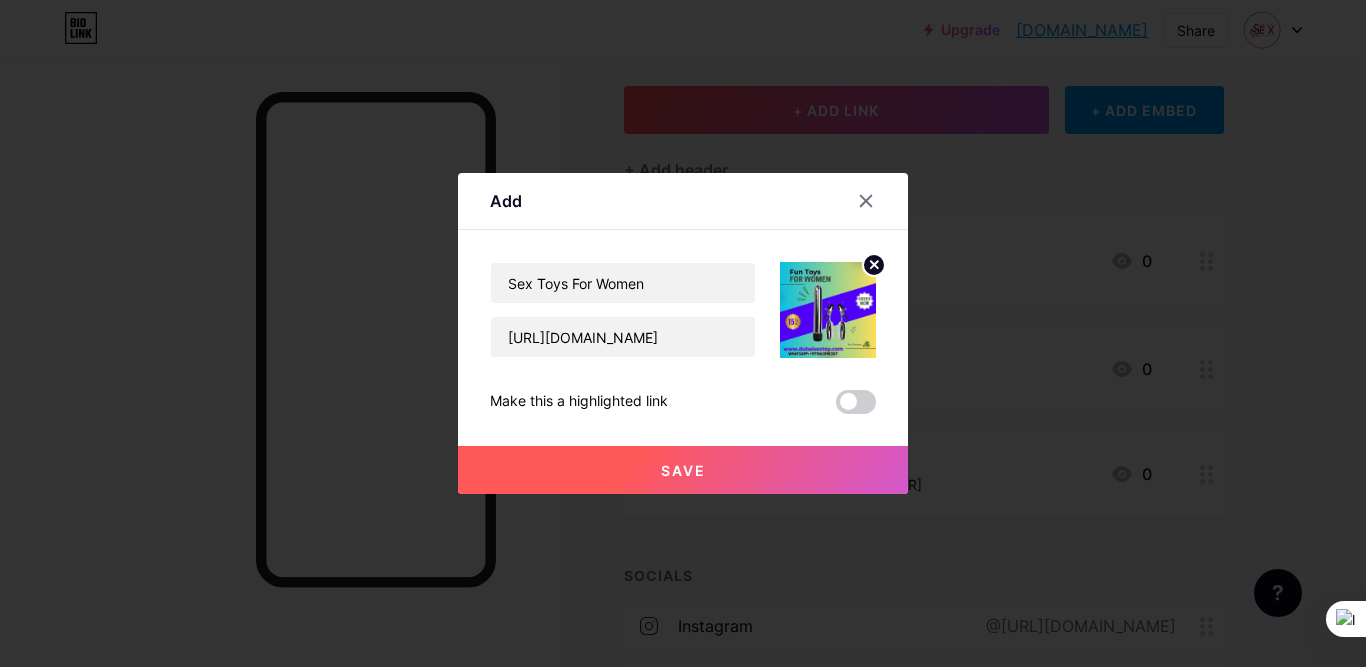 click on "Save" at bounding box center (683, 470) 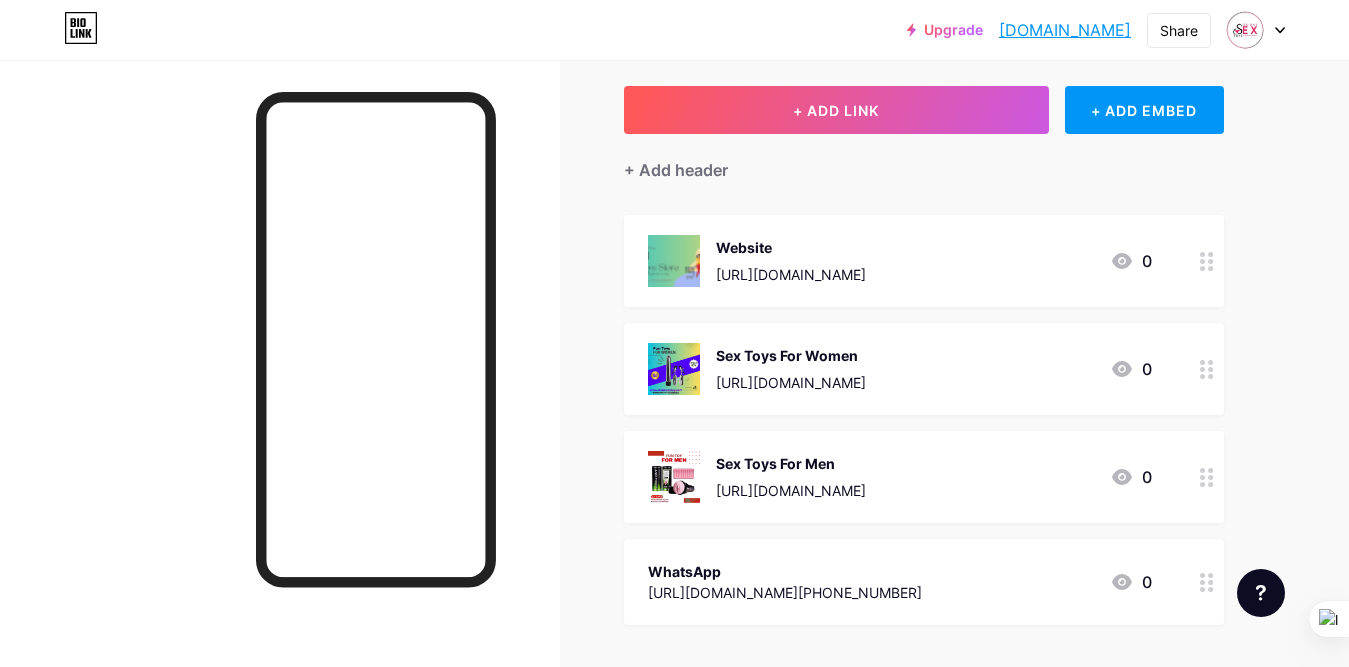 click on "Website" at bounding box center (791, 247) 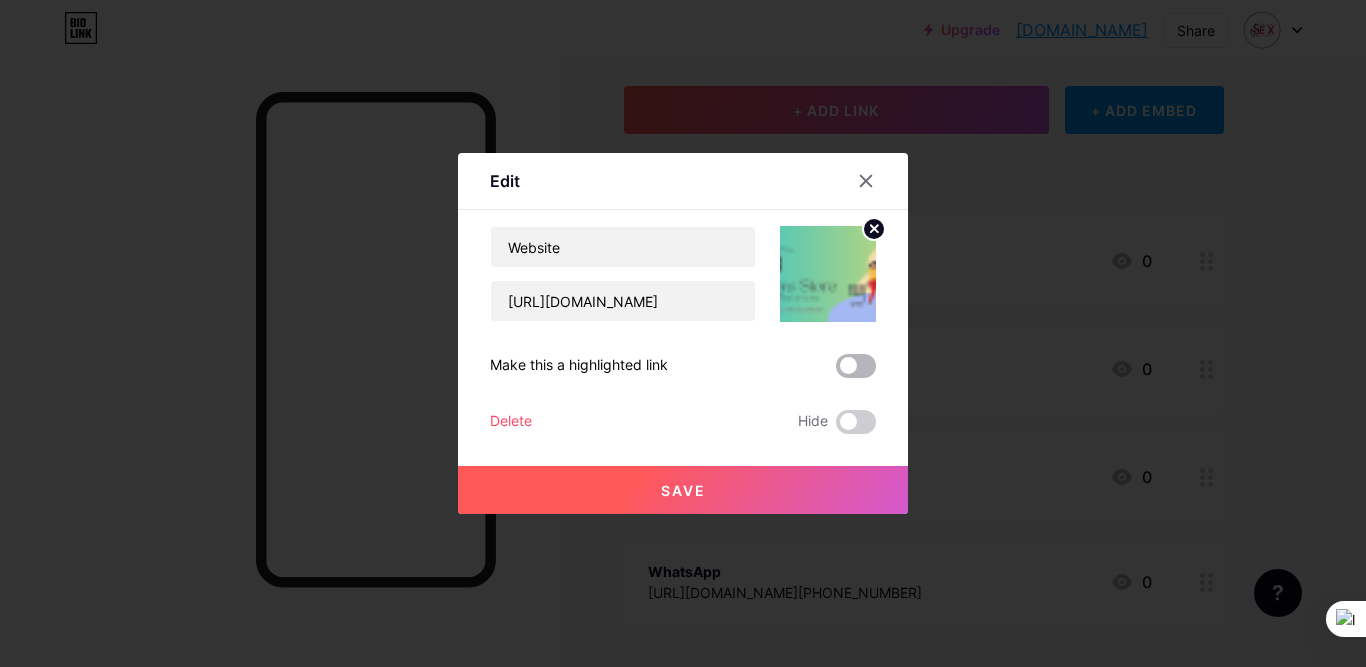 click at bounding box center (856, 366) 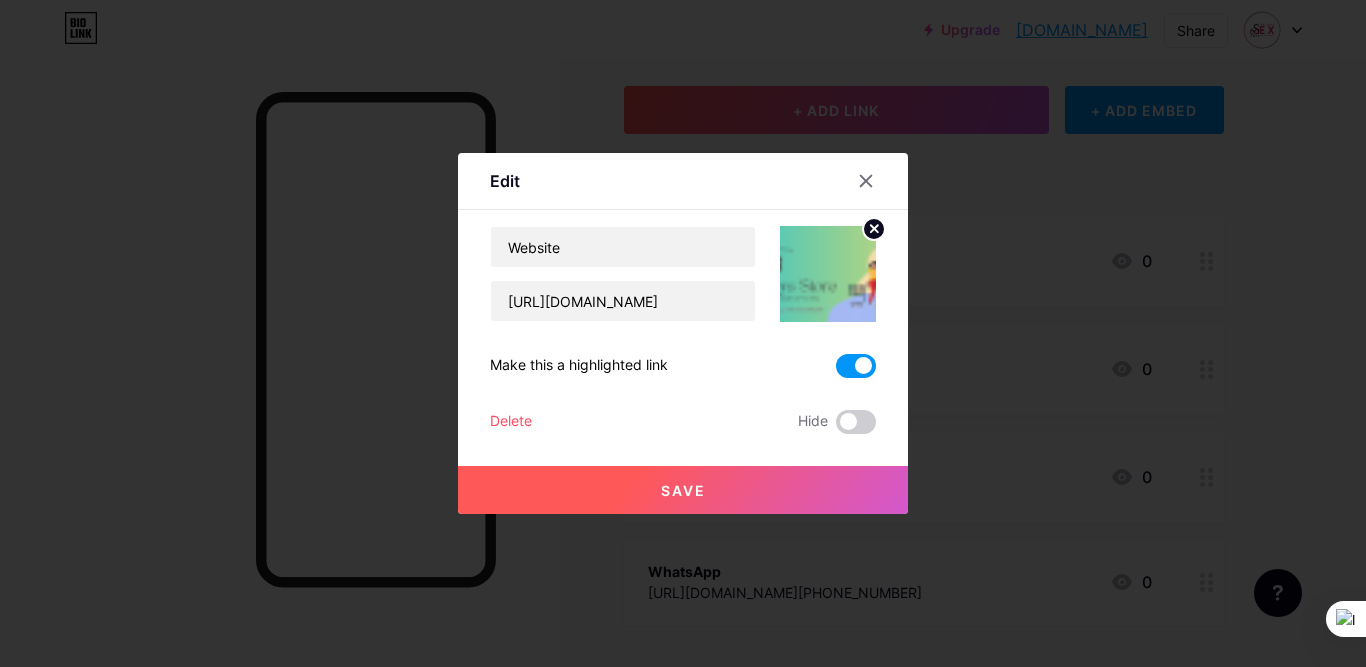 click at bounding box center [683, 333] 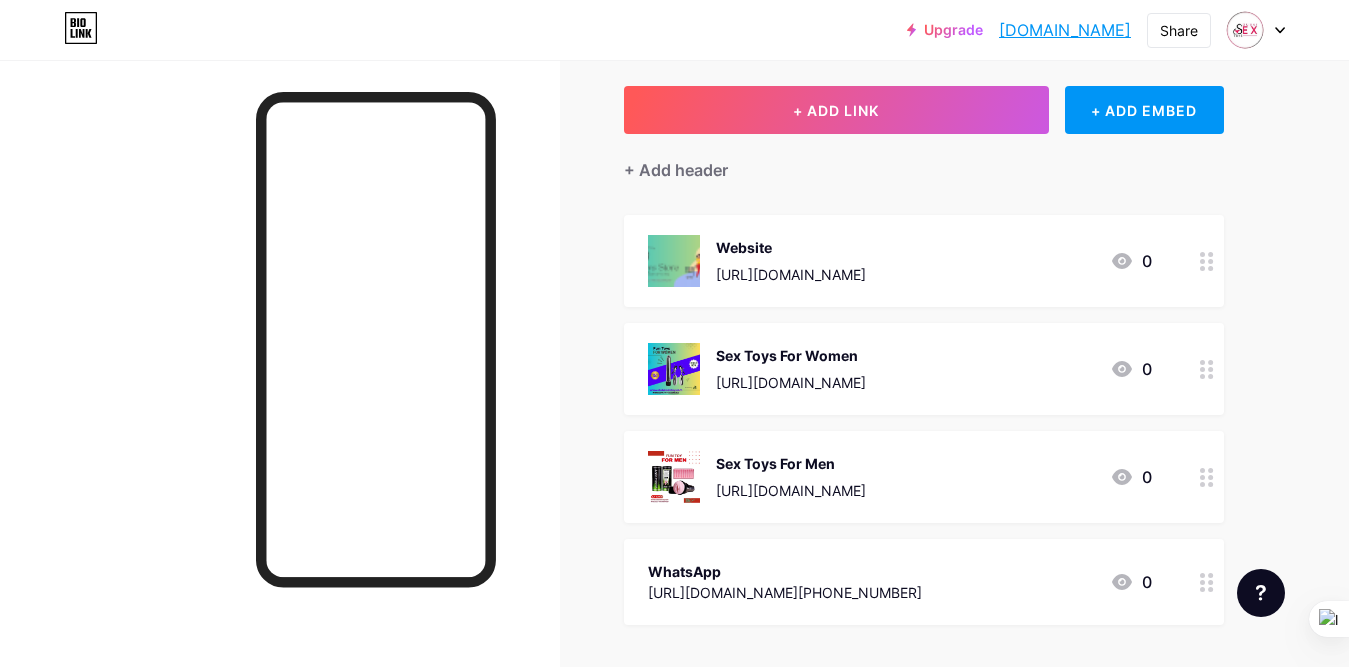 click on "Sex Toys For Women
[URL][DOMAIN_NAME]
0" at bounding box center (900, 369) 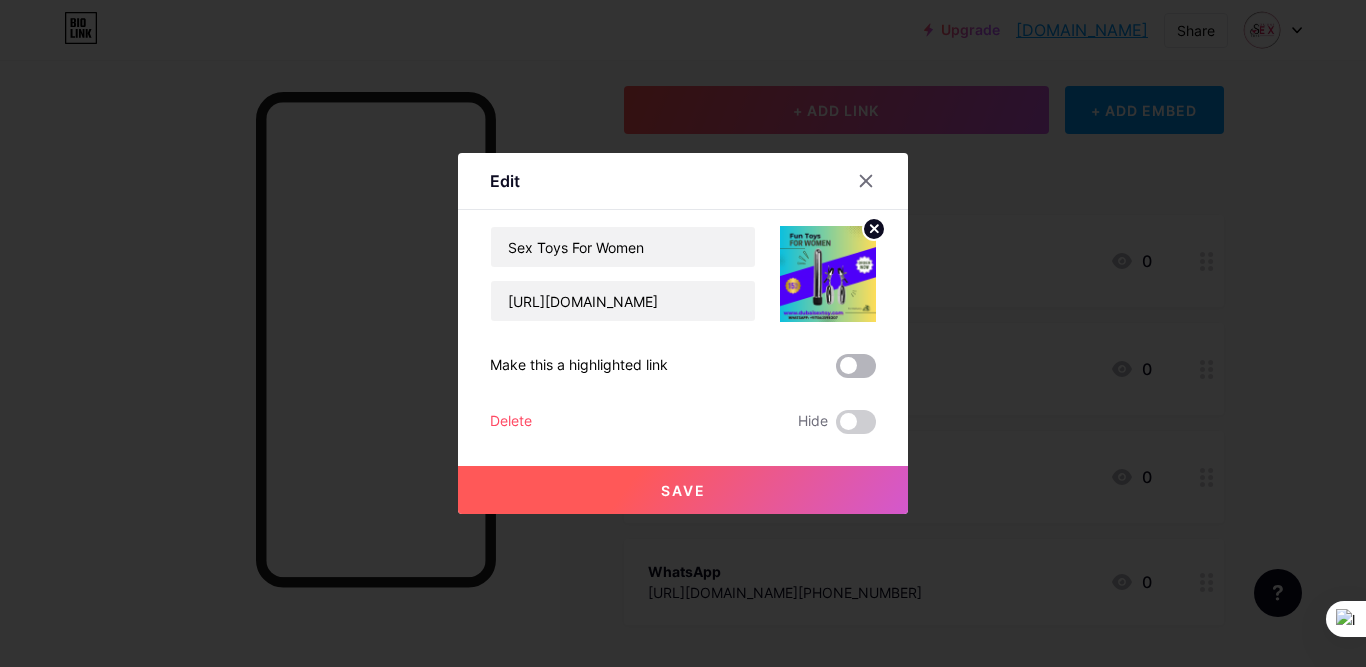 click at bounding box center [856, 366] 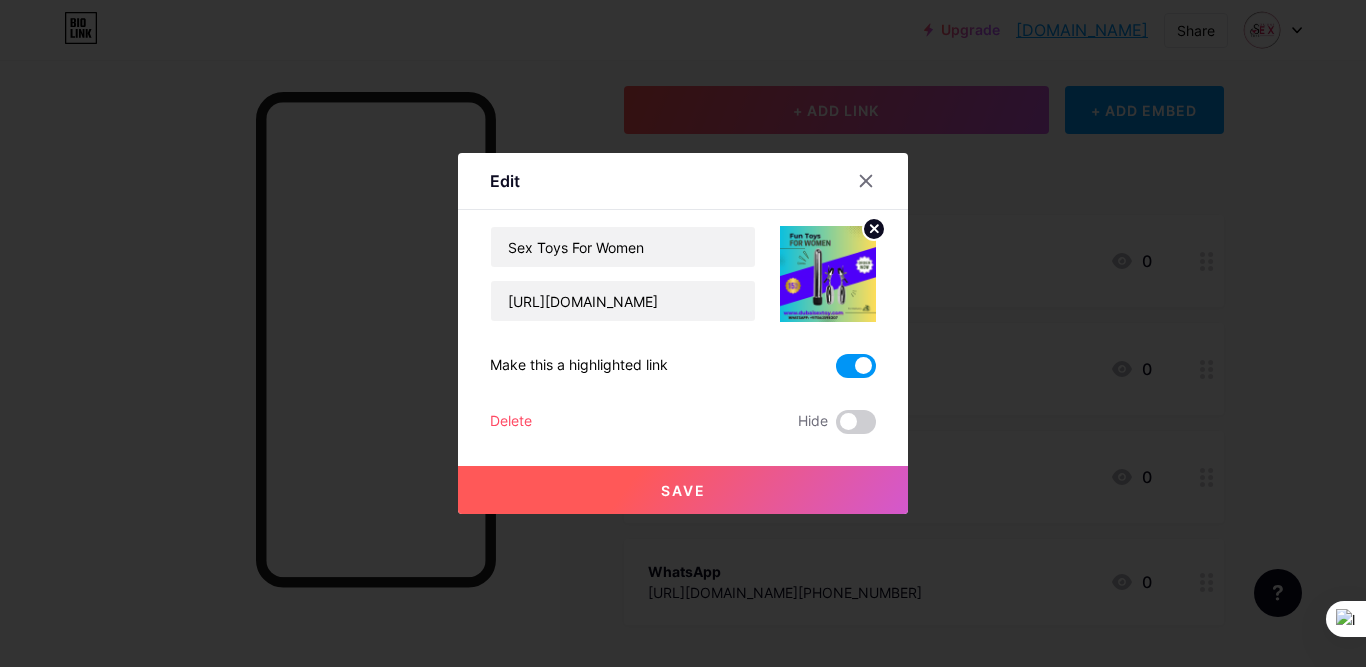 click at bounding box center [683, 333] 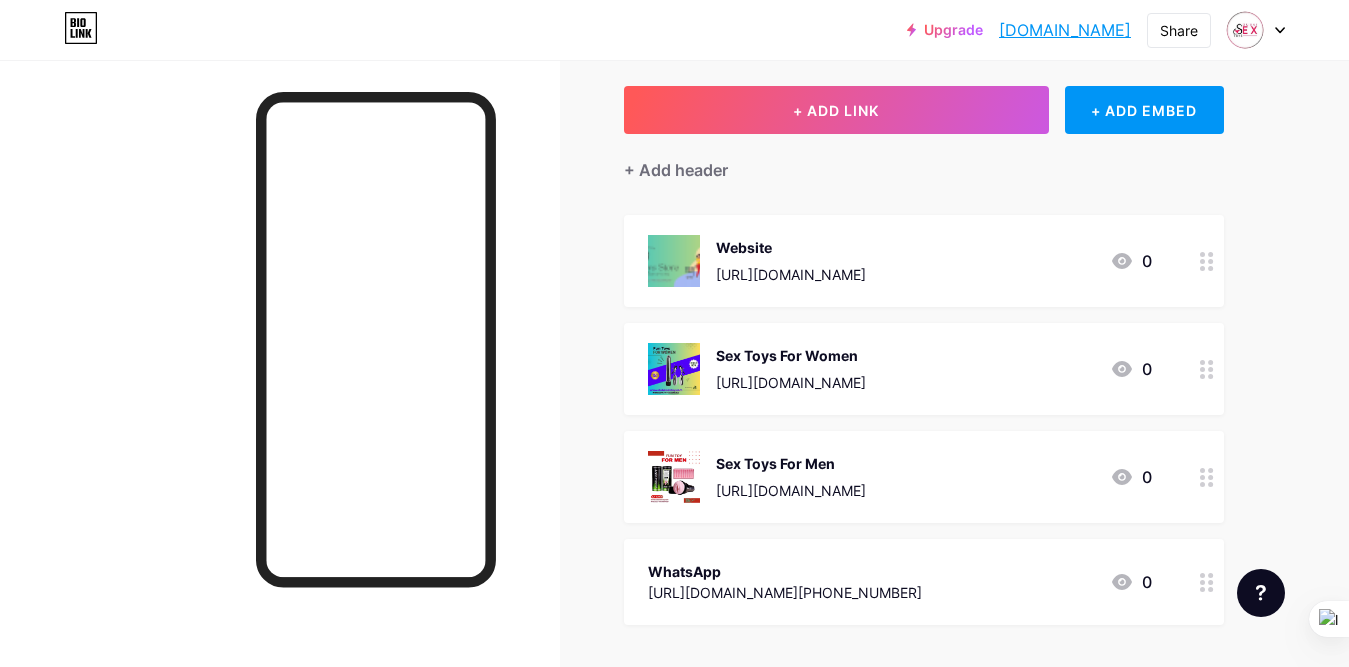 click on "Sex Toys For Men" at bounding box center (791, 463) 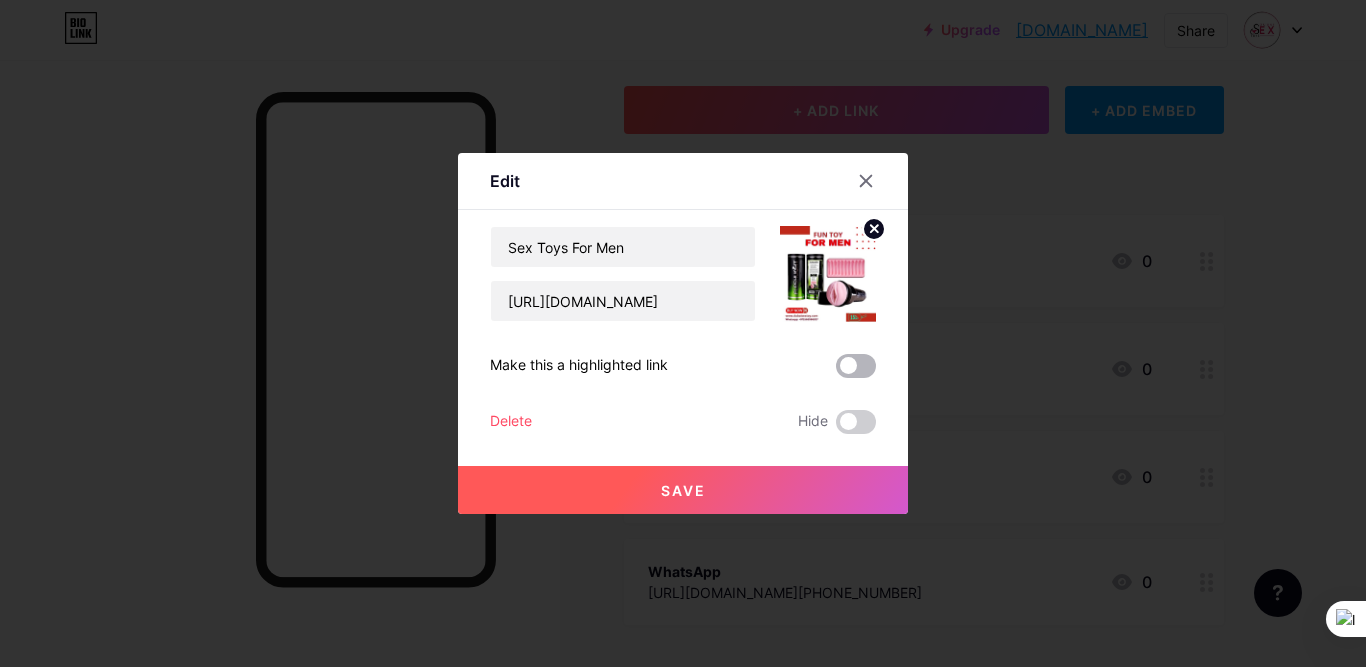 click at bounding box center (856, 366) 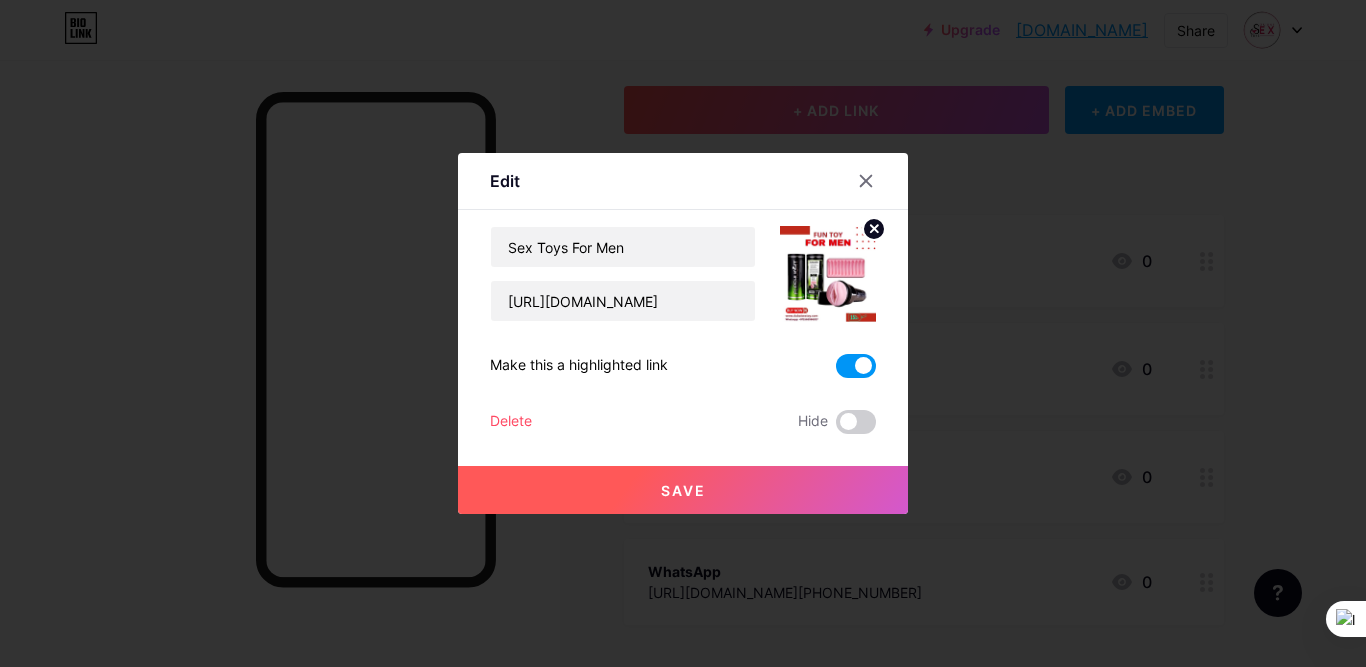click at bounding box center [683, 333] 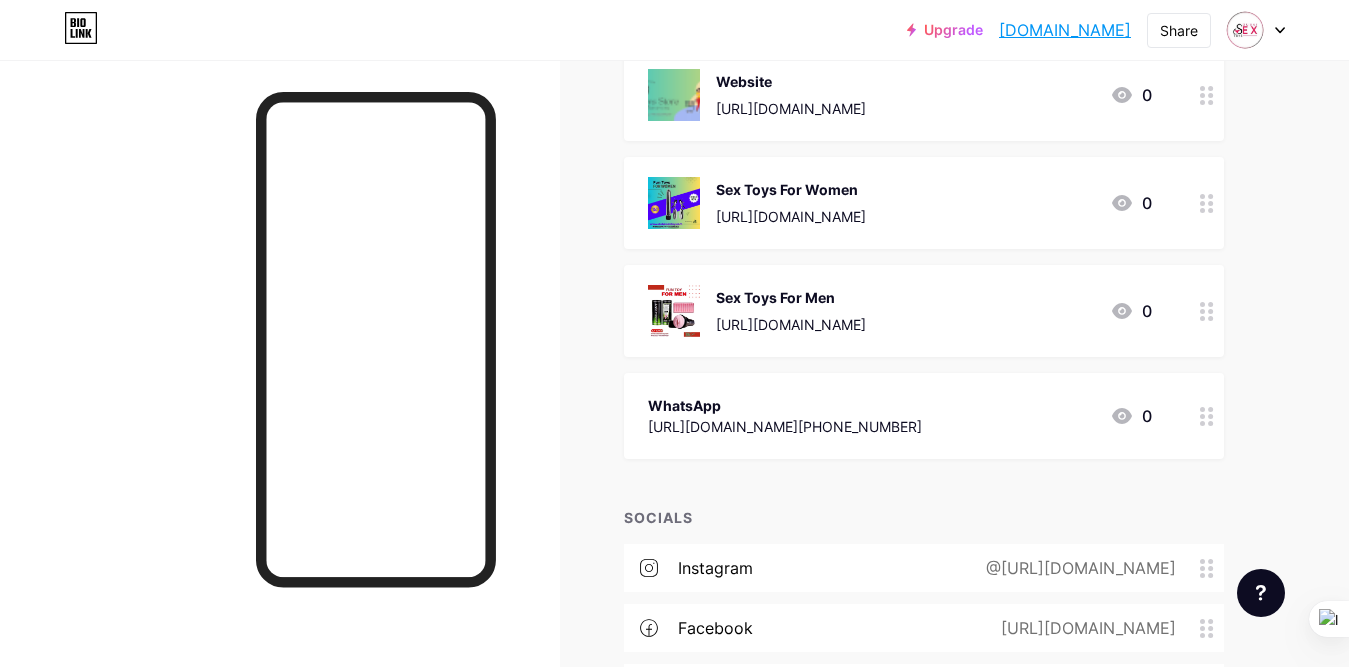 scroll, scrollTop: 300, scrollLeft: 0, axis: vertical 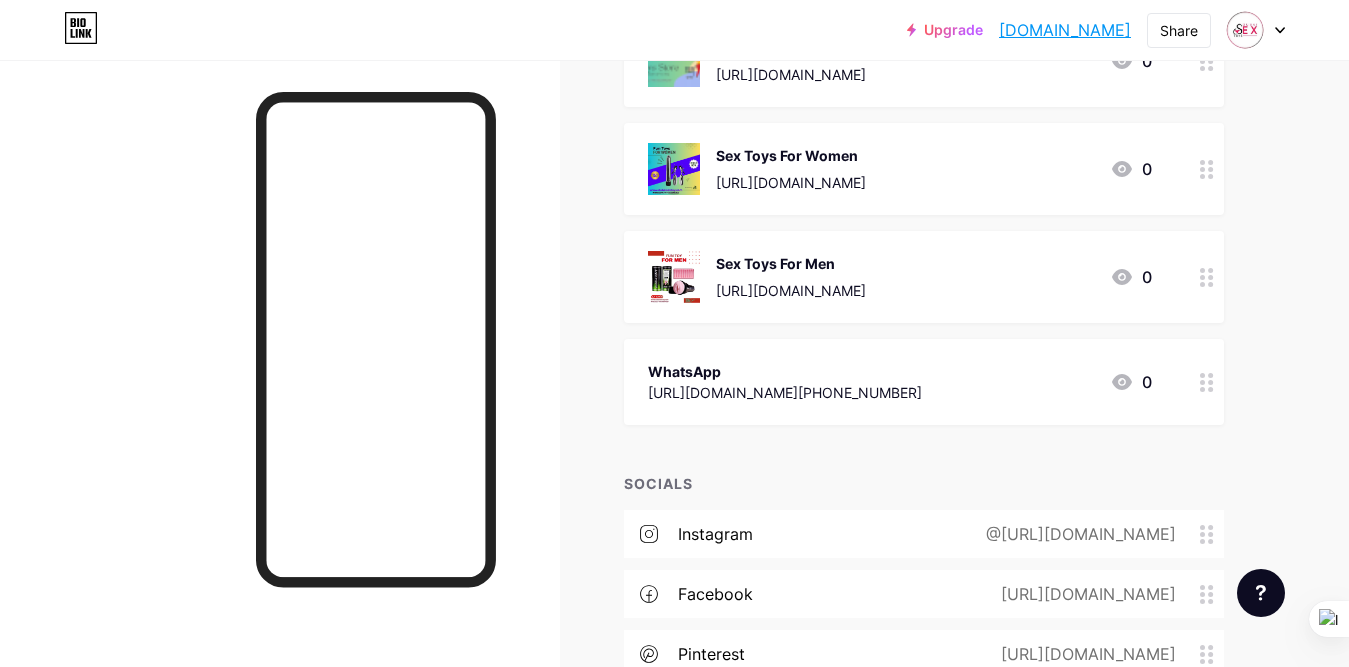 click on "WhatsApp" at bounding box center [785, 371] 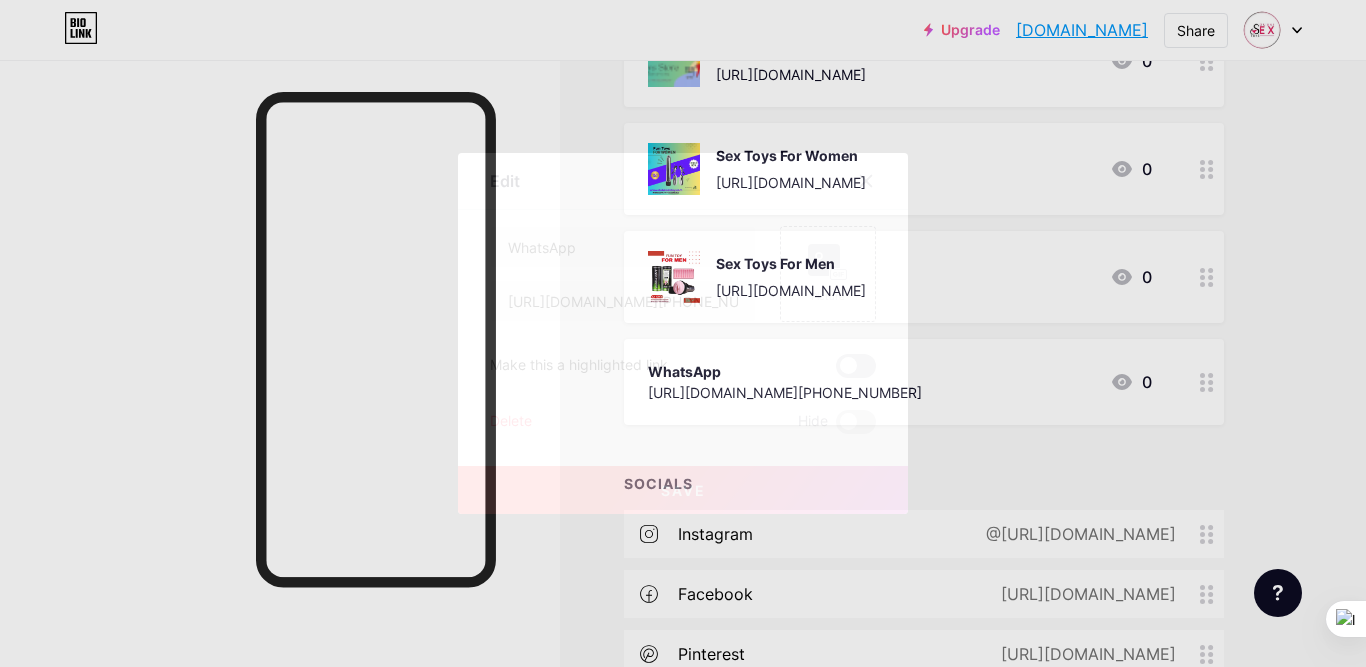 click at bounding box center (856, 366) 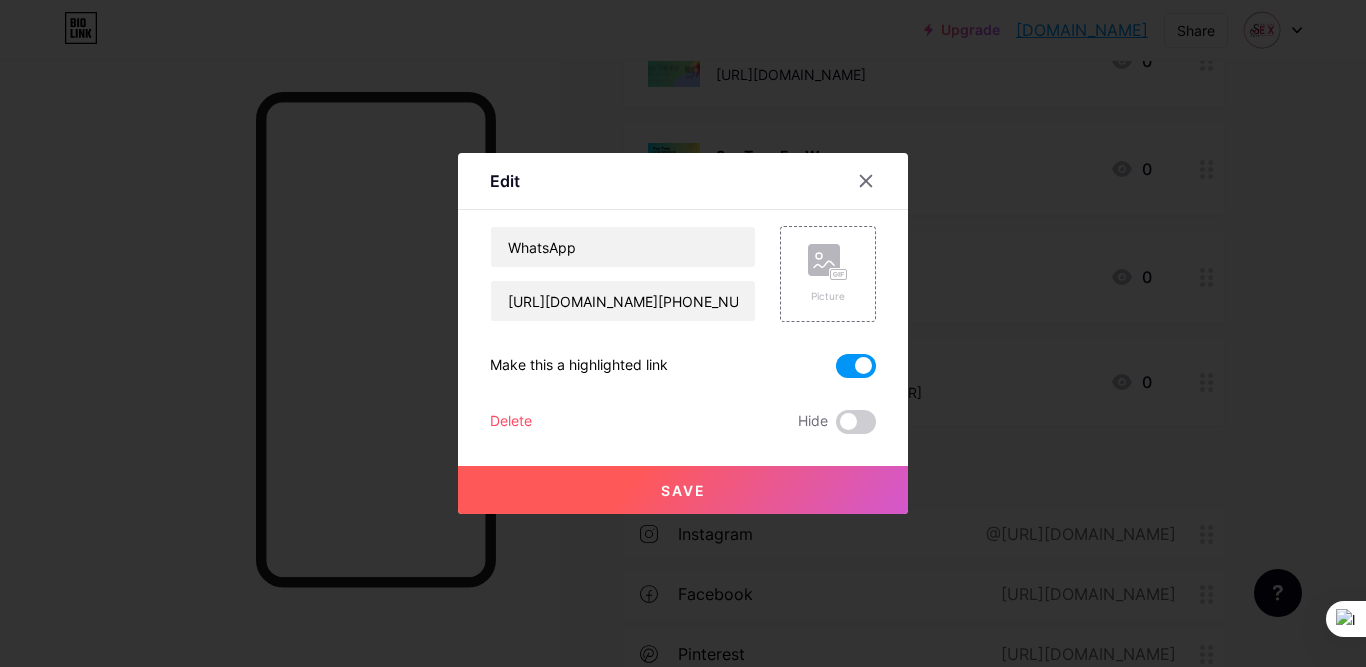 click at bounding box center (683, 333) 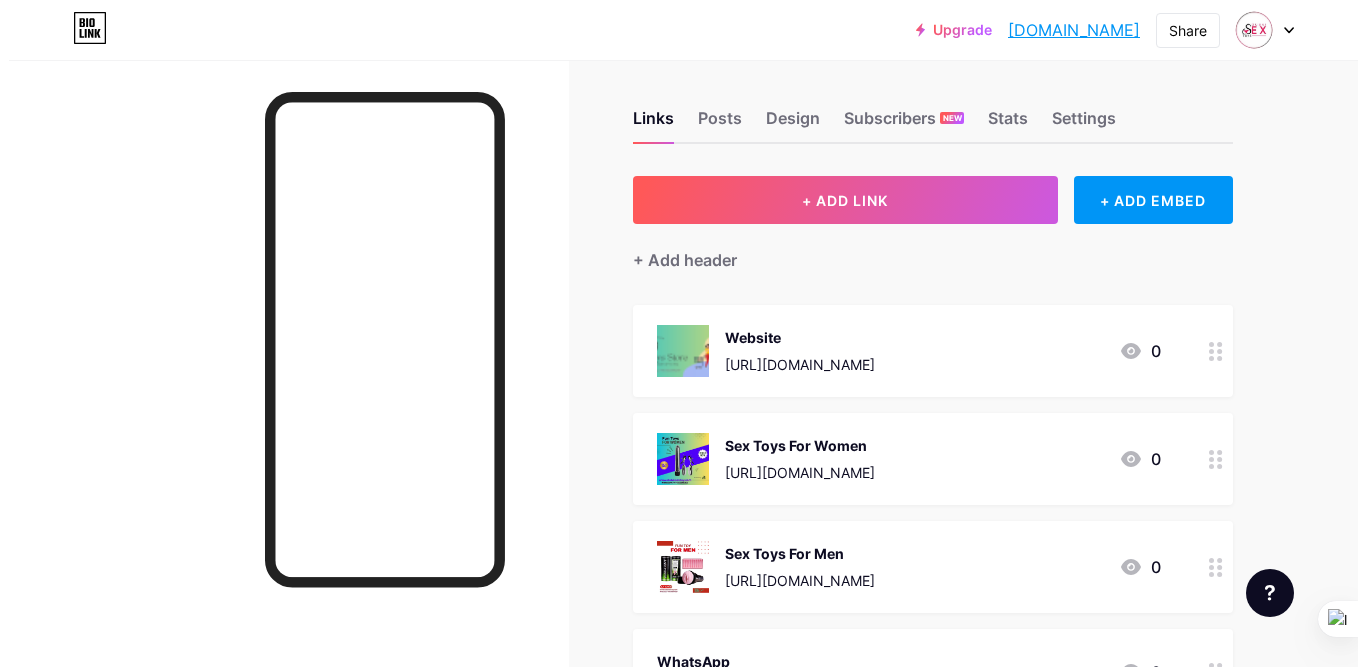 scroll, scrollTop: 0, scrollLeft: 0, axis: both 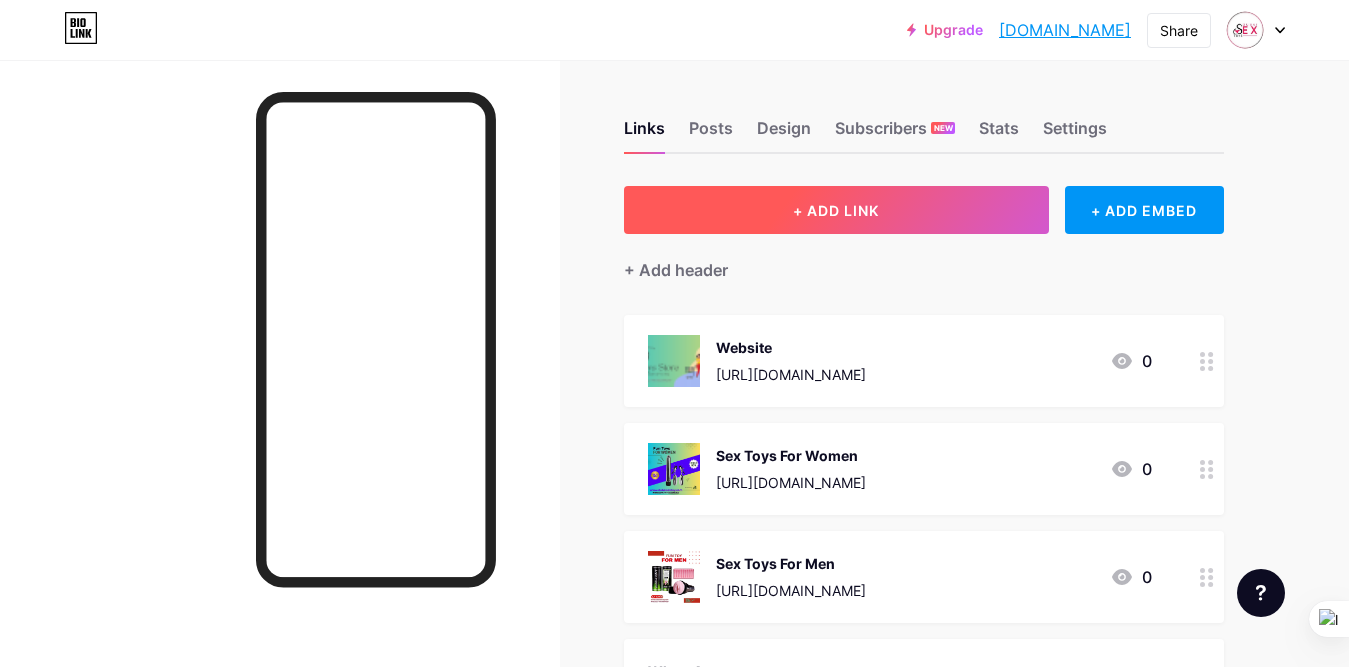 click on "+ ADD LINK" at bounding box center (836, 210) 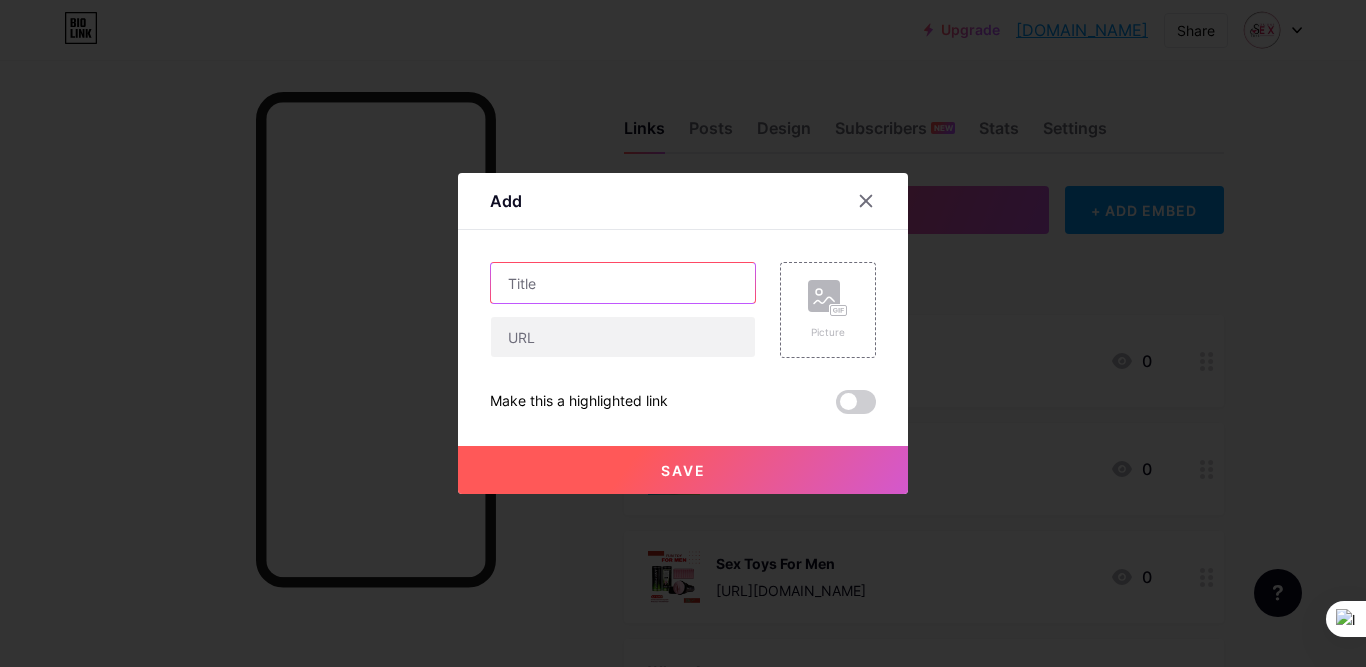 click at bounding box center [623, 283] 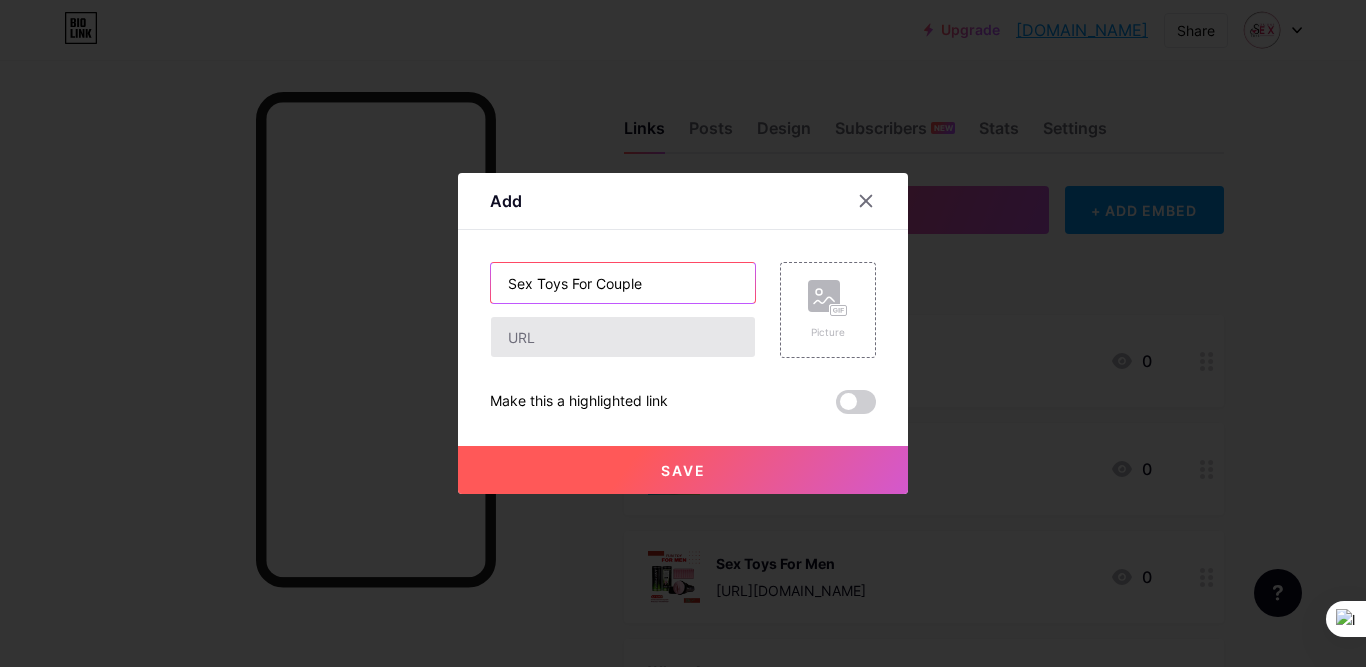 type on "Sex Toys For Couple" 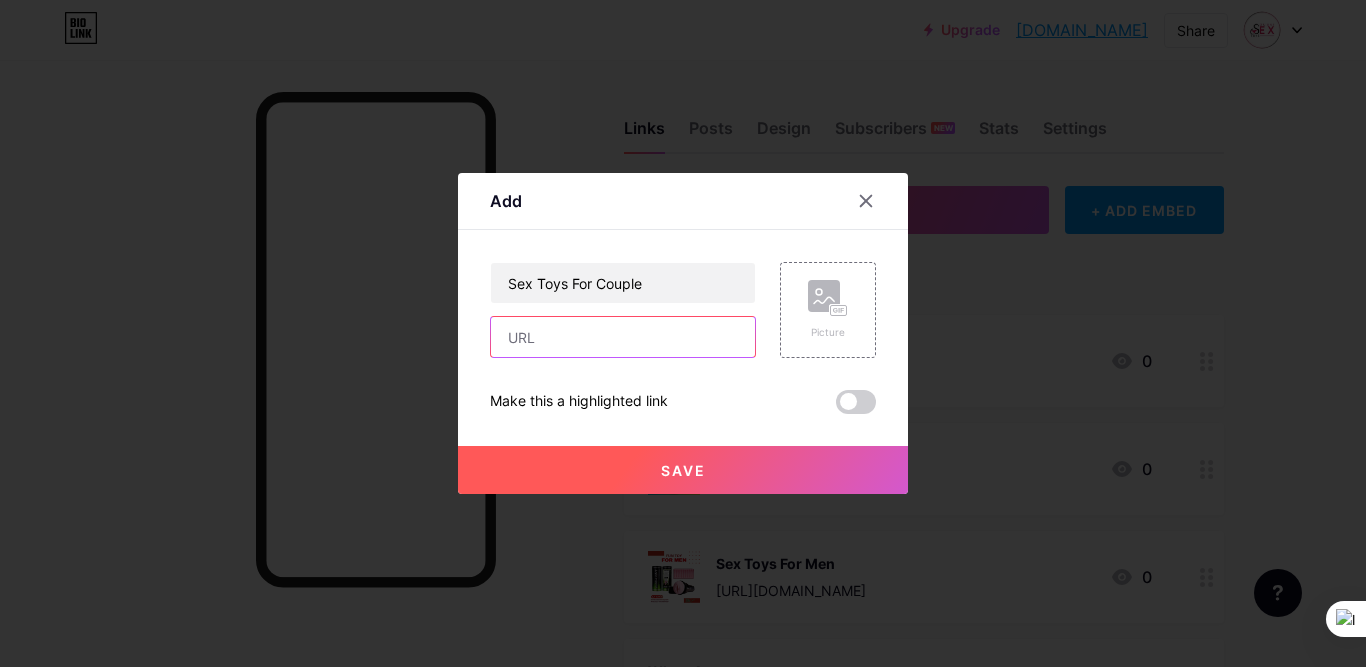 click at bounding box center (623, 337) 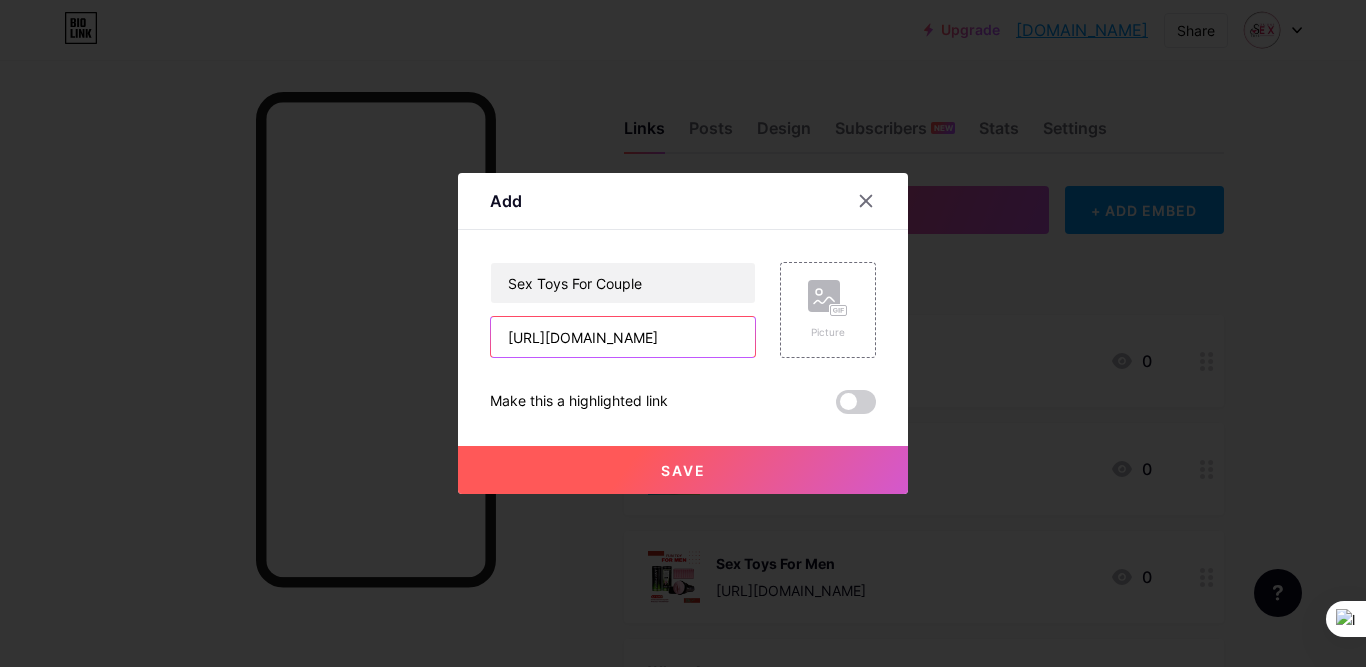 scroll, scrollTop: 0, scrollLeft: 167, axis: horizontal 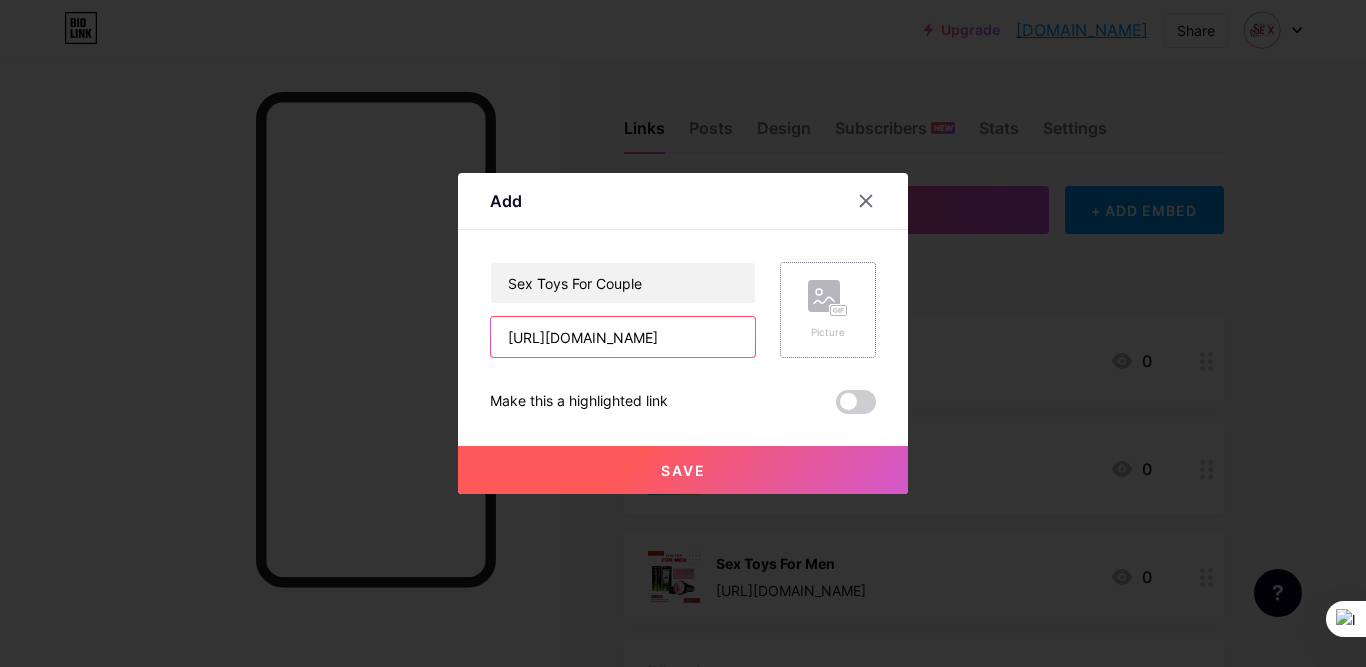 type on "[URL][DOMAIN_NAME]" 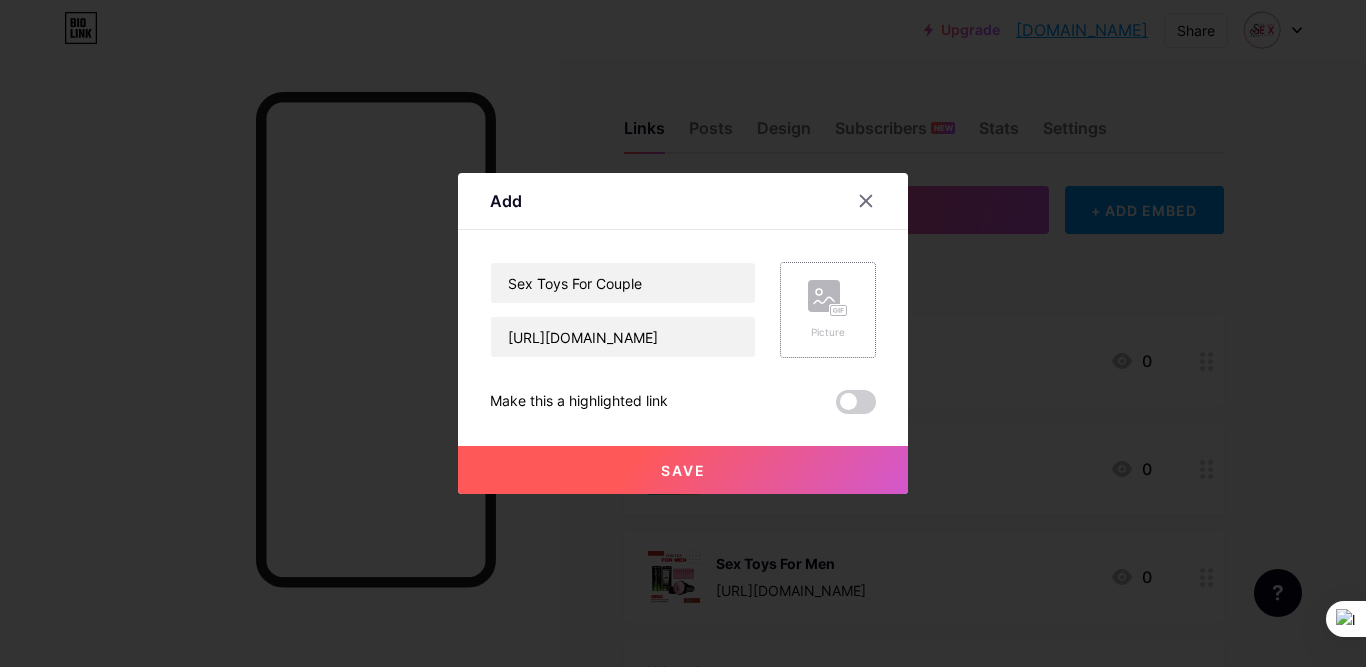 click 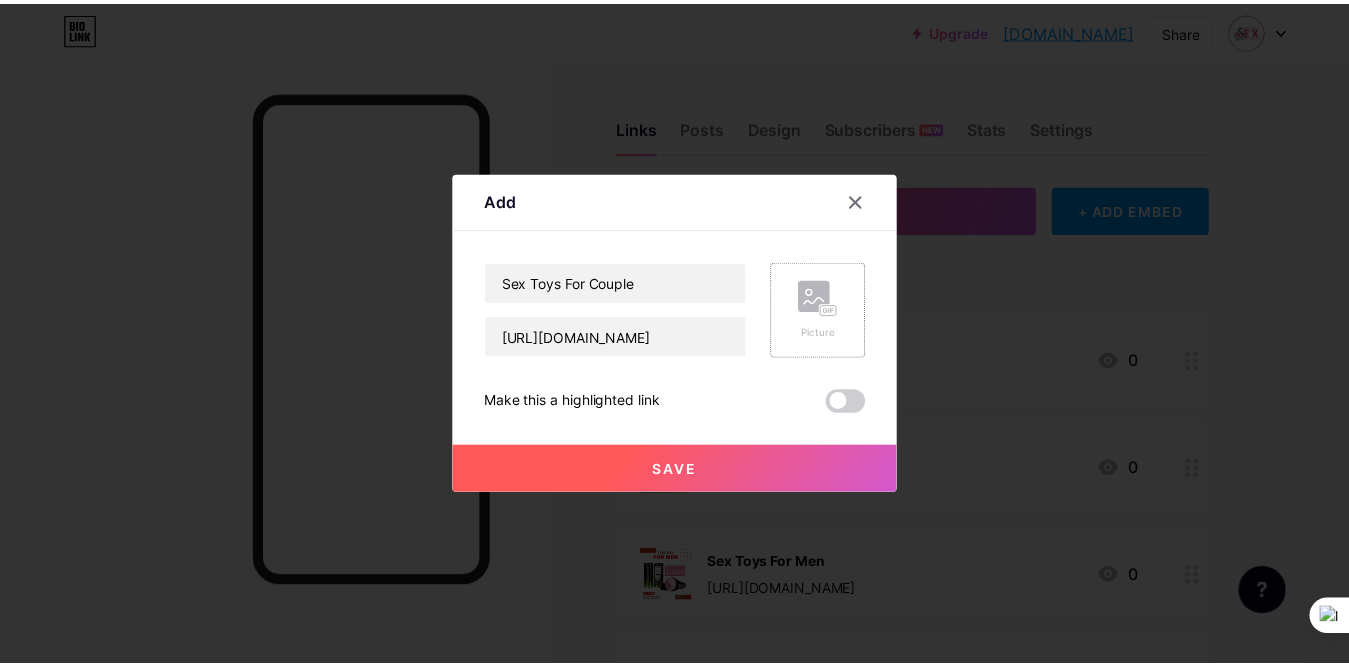 scroll, scrollTop: 0, scrollLeft: 0, axis: both 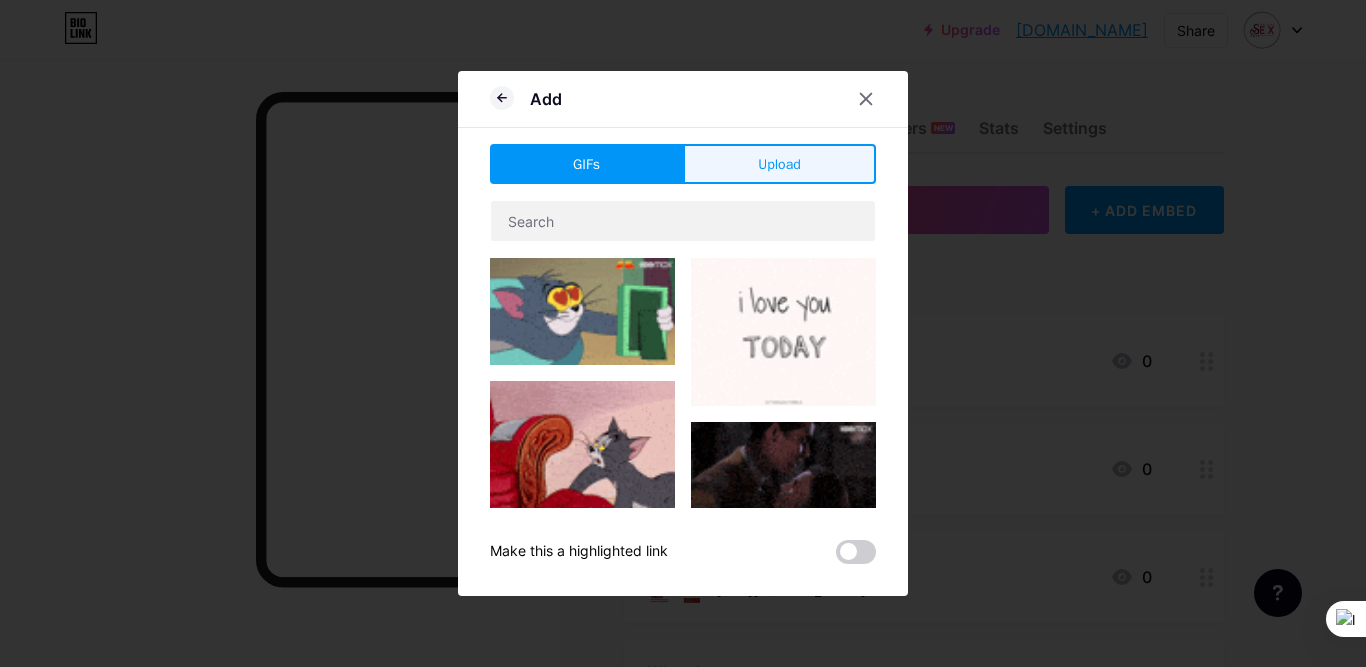 click on "Upload" at bounding box center (779, 164) 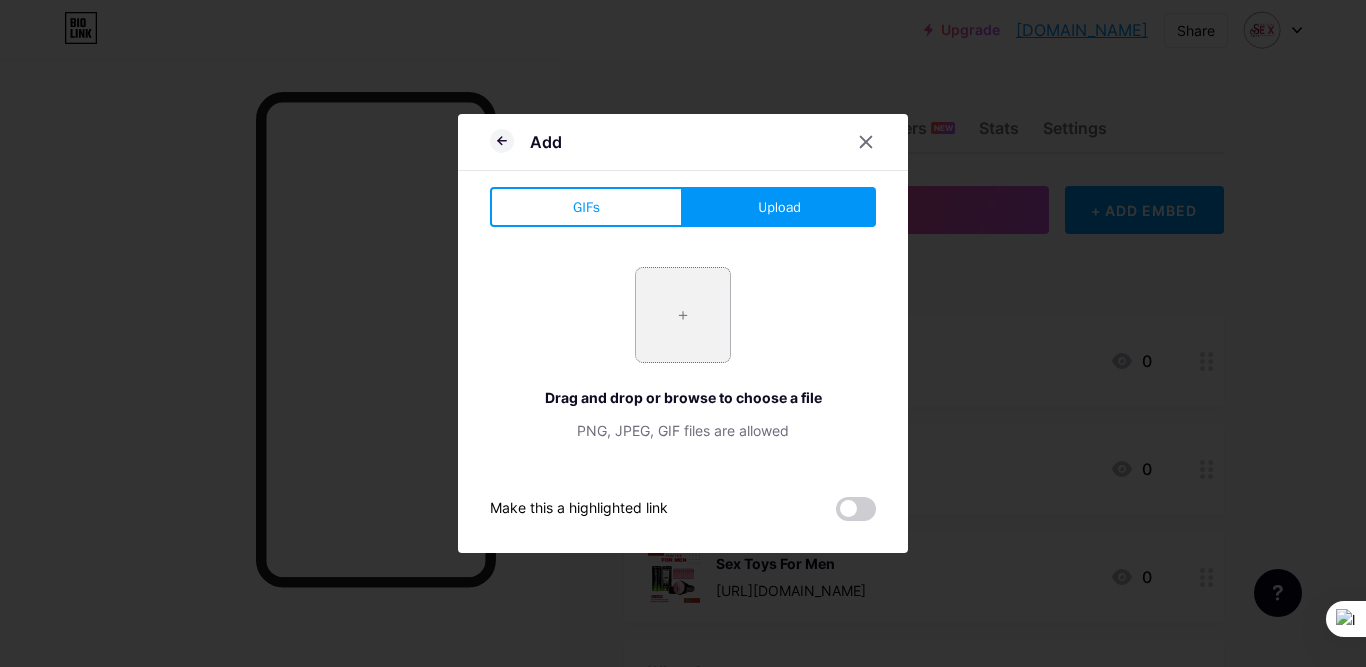 click at bounding box center (683, 315) 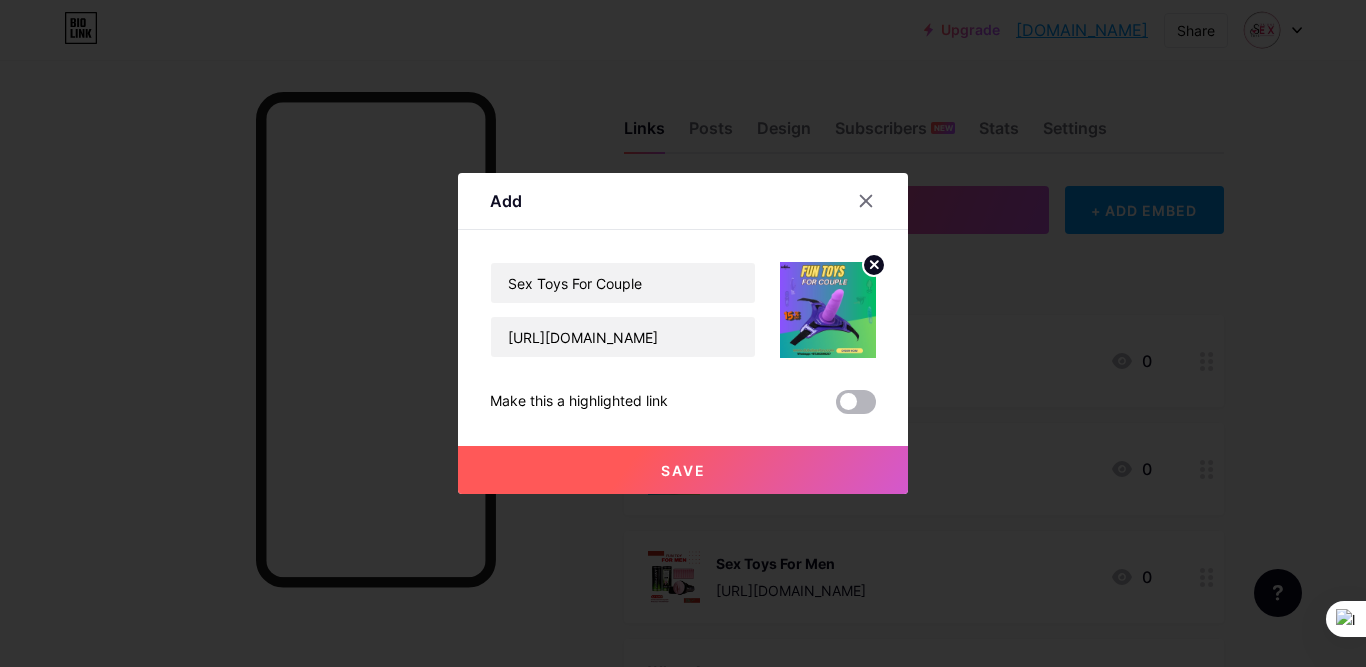 click at bounding box center [856, 402] 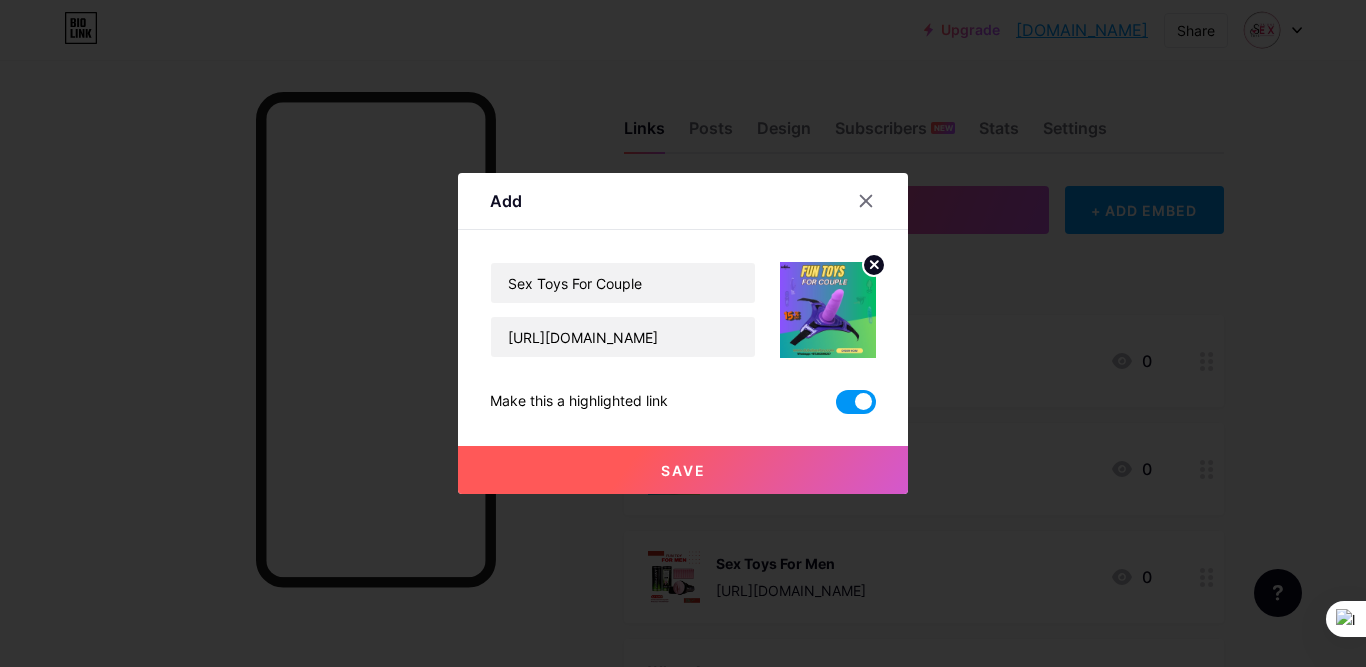 click on "Save" at bounding box center [683, 470] 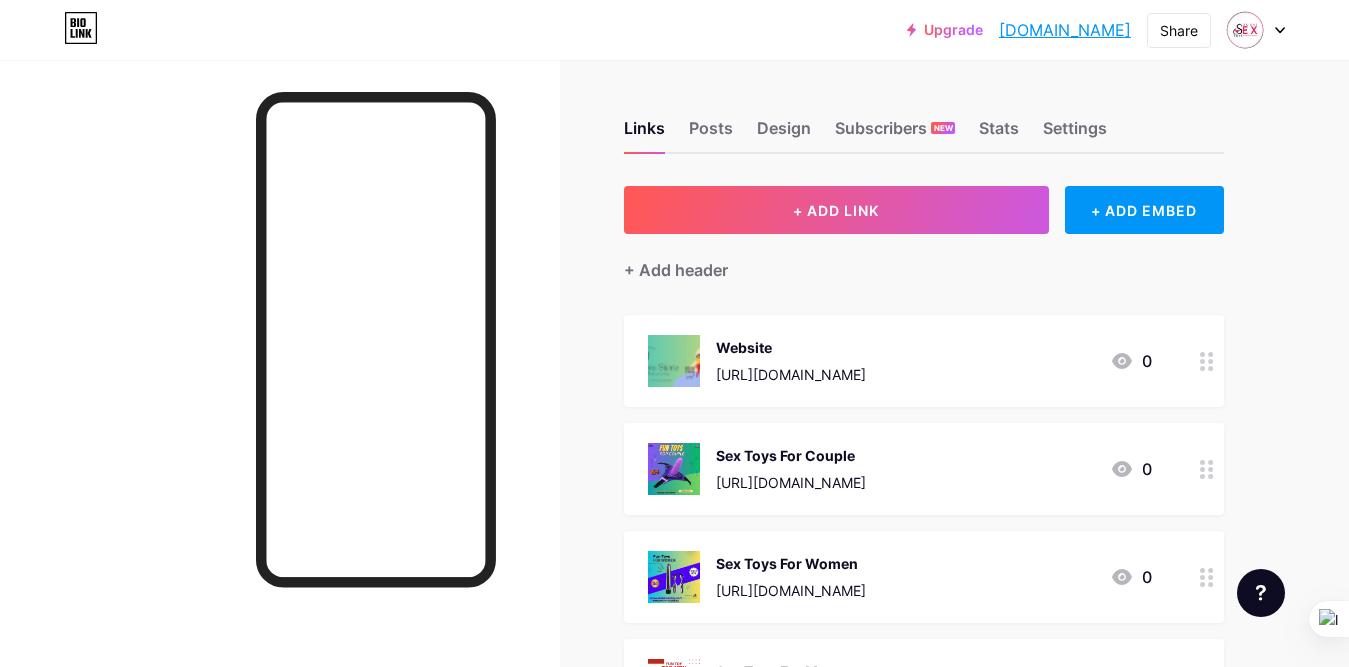 click on "[DOMAIN_NAME]" at bounding box center (1065, 30) 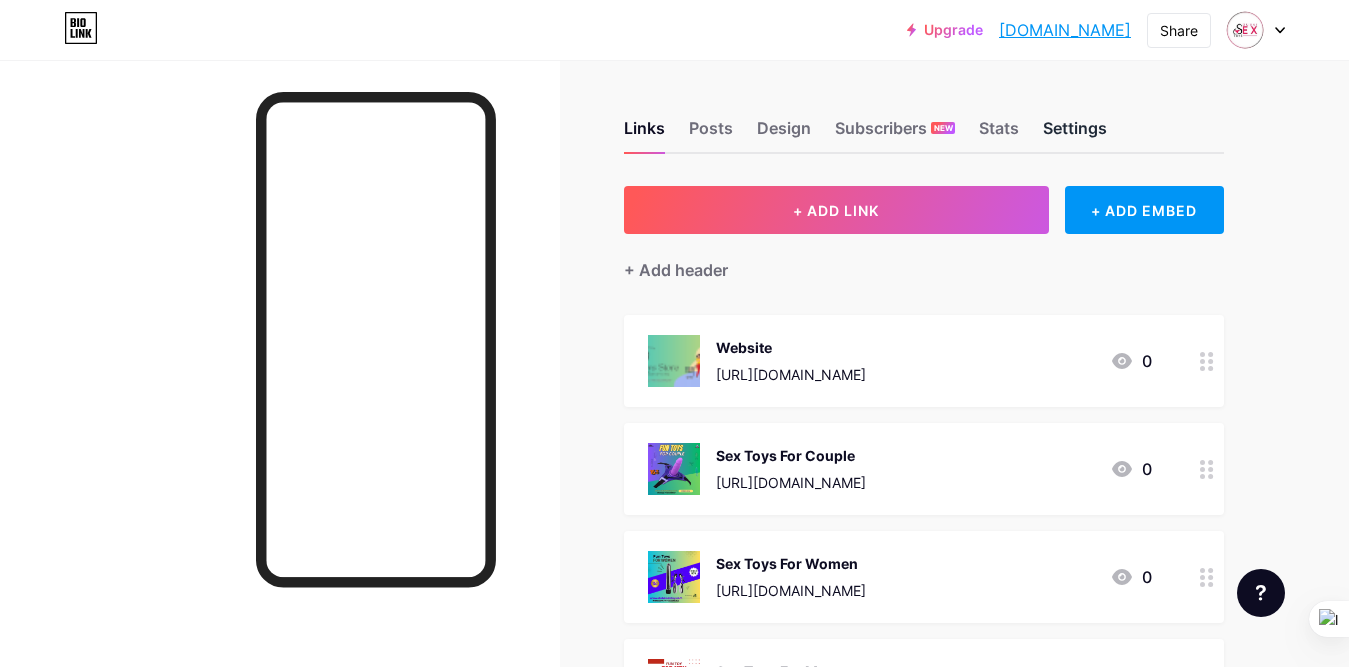 click on "Settings" at bounding box center (1075, 134) 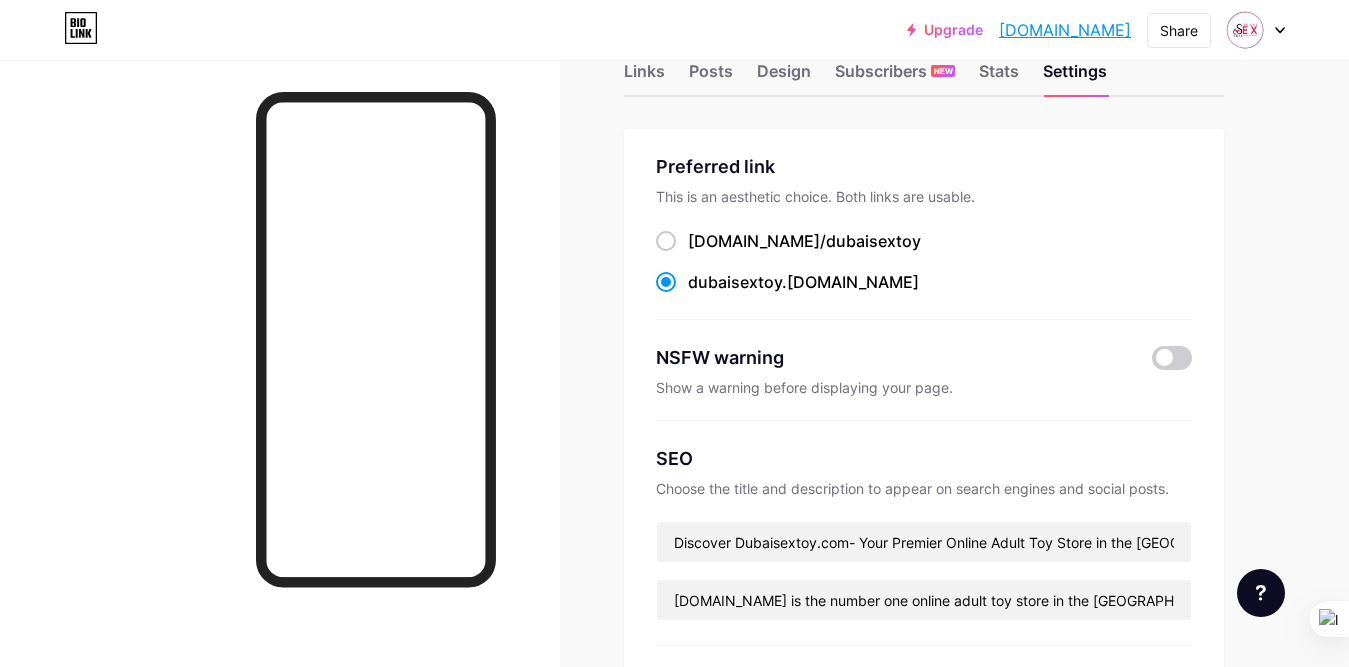 scroll, scrollTop: 0, scrollLeft: 0, axis: both 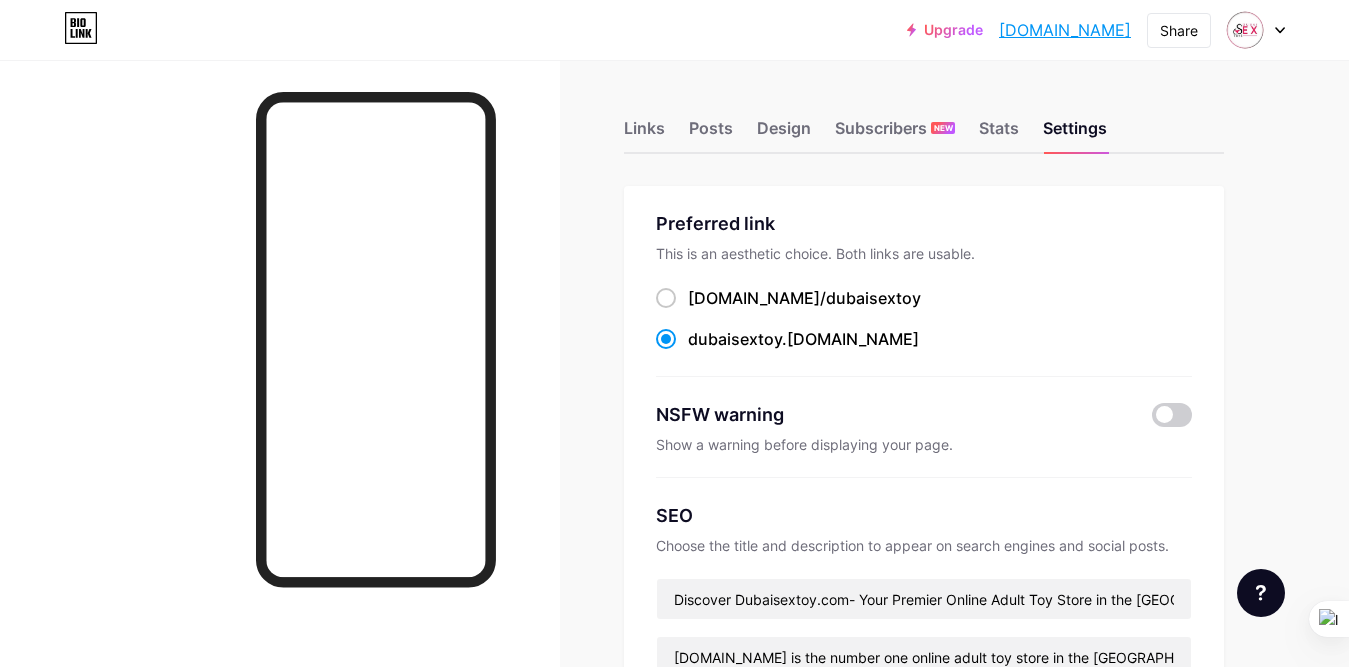 click at bounding box center (1256, 30) 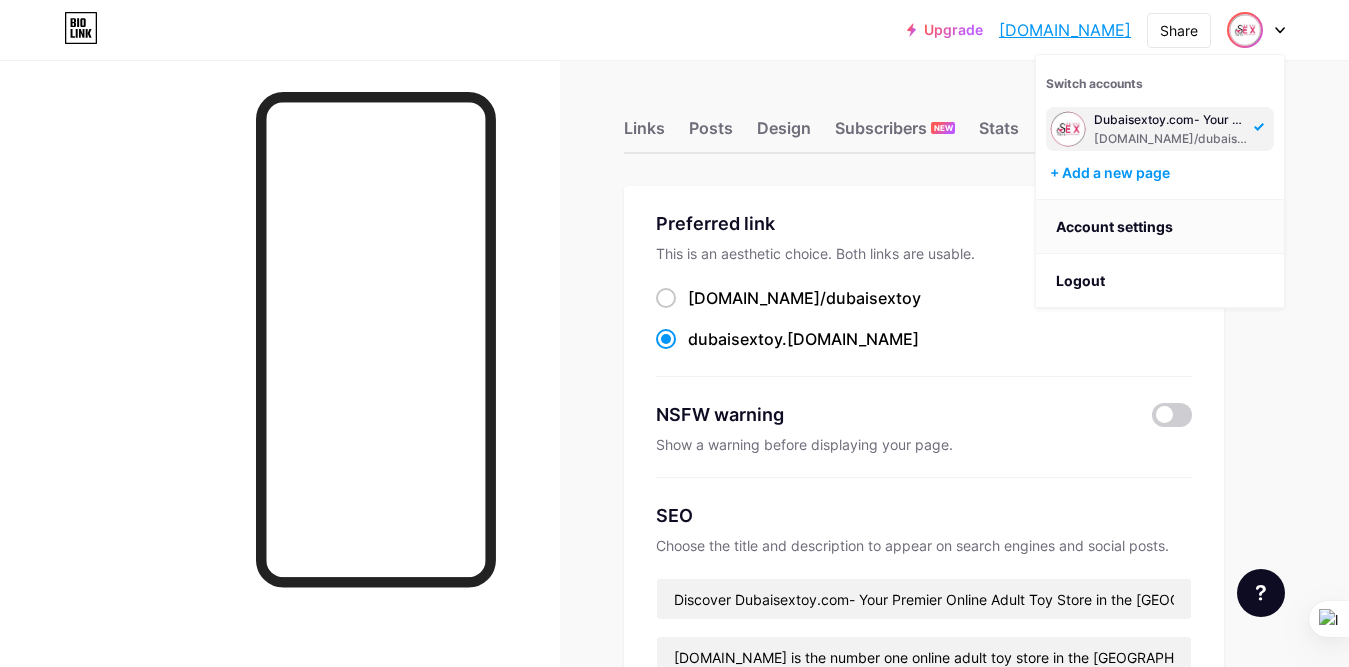 click on "Account settings" at bounding box center [1160, 227] 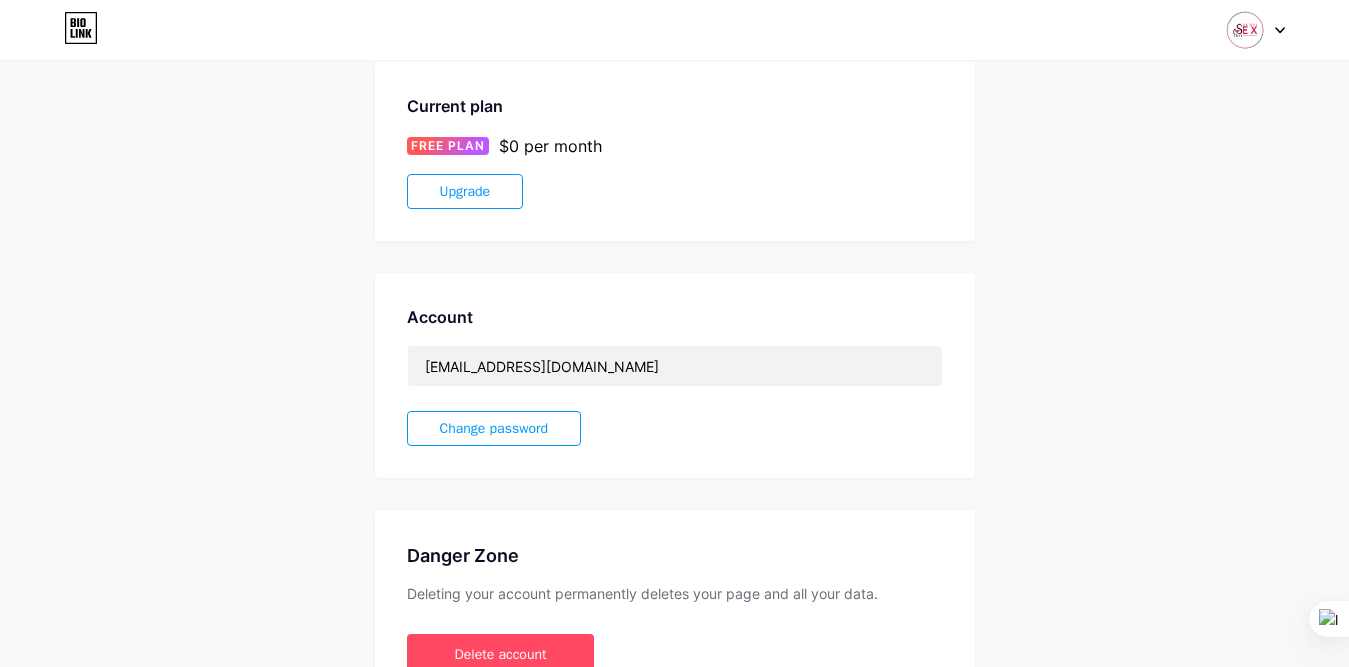 scroll, scrollTop: 400, scrollLeft: 0, axis: vertical 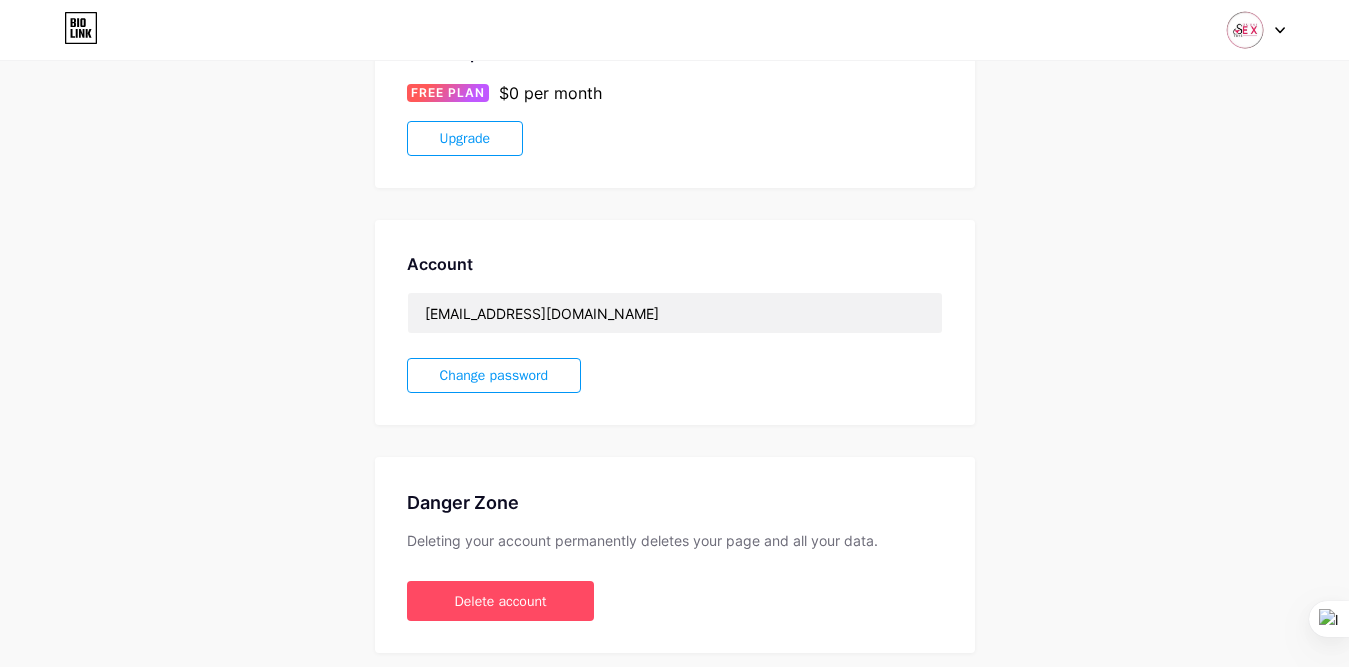 click on "Change password" at bounding box center [494, 375] 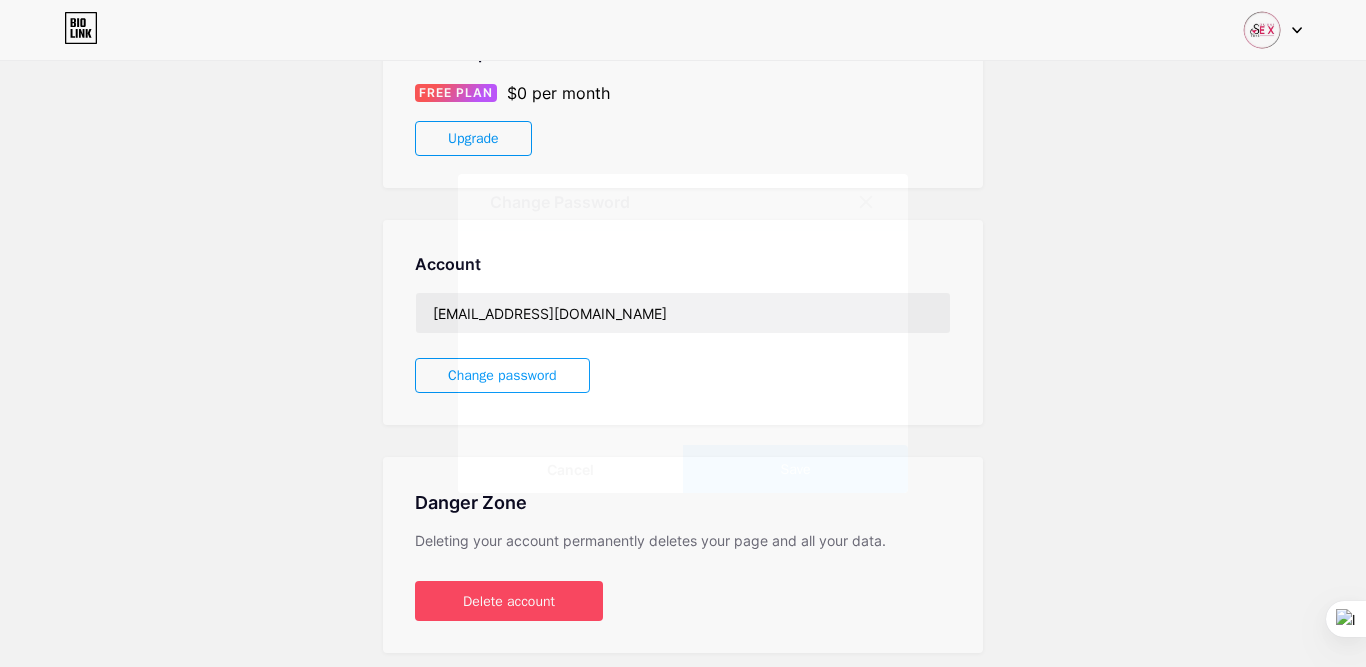 type 